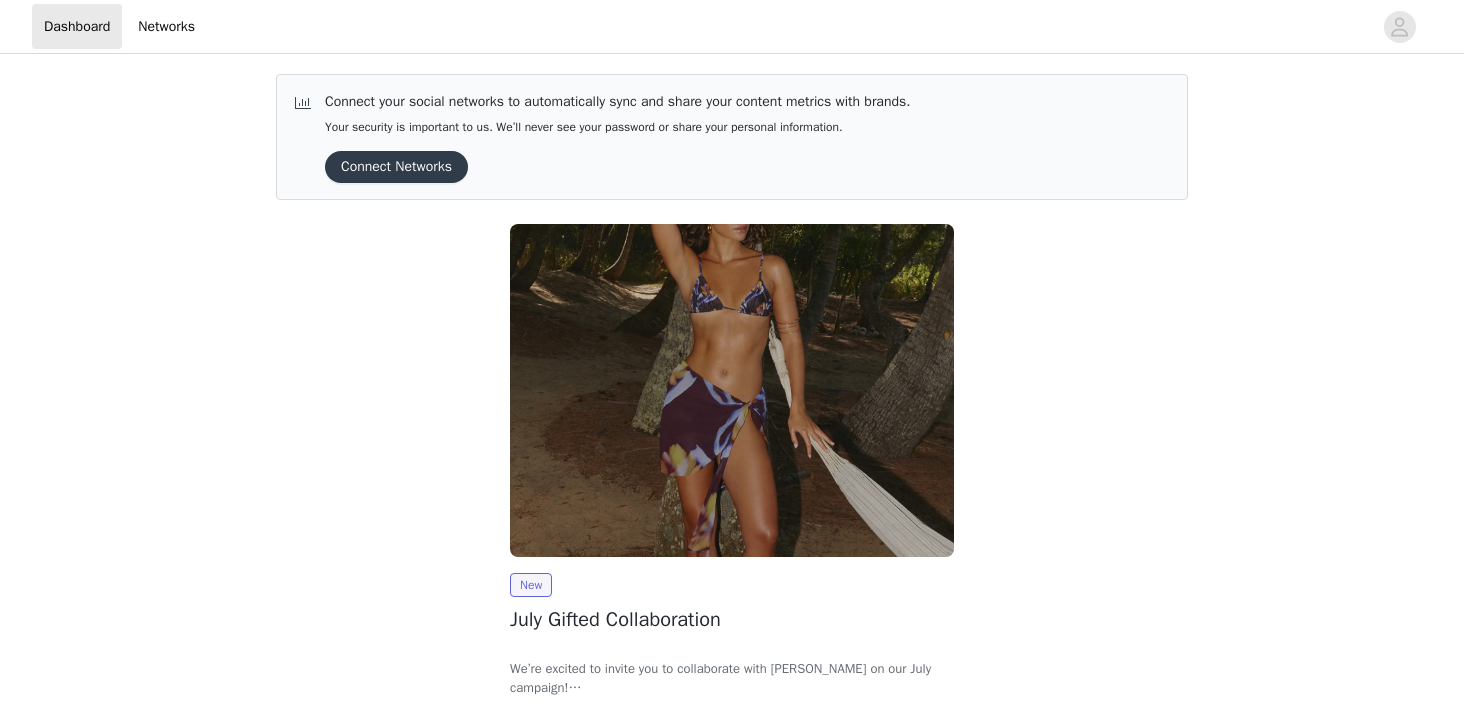 scroll, scrollTop: 0, scrollLeft: 0, axis: both 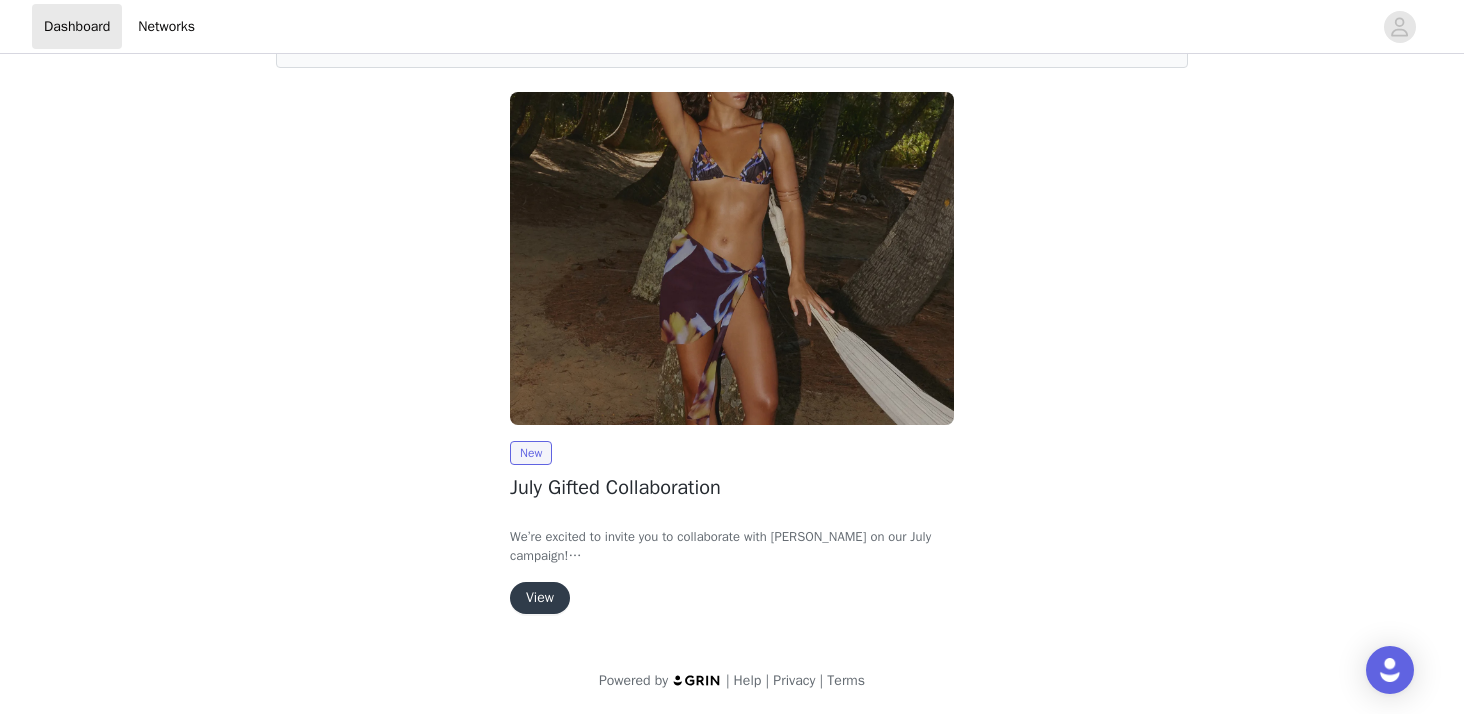 click on "View" at bounding box center [540, 598] 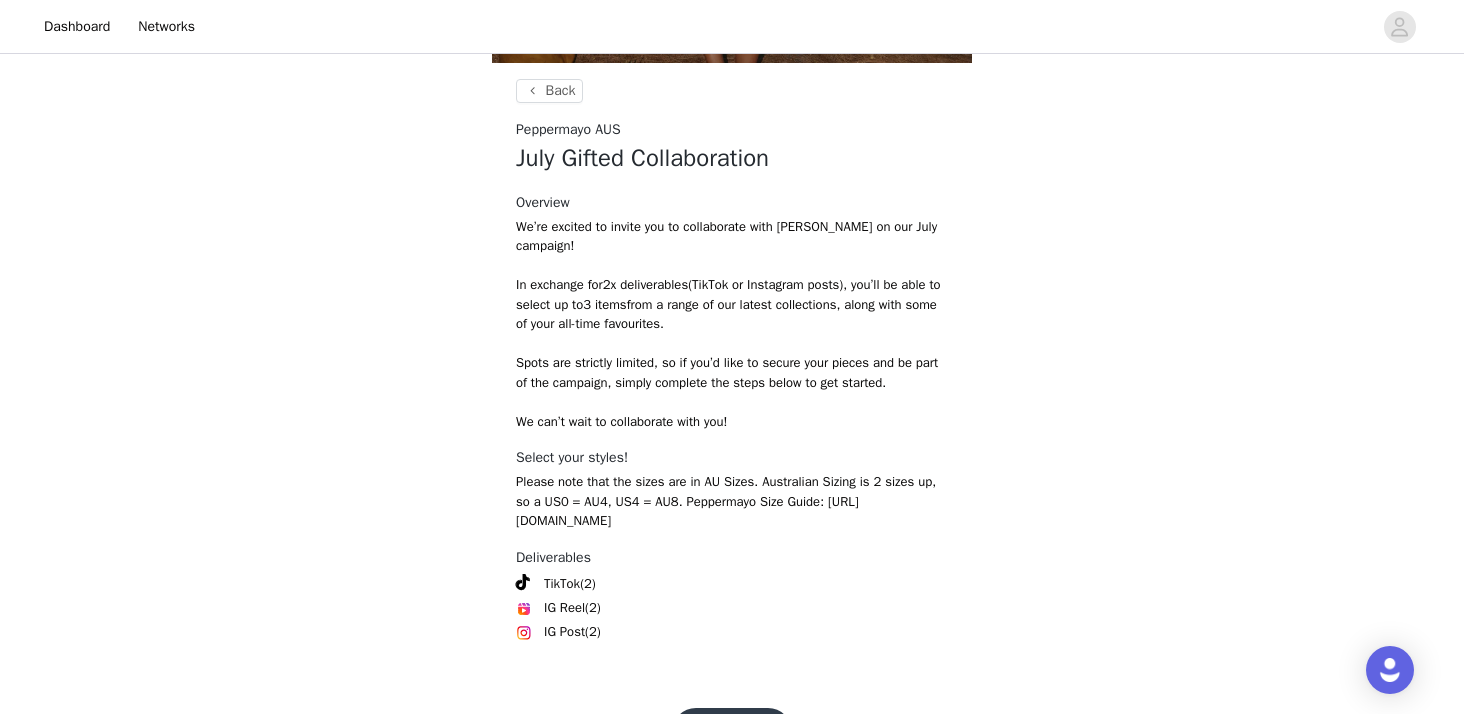 scroll, scrollTop: 589, scrollLeft: 0, axis: vertical 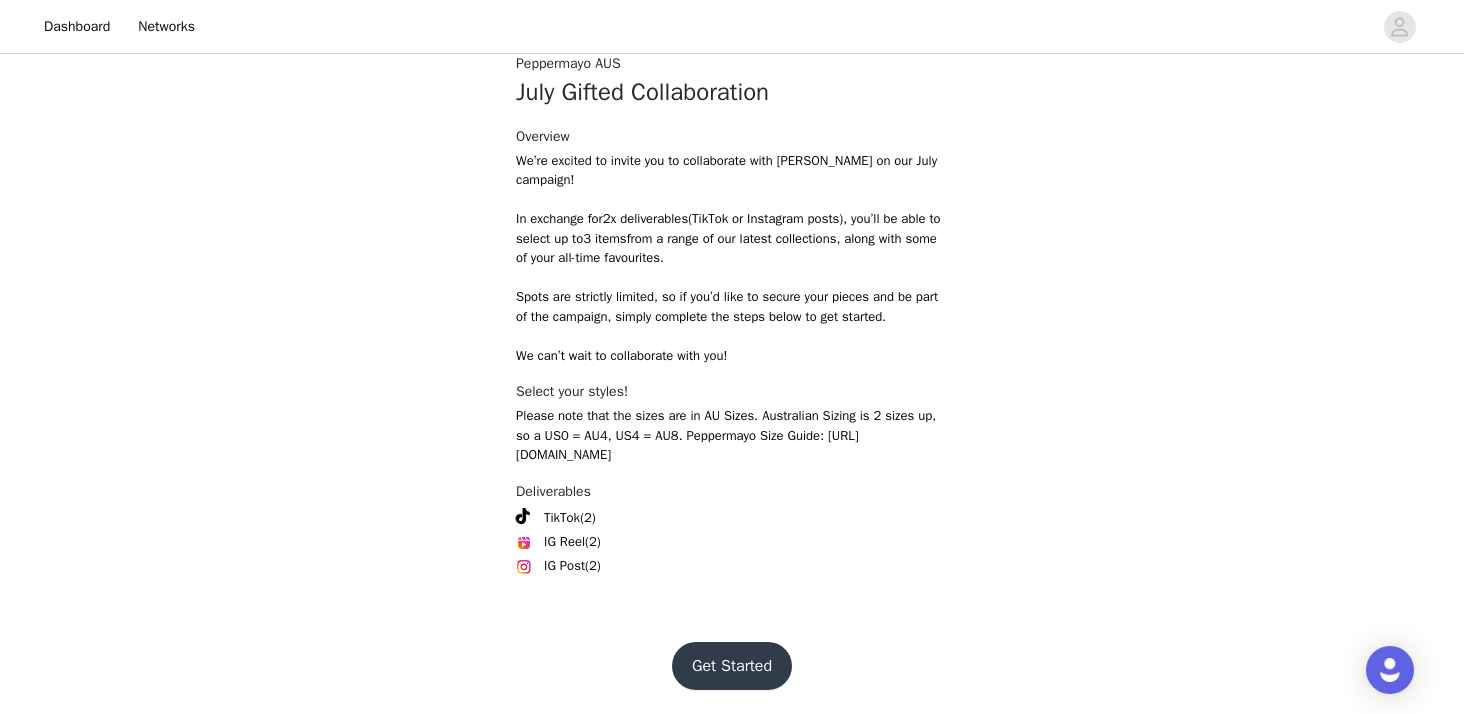 click on "Get Started" at bounding box center [732, 666] 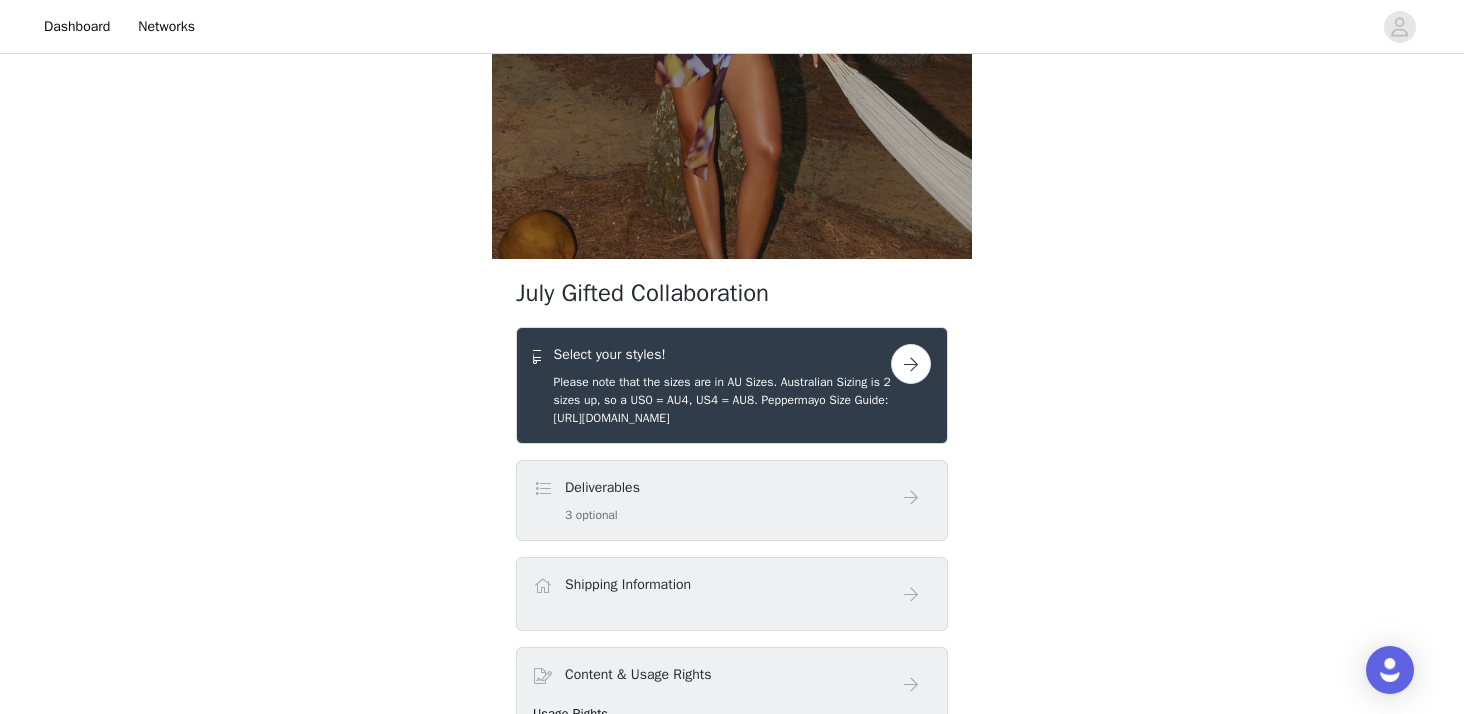 scroll, scrollTop: 347, scrollLeft: 0, axis: vertical 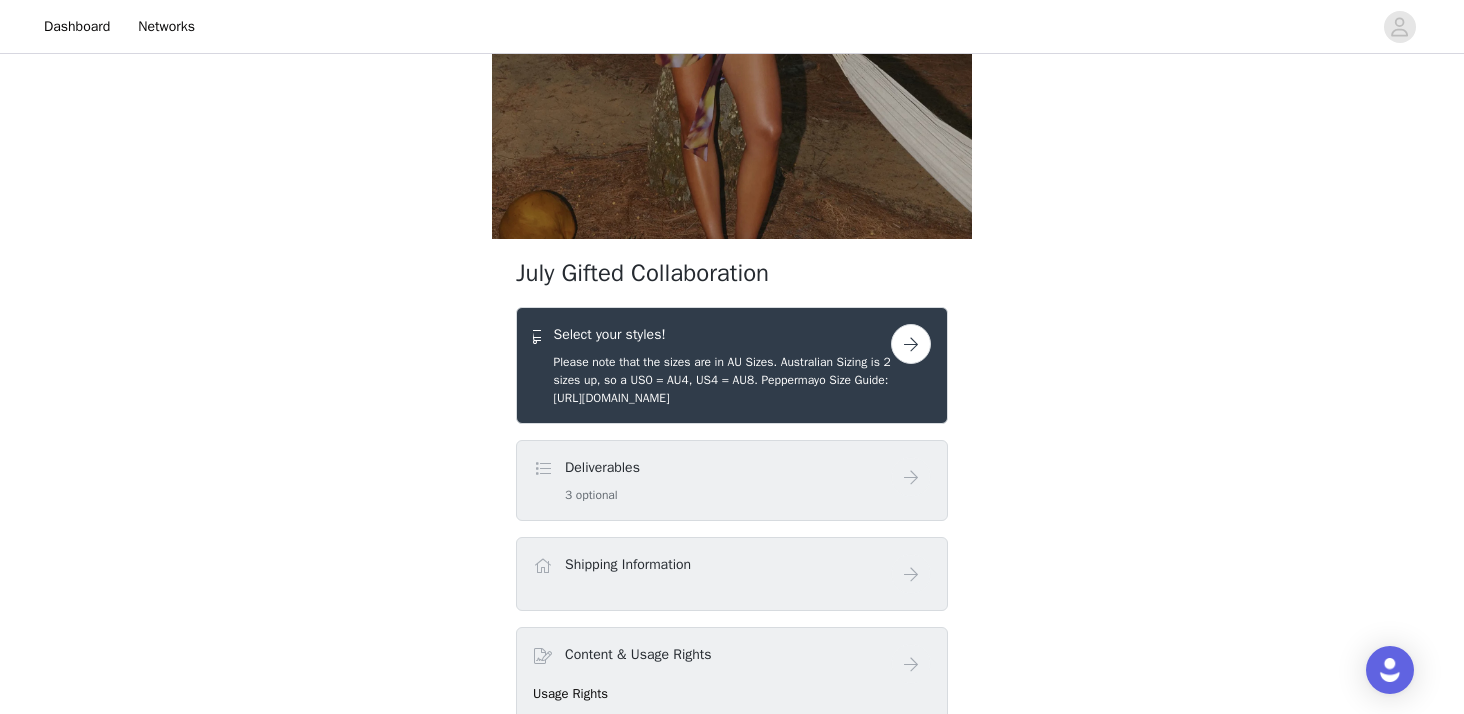 click at bounding box center [911, 344] 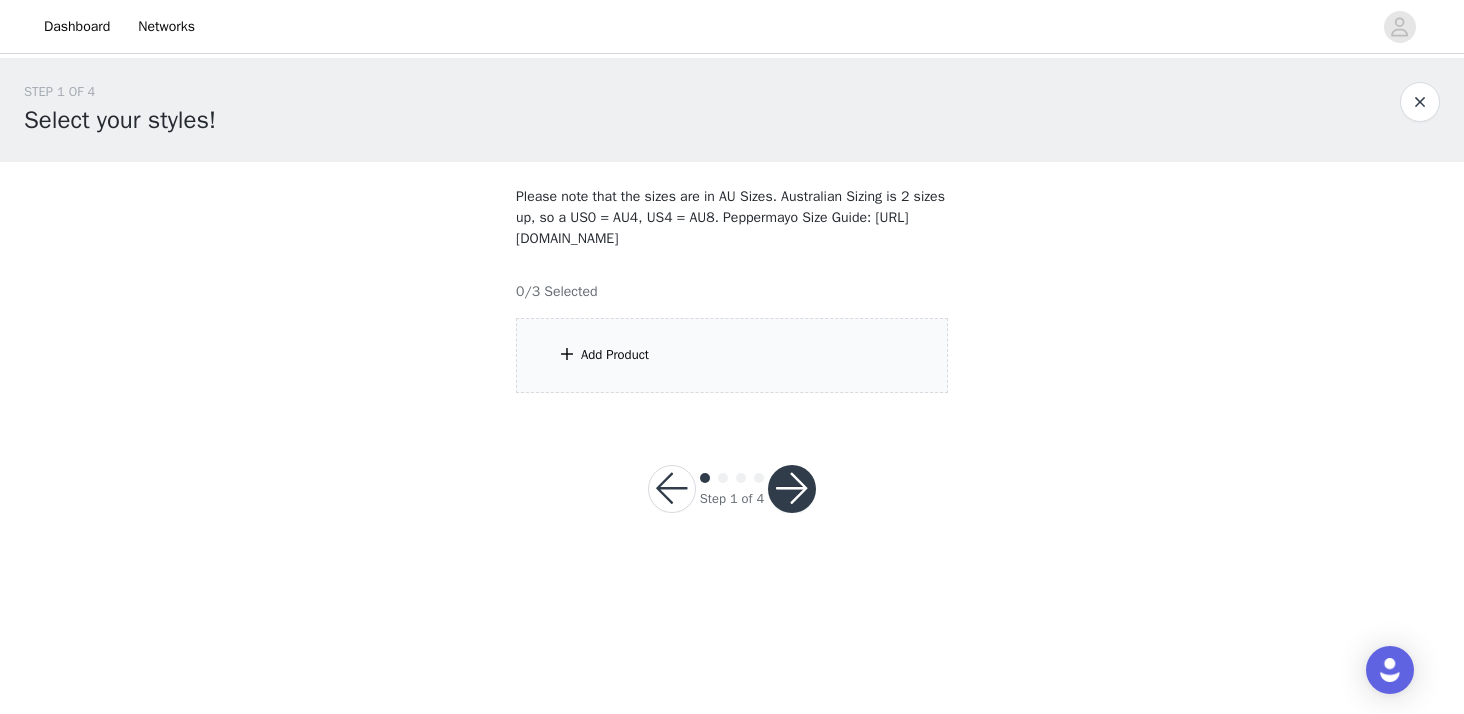click on "Add Product" at bounding box center (732, 355) 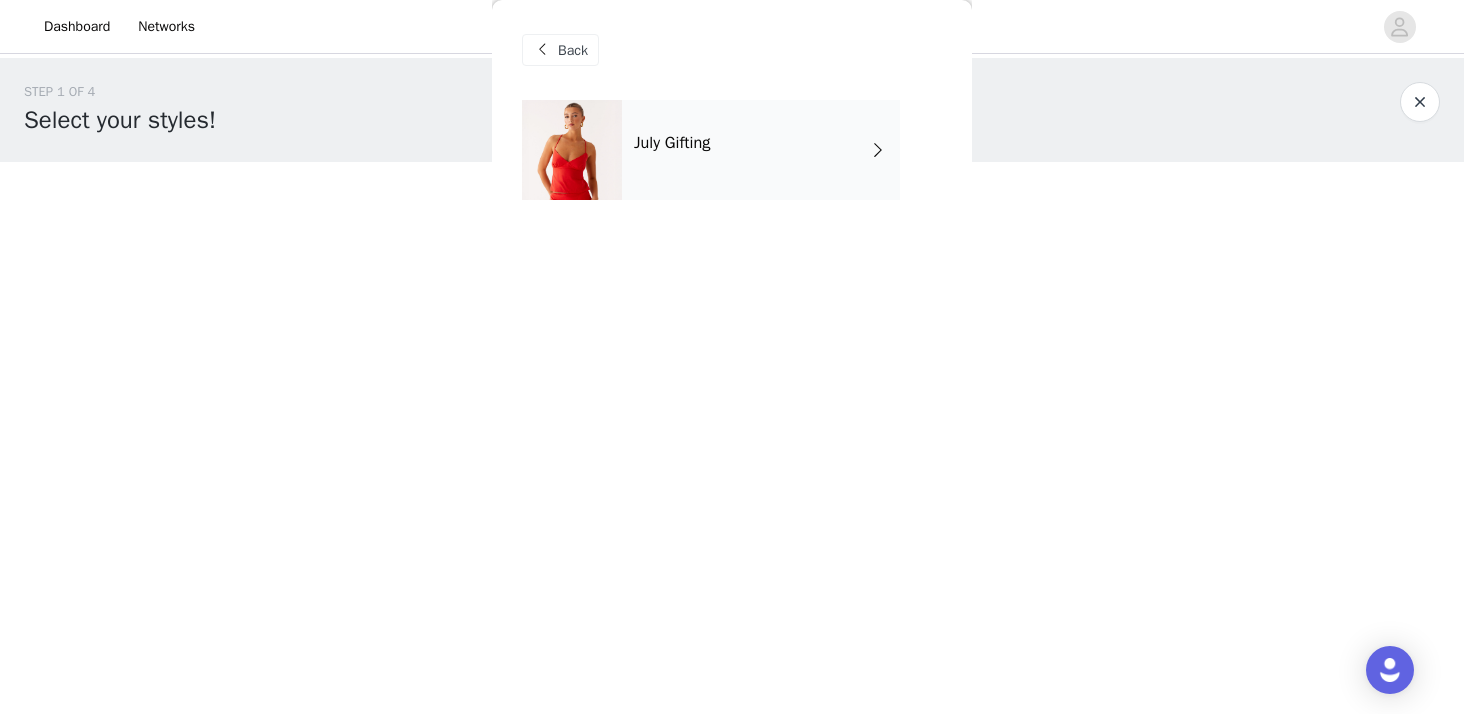 click on "July Gifting" at bounding box center (761, 150) 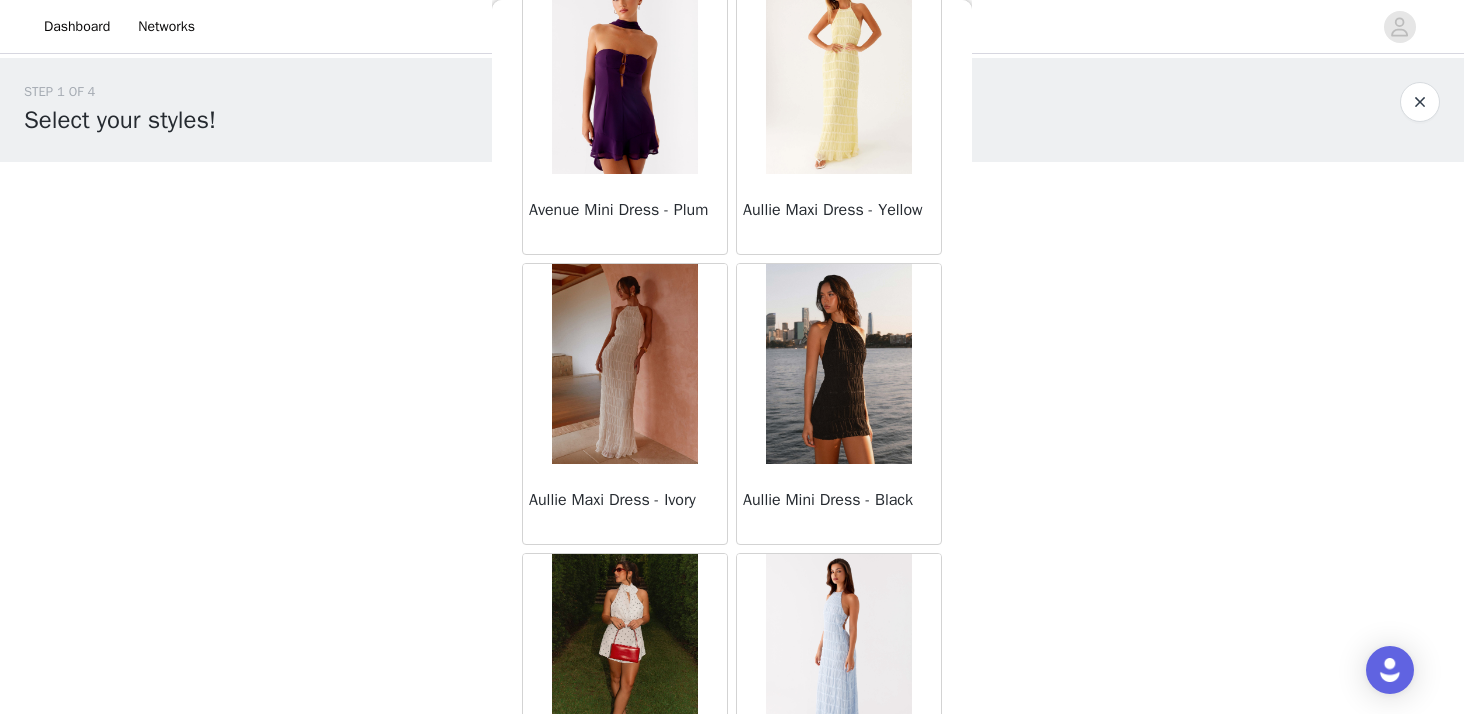 scroll, scrollTop: 437, scrollLeft: 0, axis: vertical 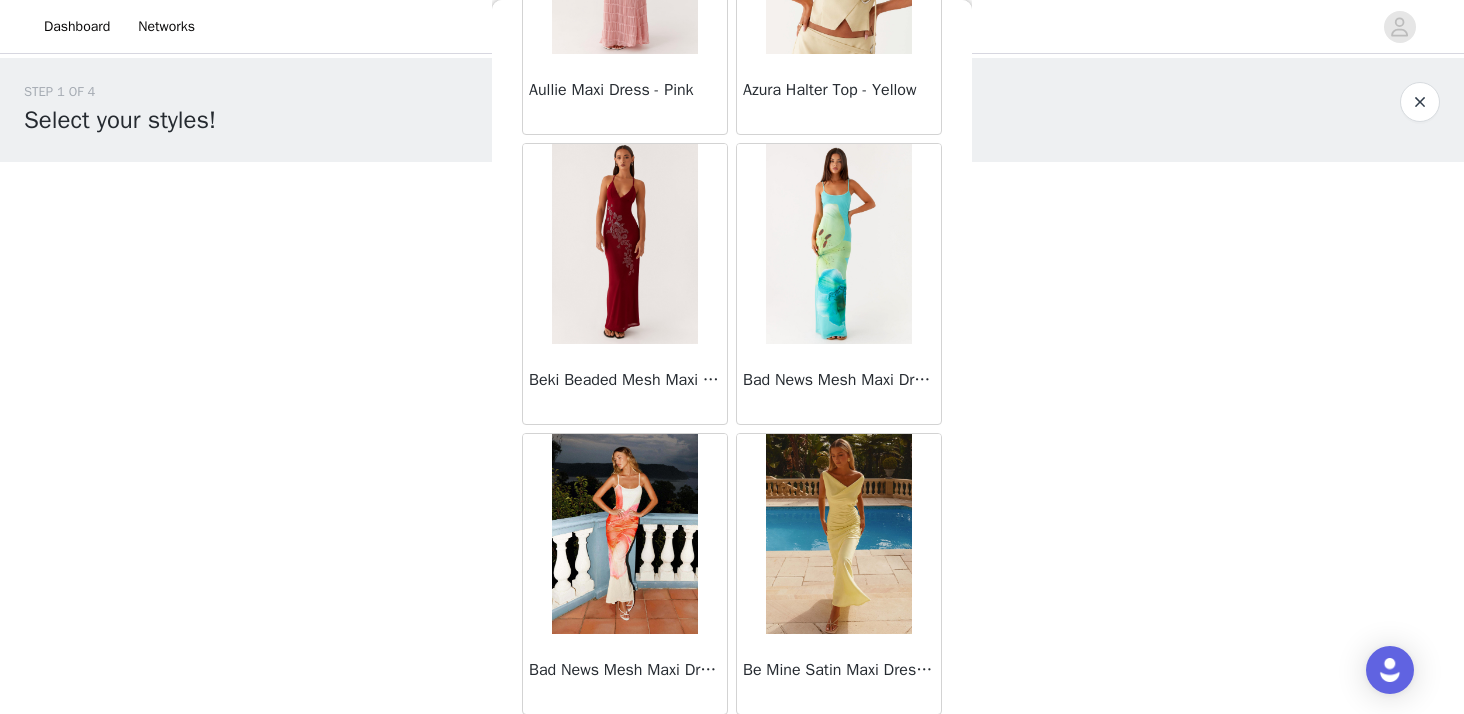 click at bounding box center (624, 244) 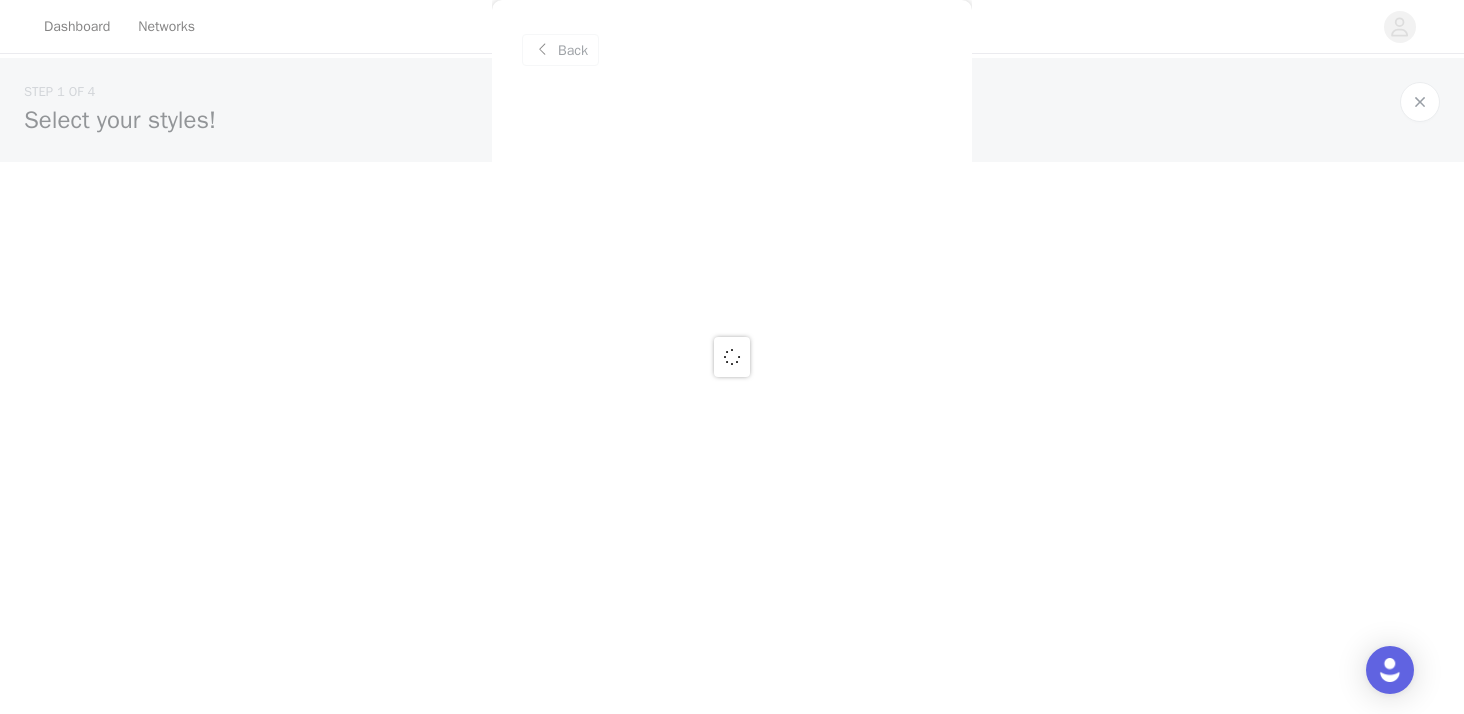 scroll, scrollTop: 0, scrollLeft: 0, axis: both 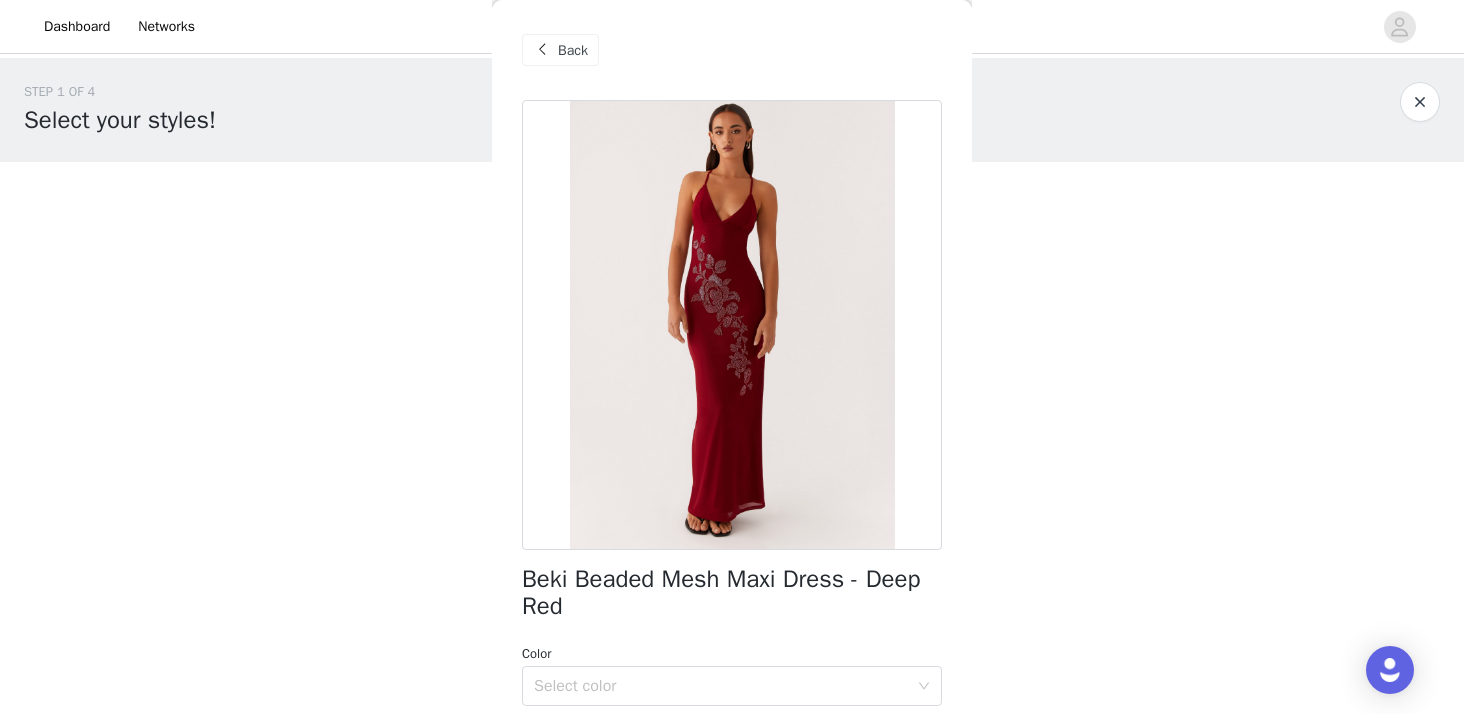 click on "Back" at bounding box center [573, 50] 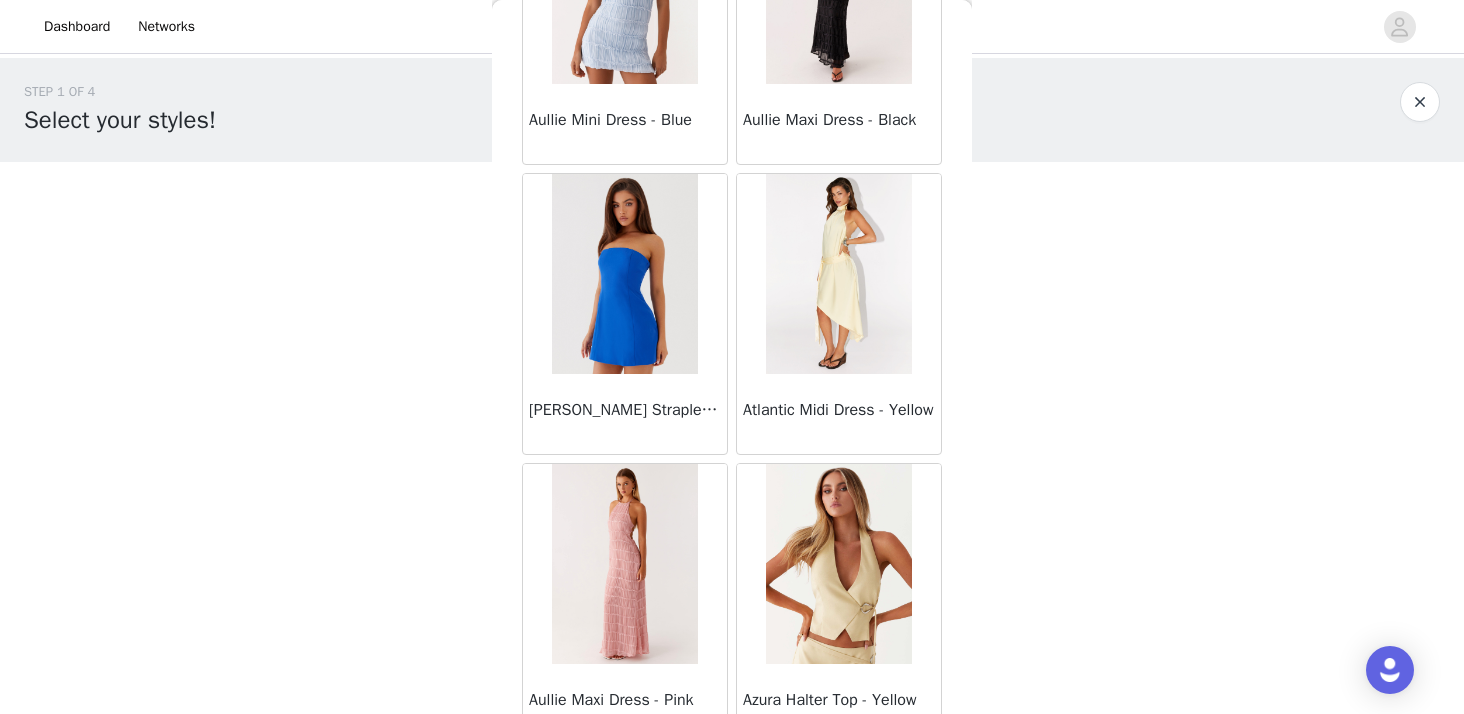 scroll, scrollTop: 2346, scrollLeft: 0, axis: vertical 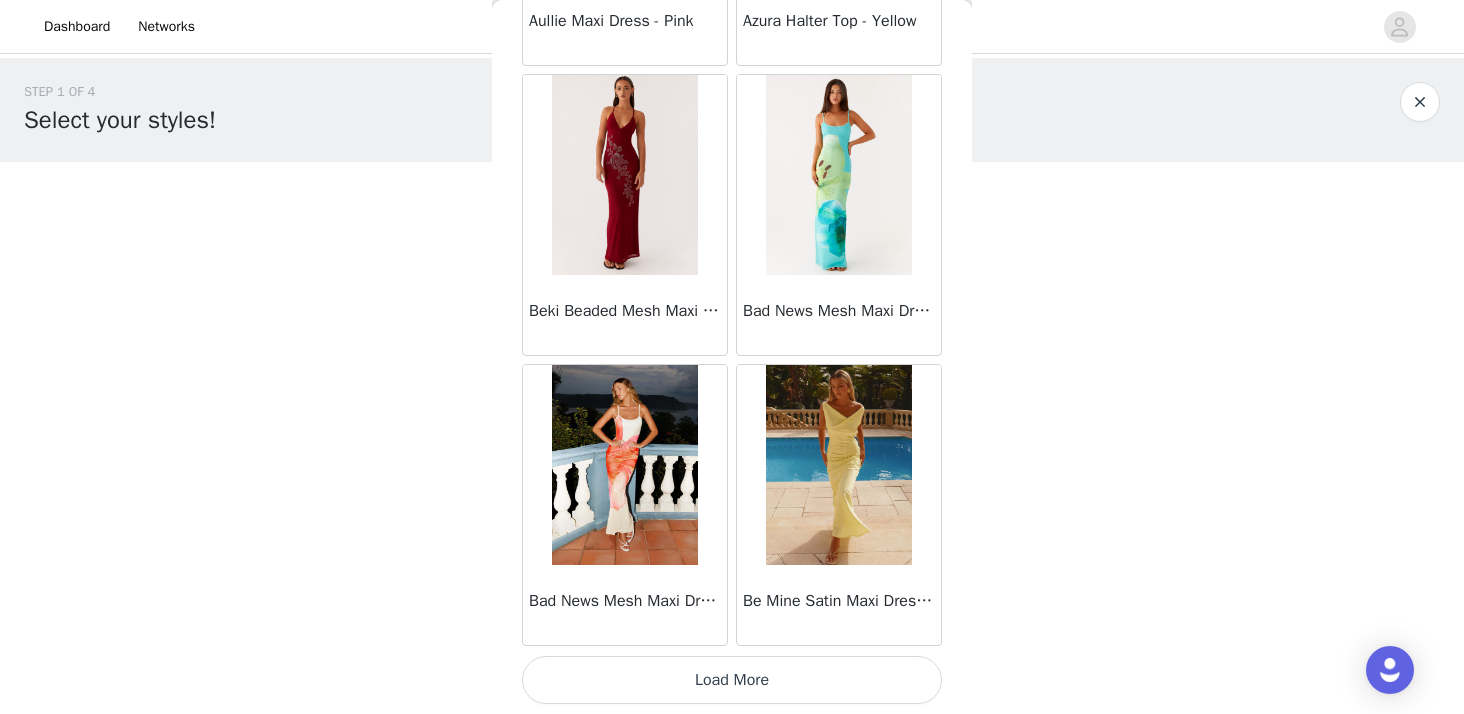 click on "Load More" at bounding box center [732, 680] 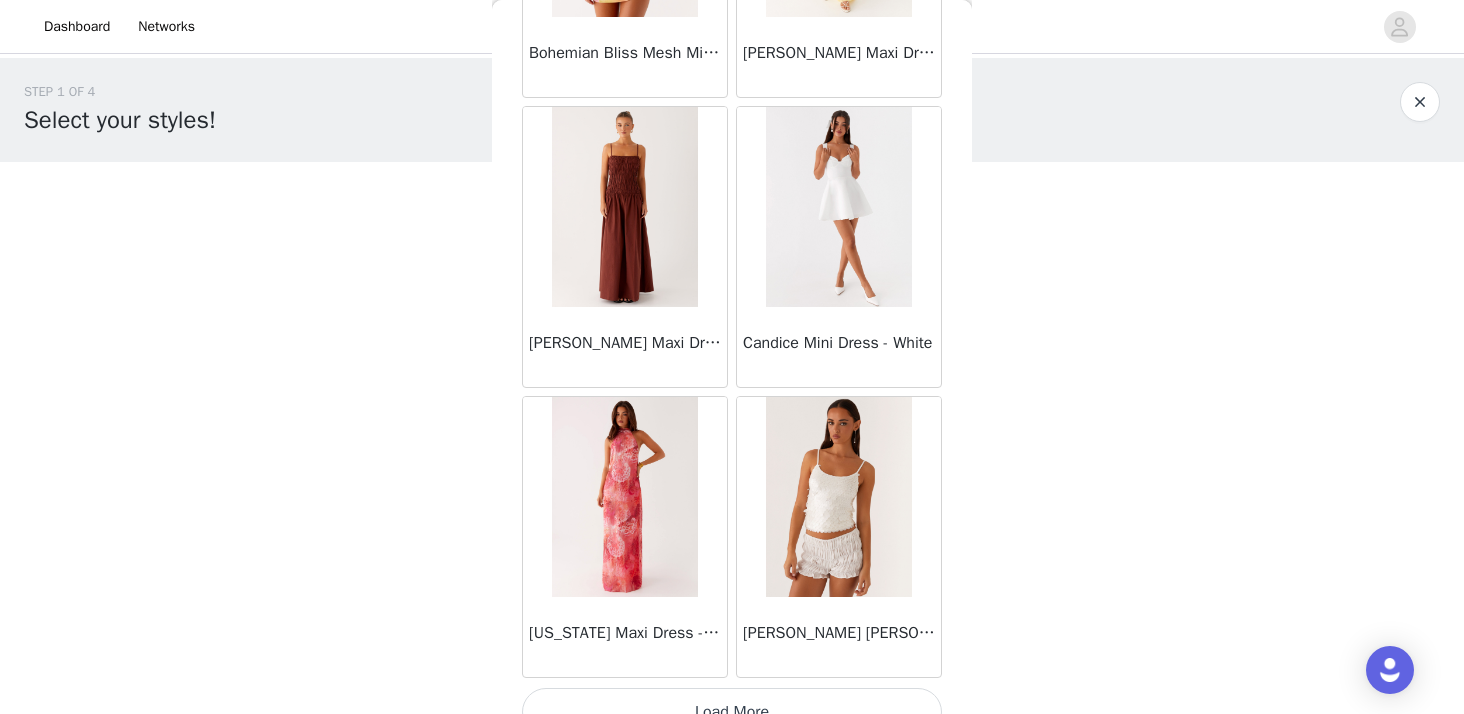 scroll, scrollTop: 5246, scrollLeft: 0, axis: vertical 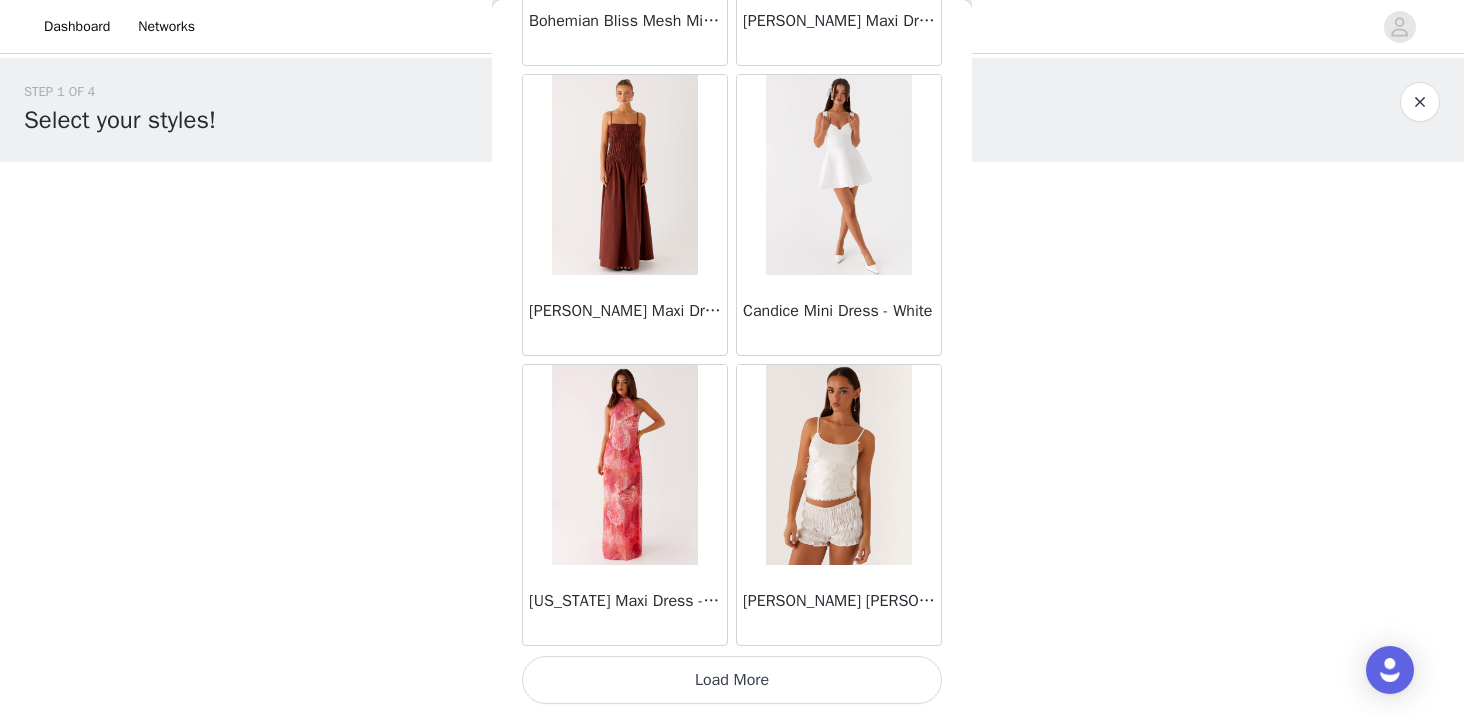 click on "Load More" at bounding box center [732, 680] 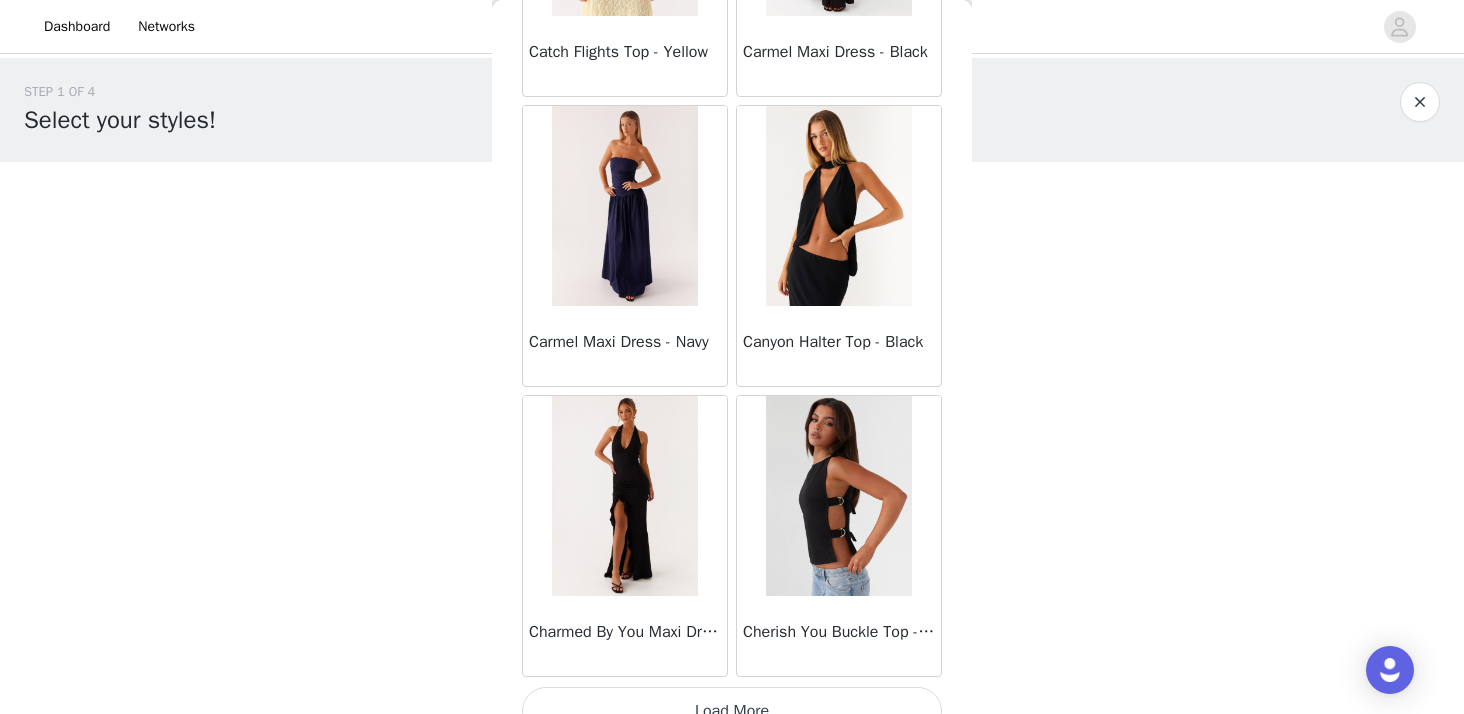 scroll, scrollTop: 8146, scrollLeft: 0, axis: vertical 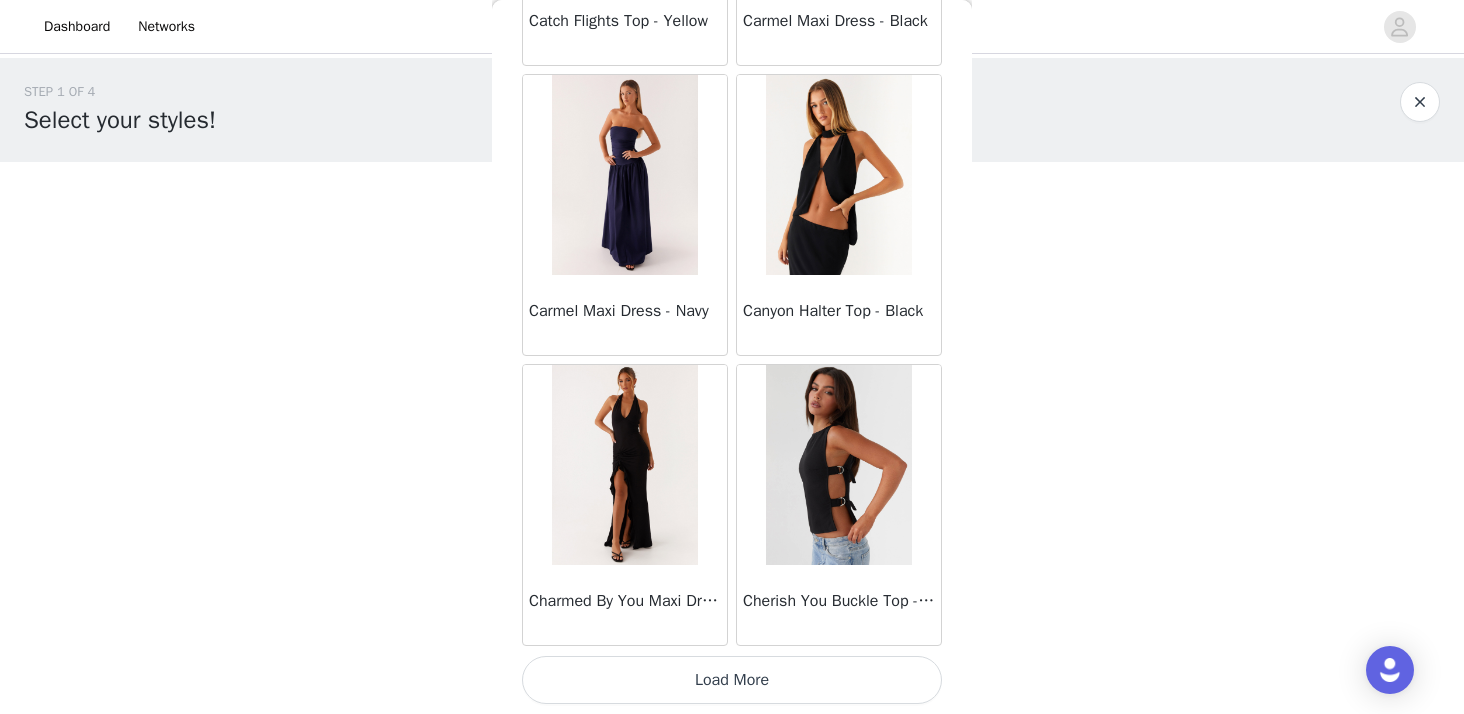 click on "Load More" at bounding box center (732, 680) 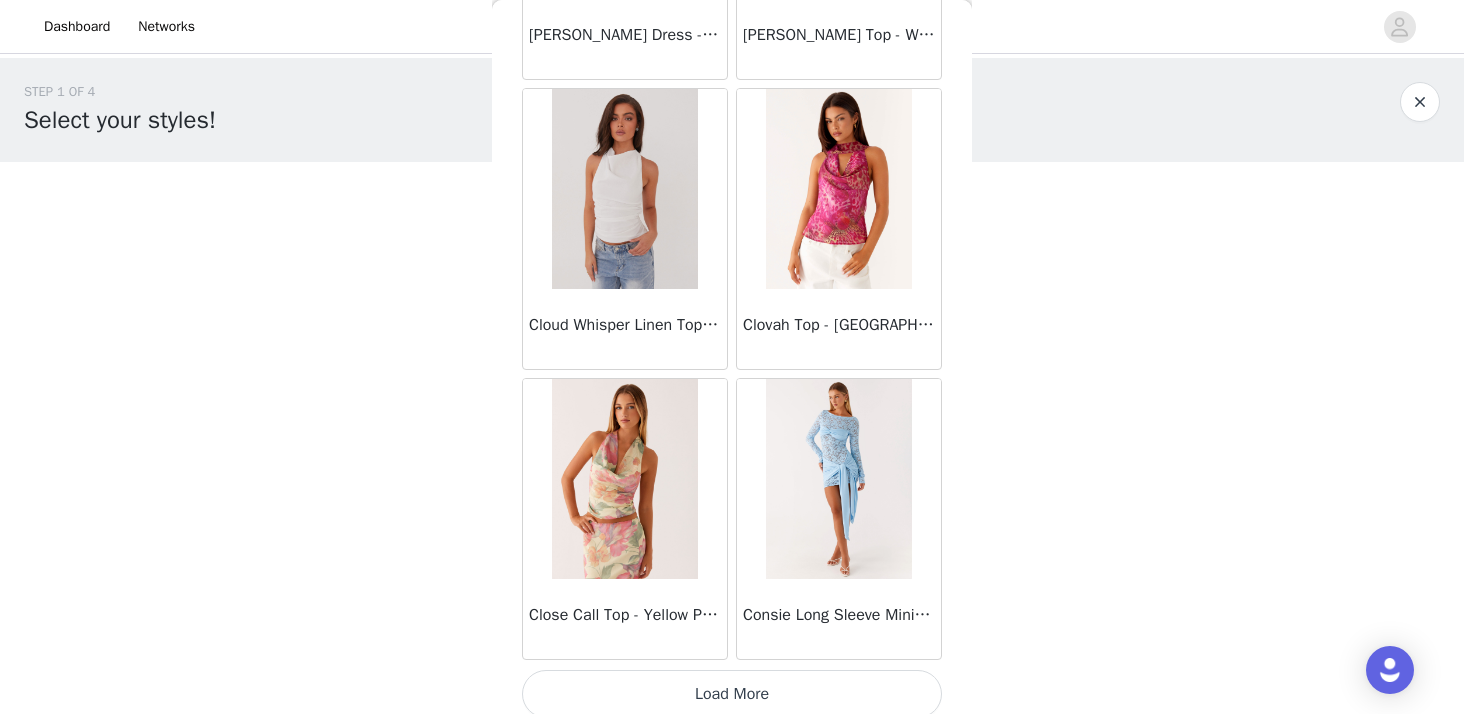 scroll, scrollTop: 11046, scrollLeft: 0, axis: vertical 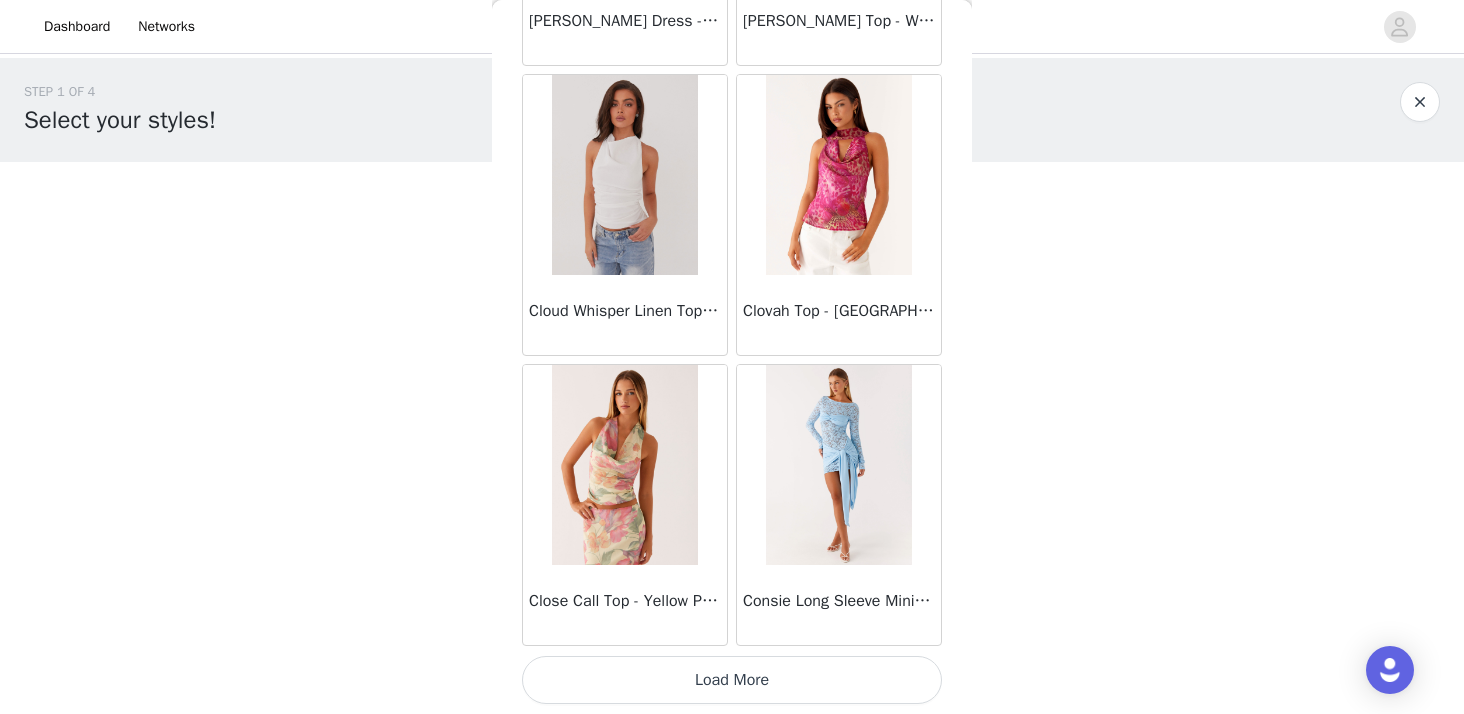 click on "Load More" at bounding box center [732, 680] 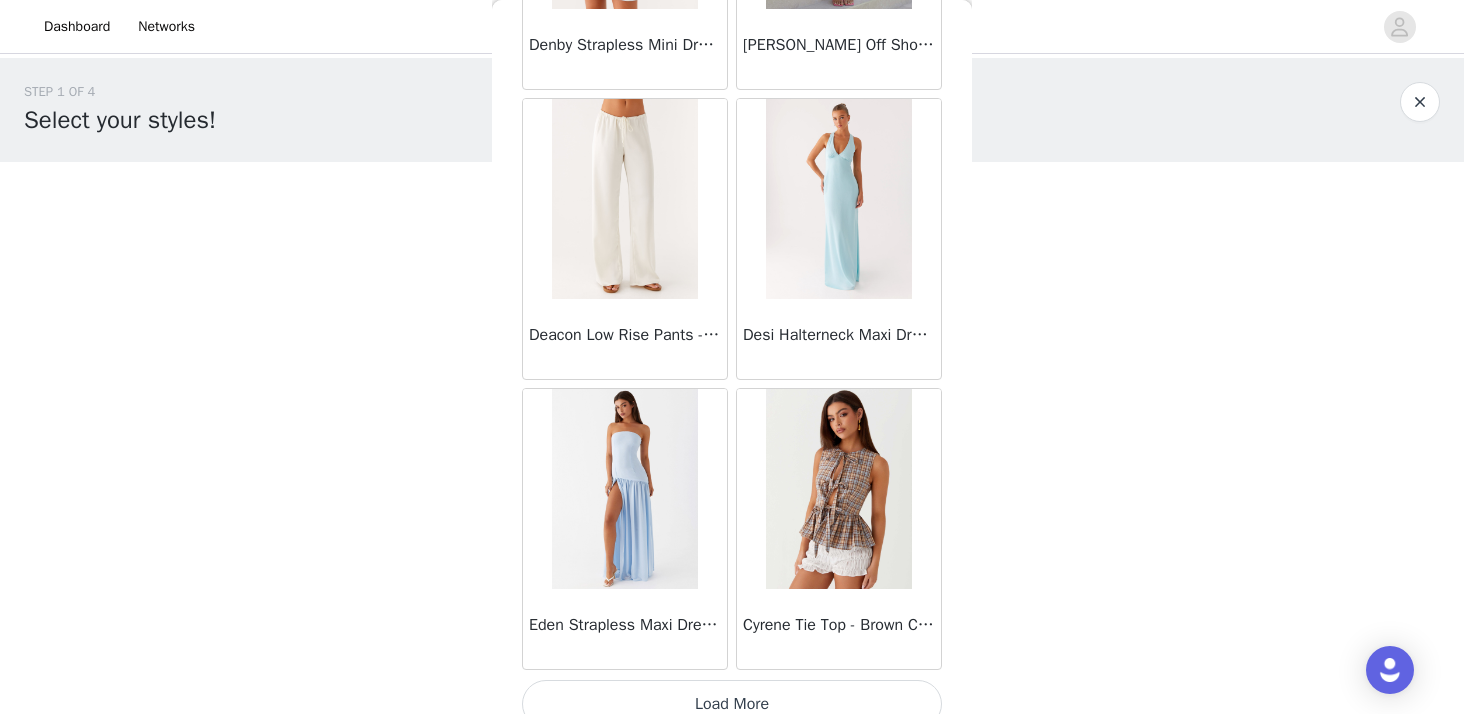 scroll, scrollTop: 13946, scrollLeft: 0, axis: vertical 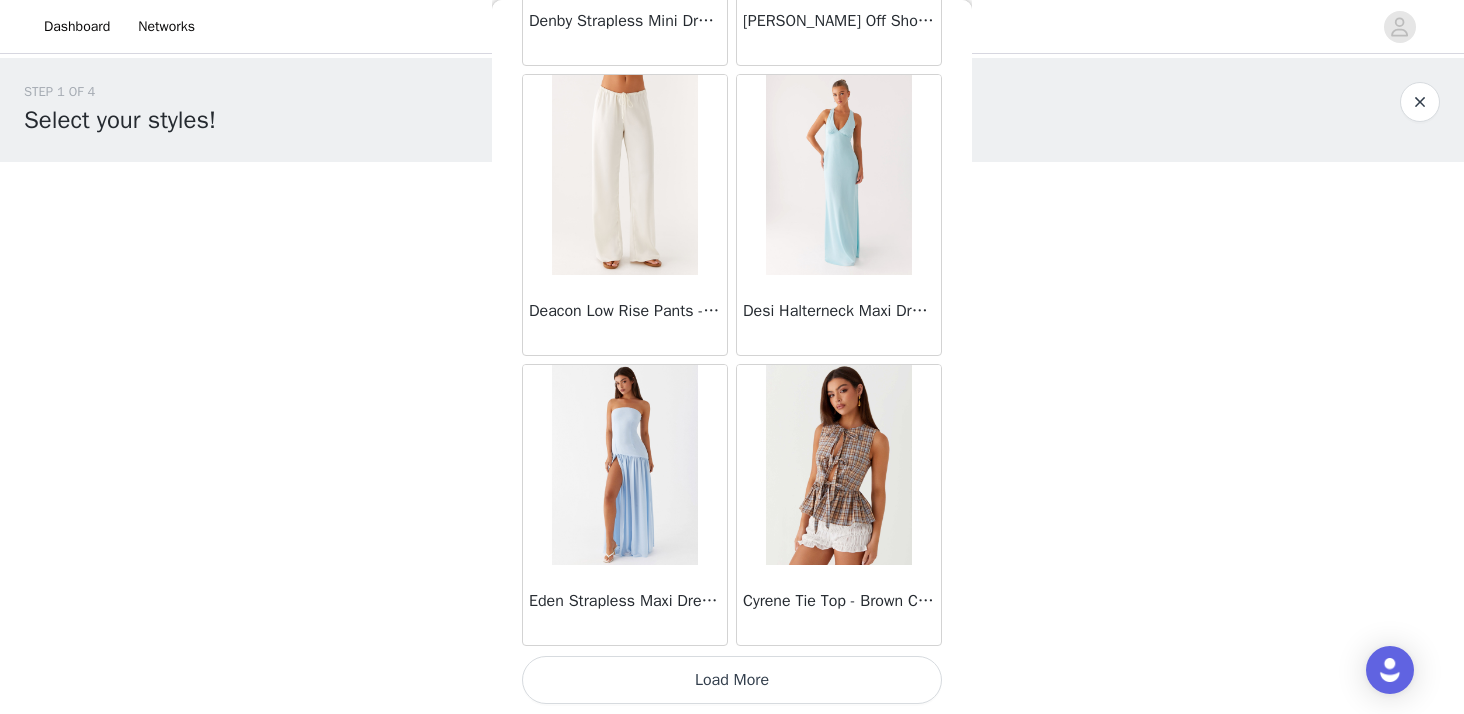 click on "Load More" at bounding box center (732, 680) 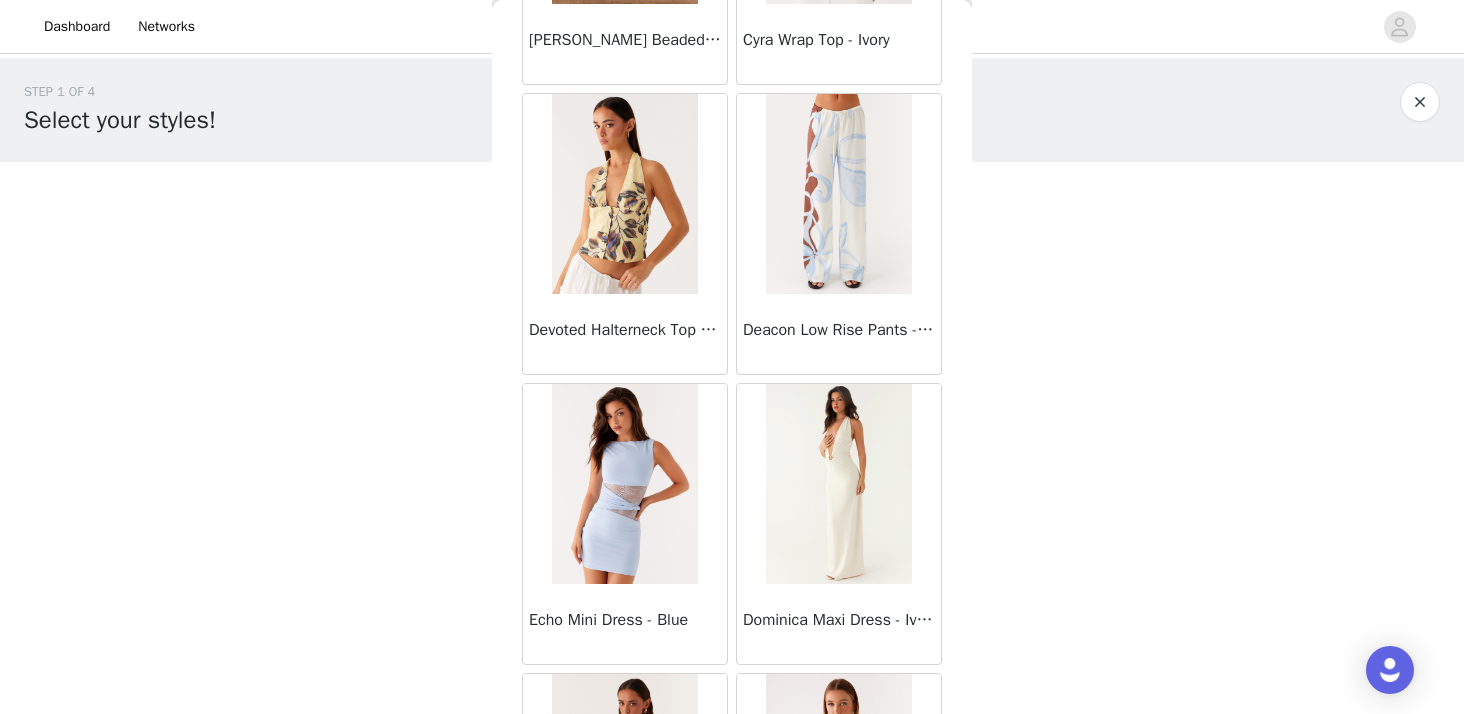 scroll, scrollTop: 16846, scrollLeft: 0, axis: vertical 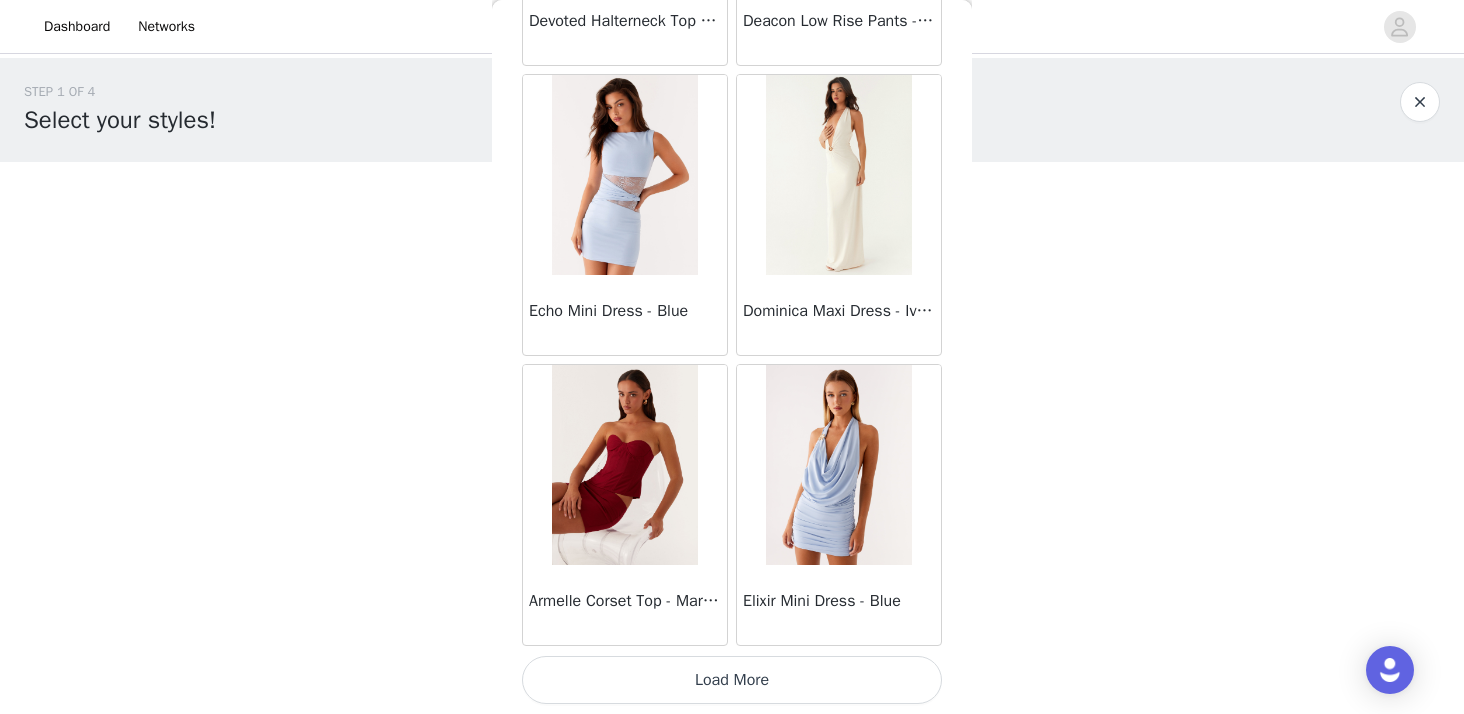 click on "Load More" at bounding box center (732, 680) 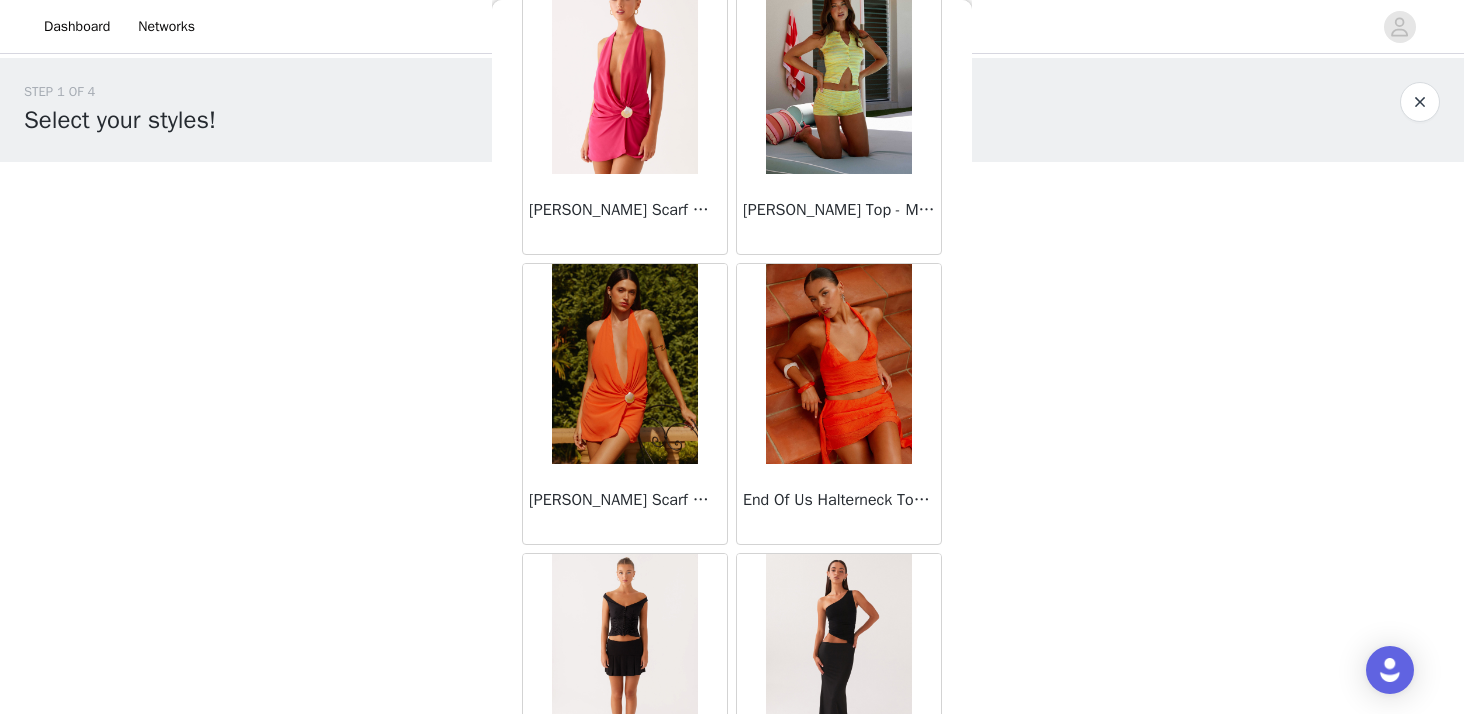 scroll, scrollTop: 19746, scrollLeft: 0, axis: vertical 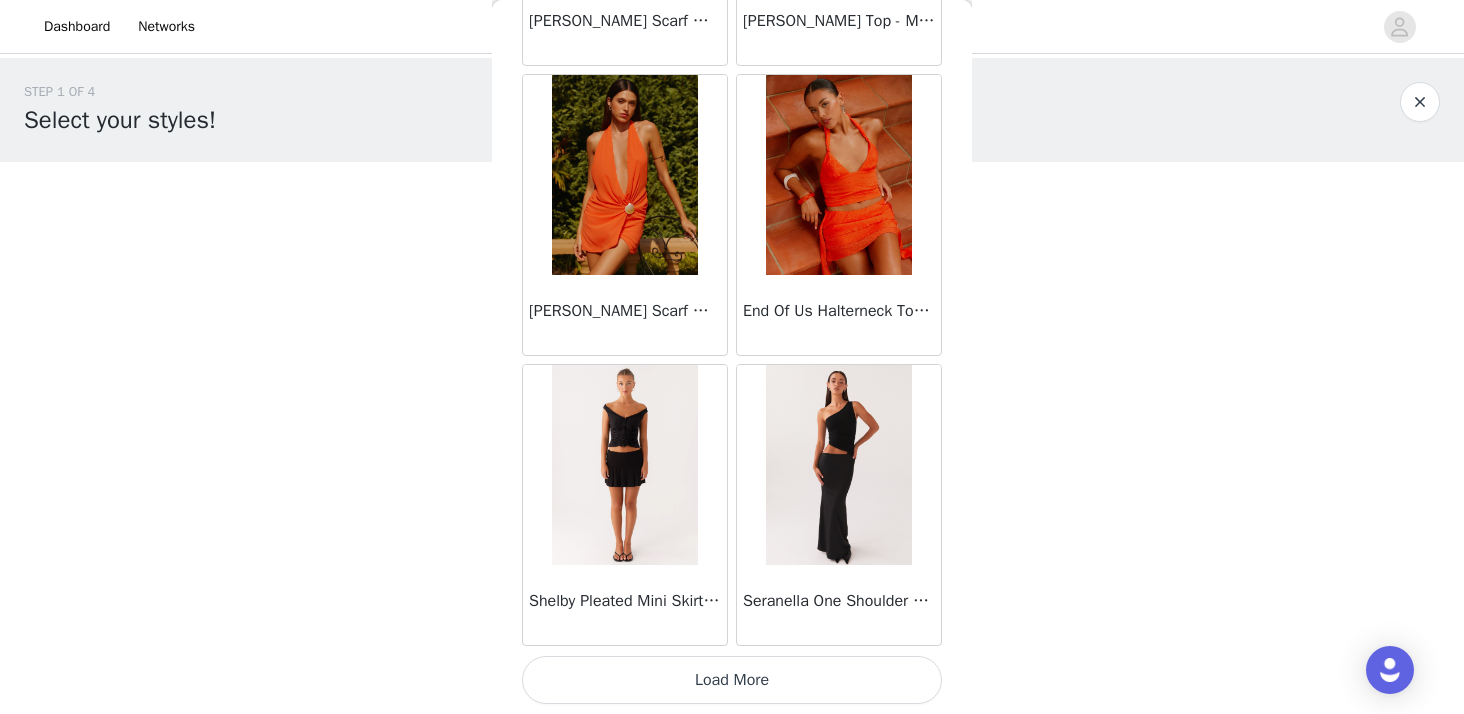 click on "Load More" at bounding box center (732, 680) 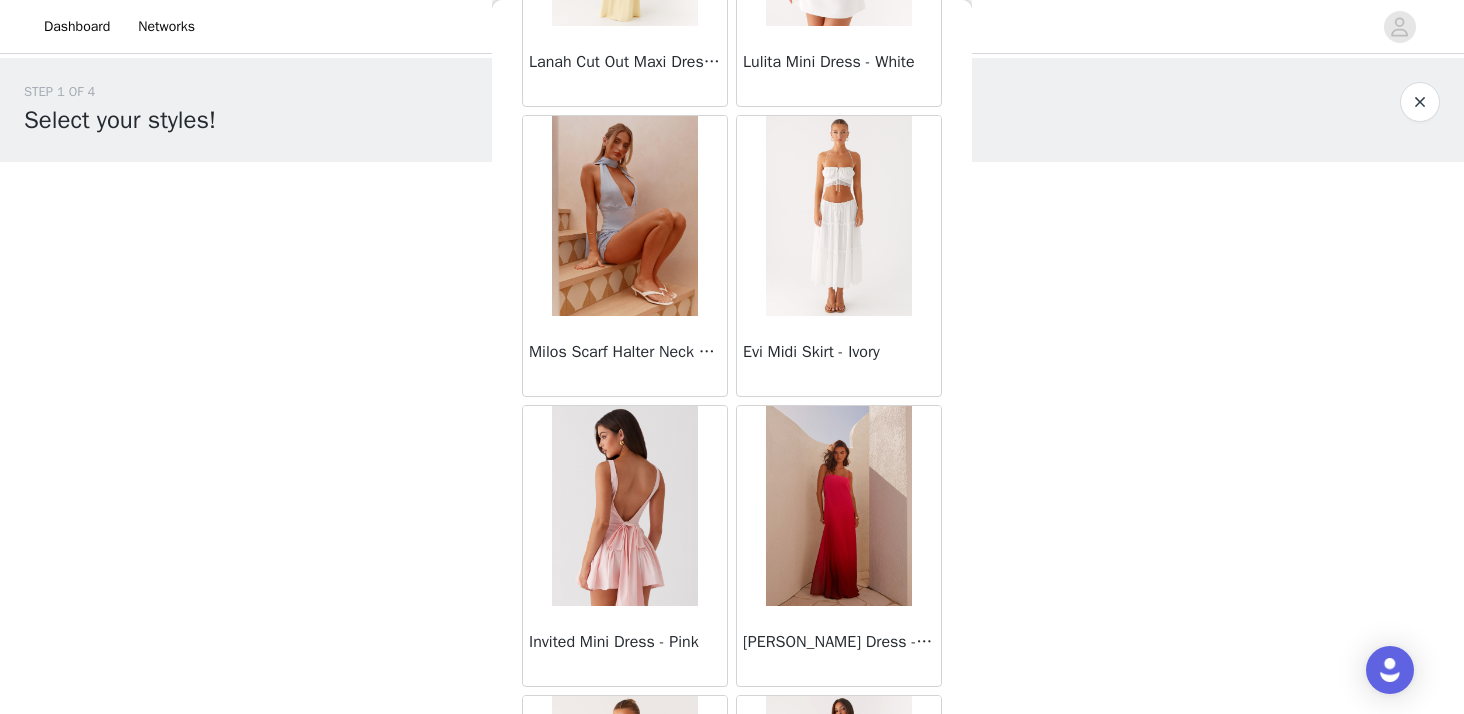 scroll, scrollTop: 20864, scrollLeft: 0, axis: vertical 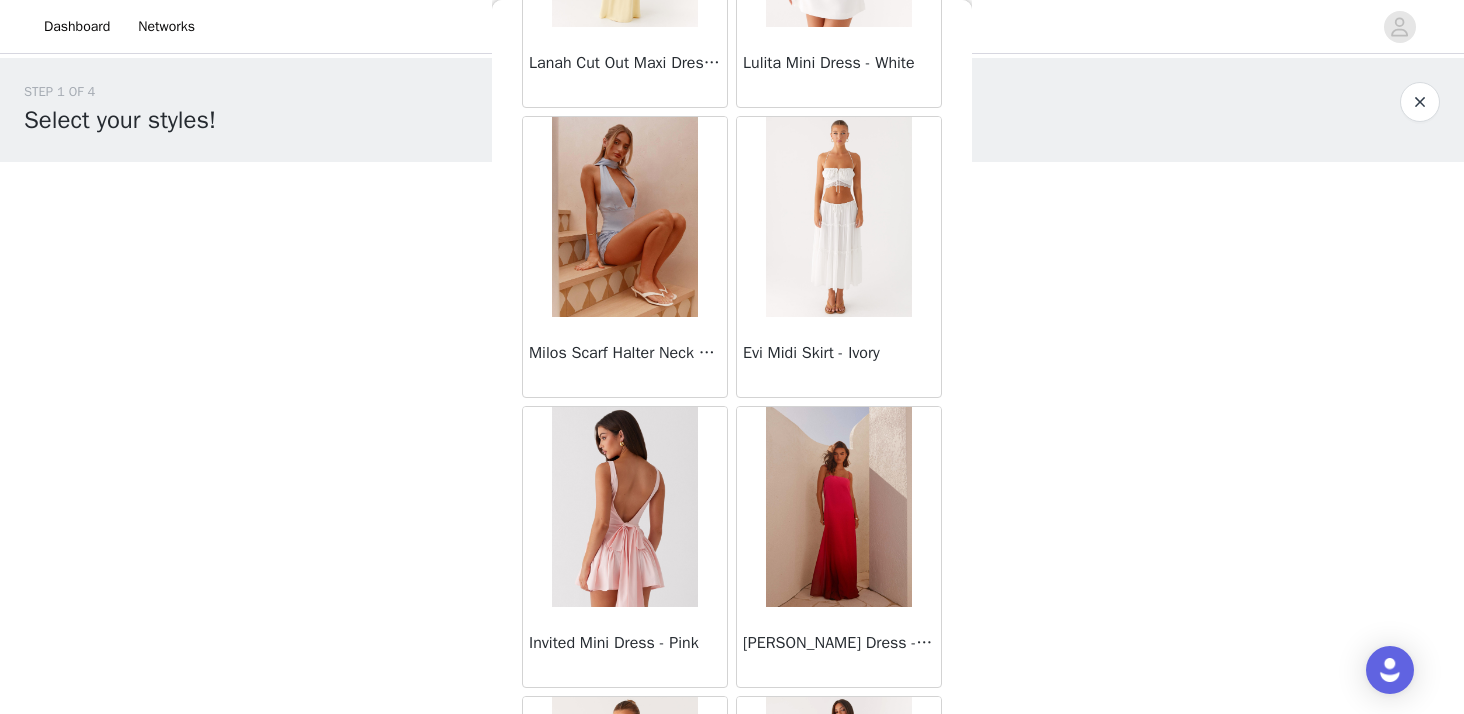 click at bounding box center [624, 217] 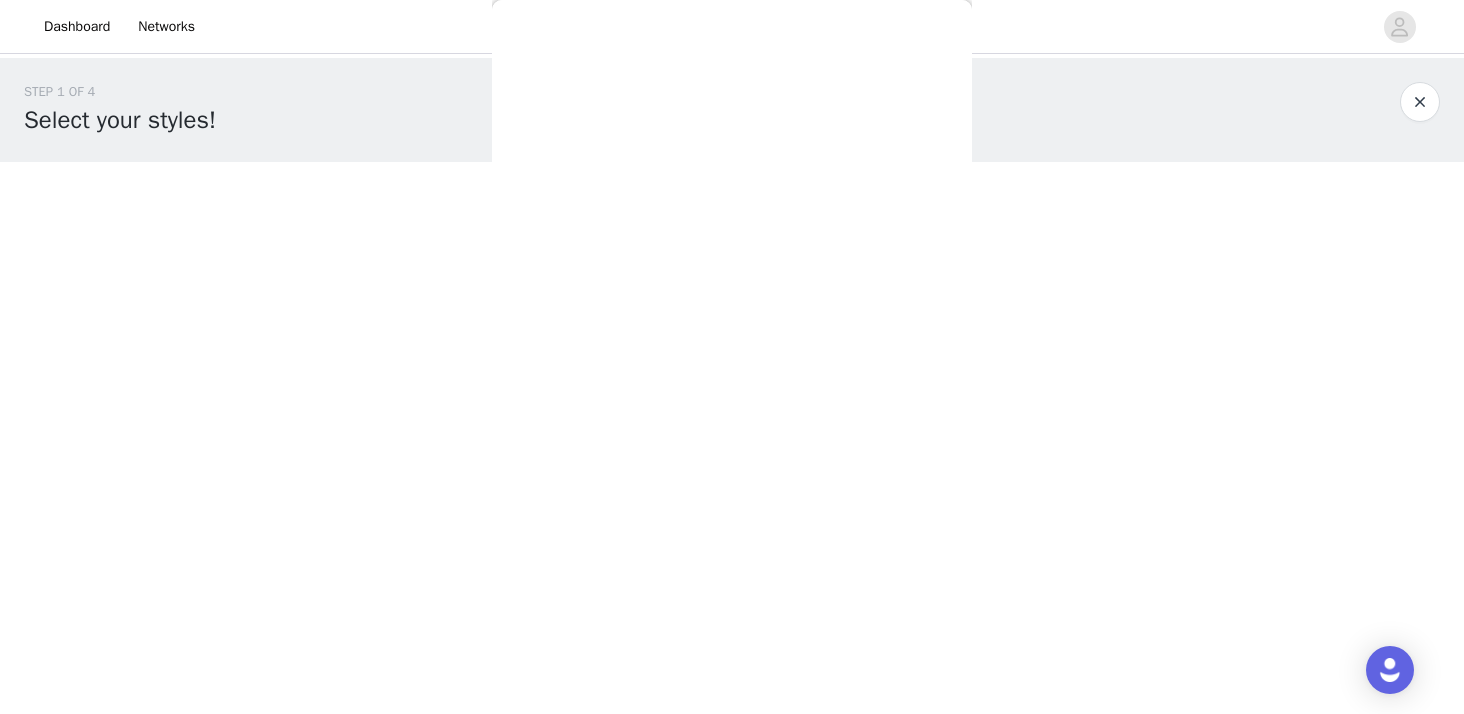 scroll, scrollTop: 0, scrollLeft: 0, axis: both 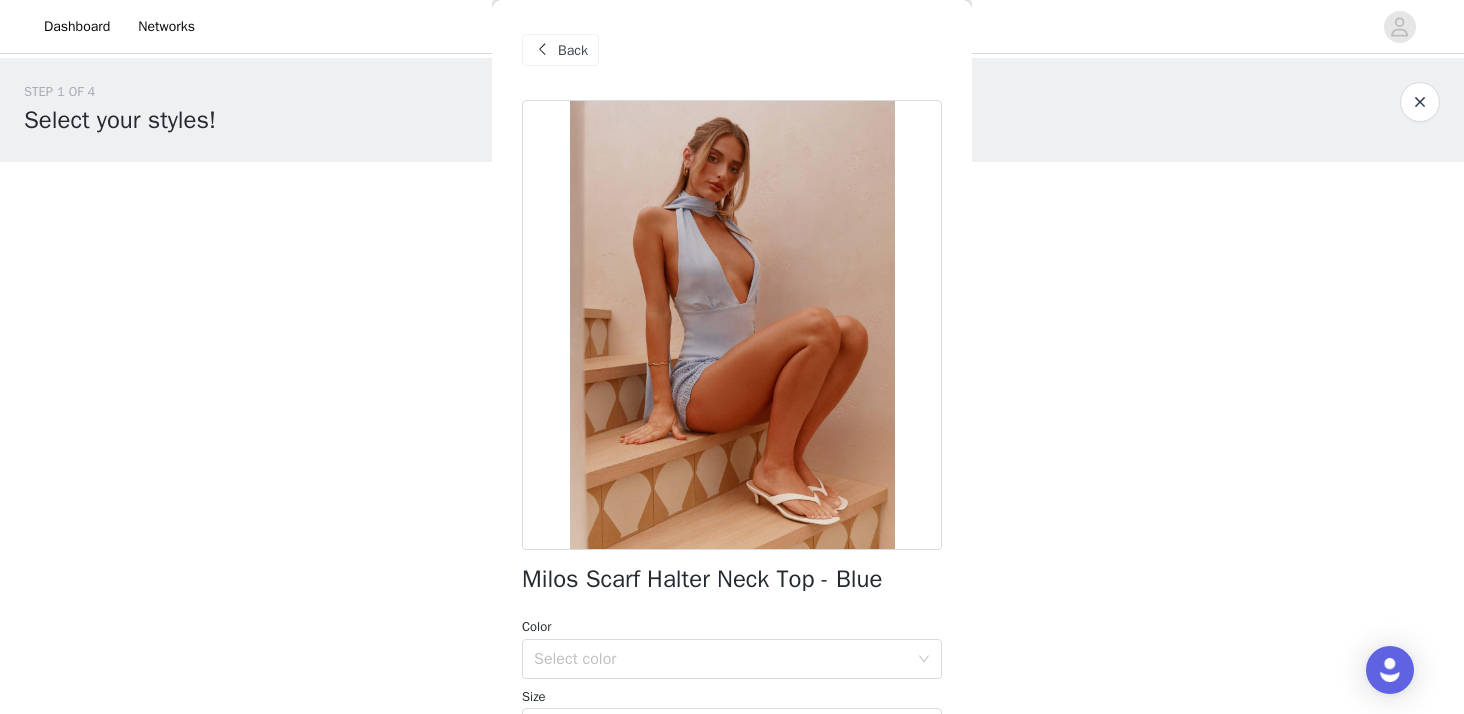 click on "Back" at bounding box center (560, 50) 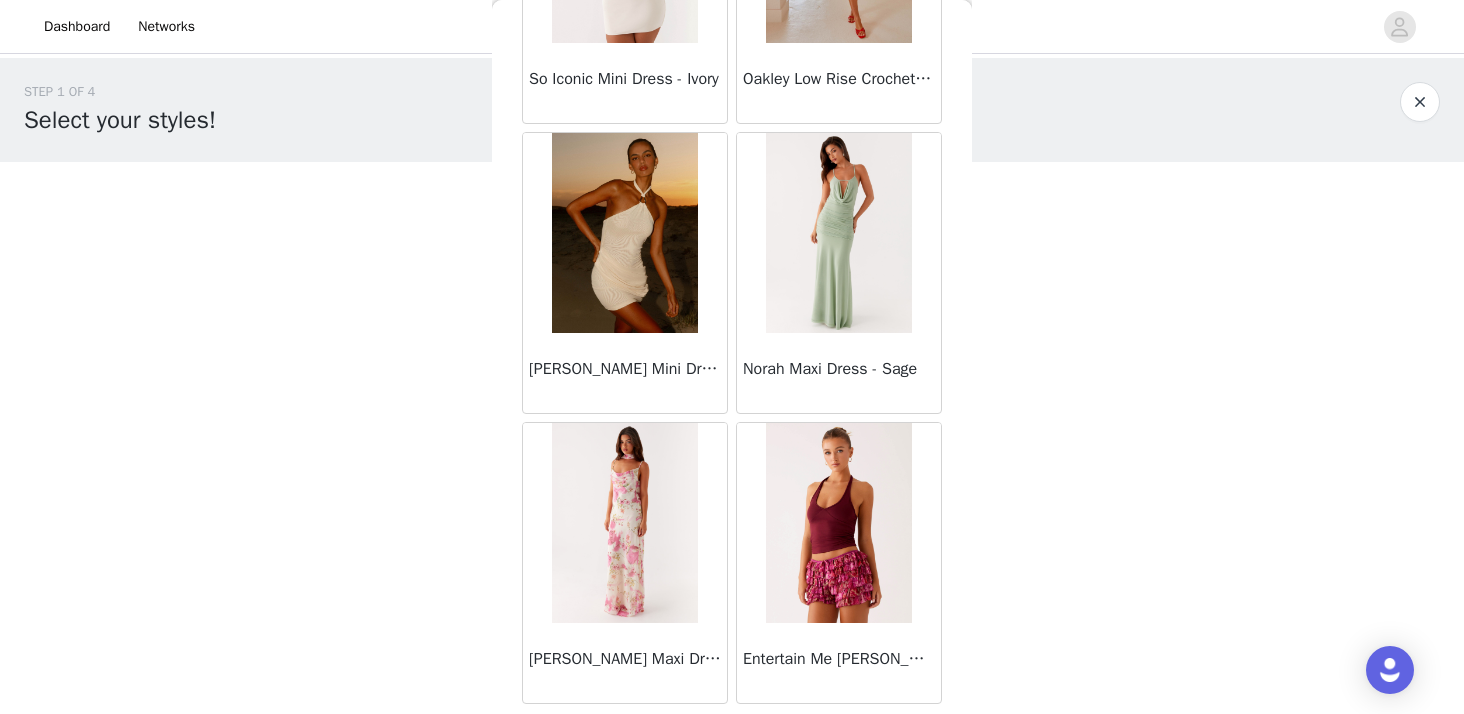scroll, scrollTop: 22646, scrollLeft: 0, axis: vertical 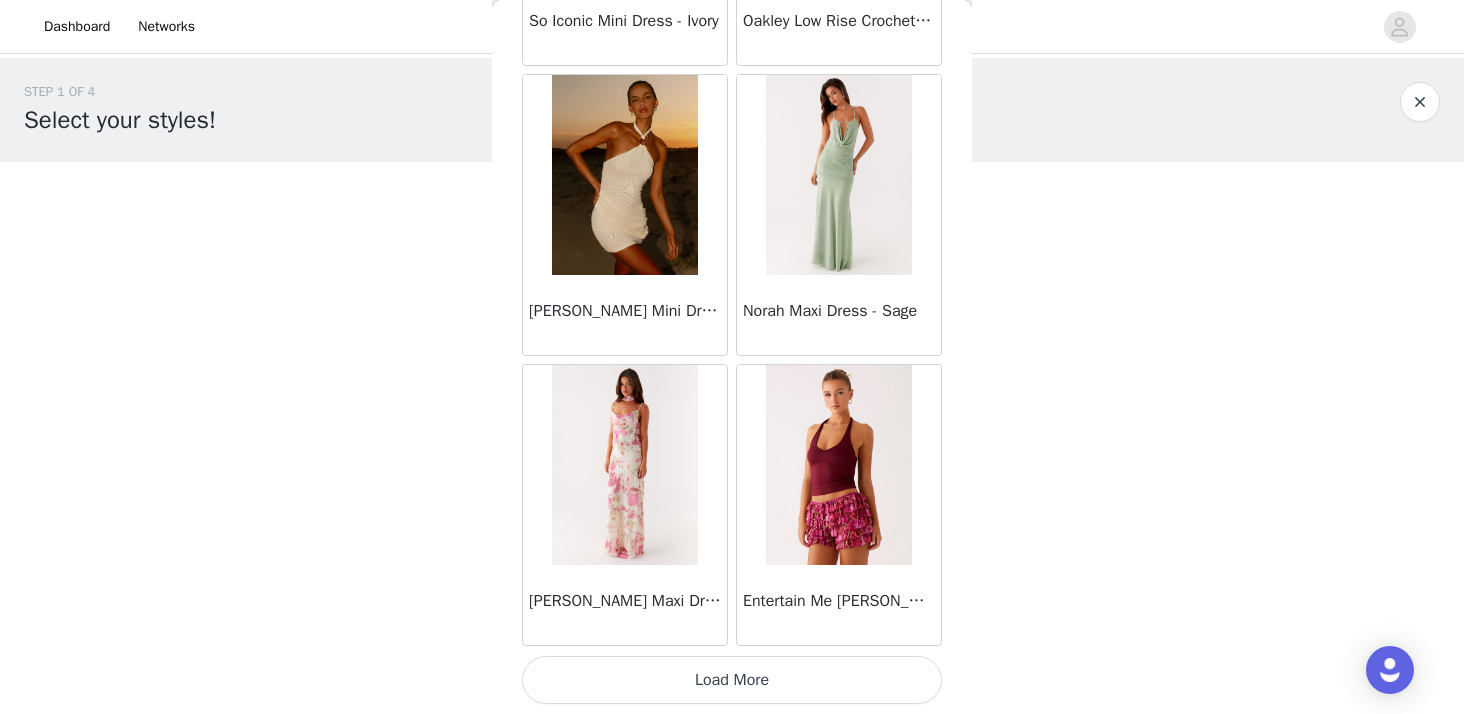 click on "Load More" at bounding box center (732, 680) 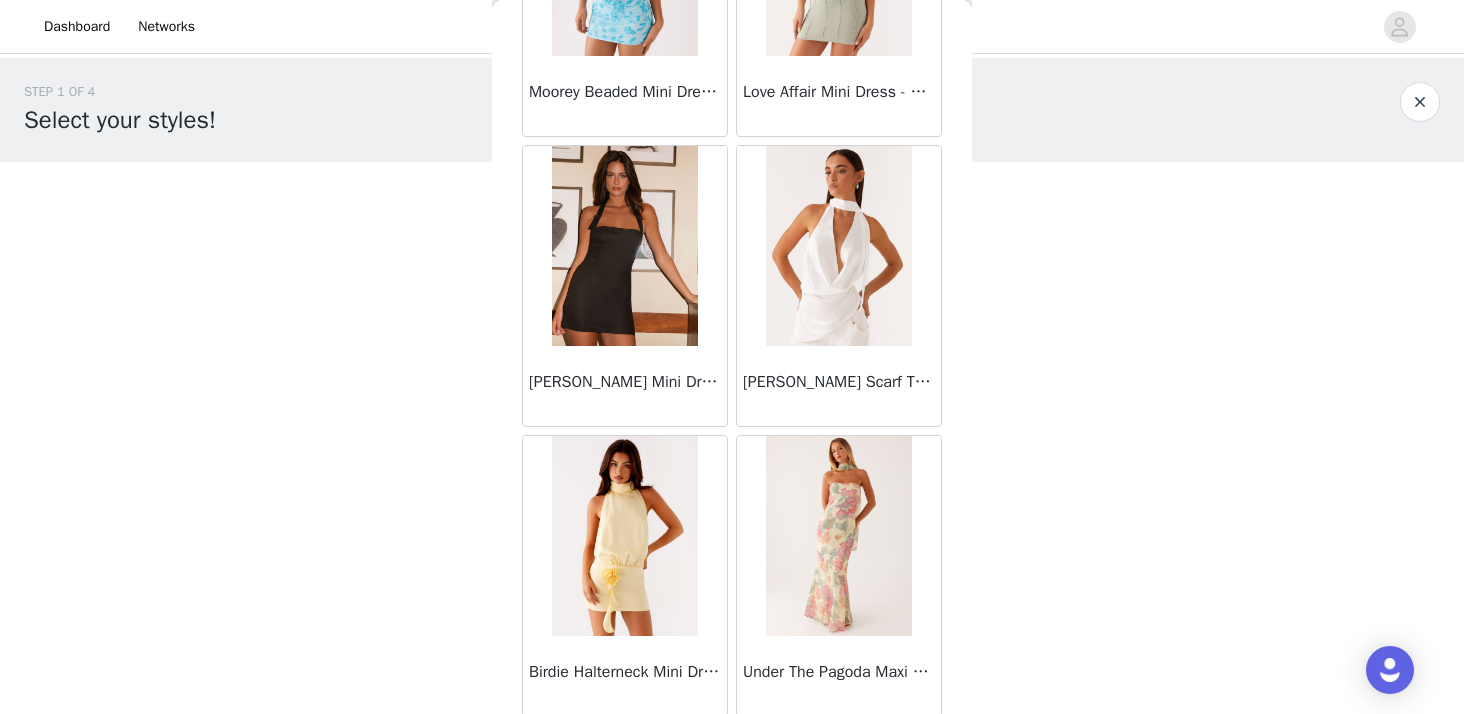 scroll, scrollTop: 25546, scrollLeft: 0, axis: vertical 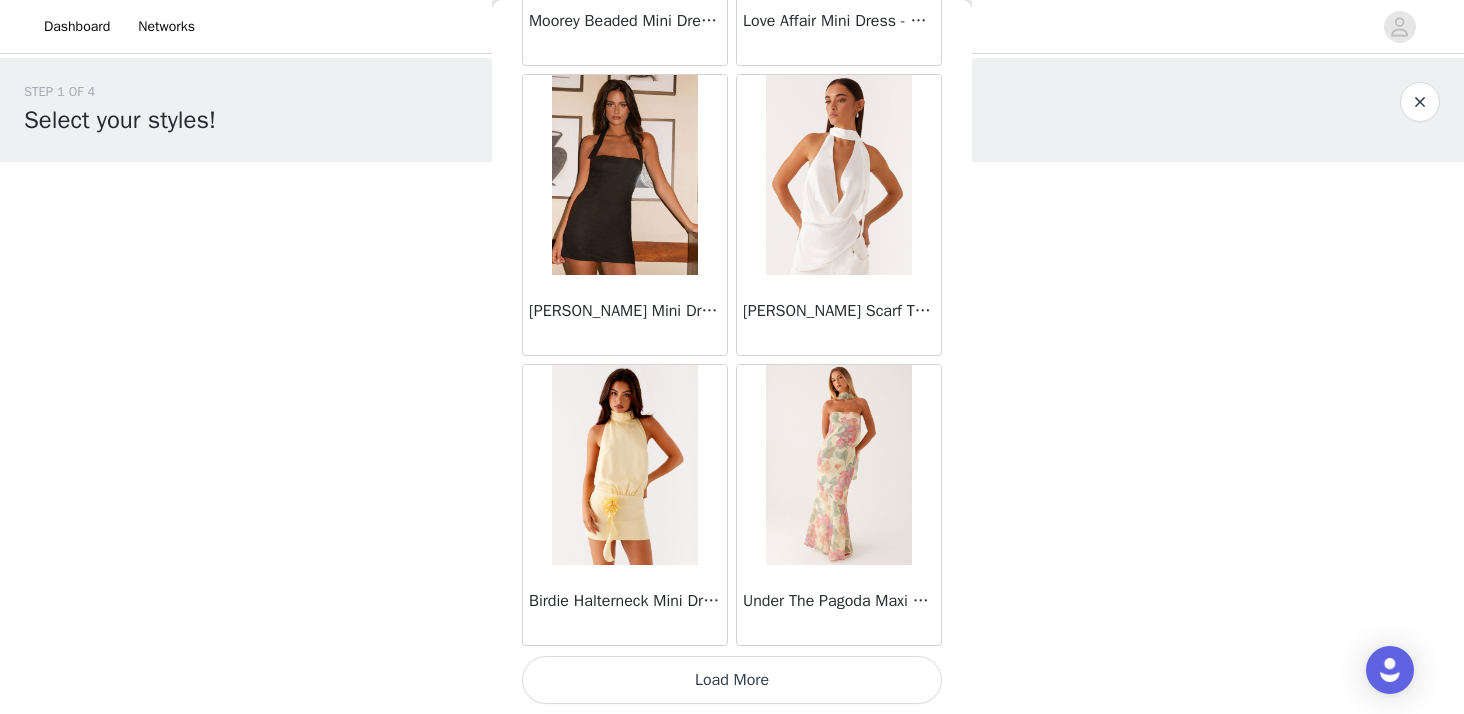 click on "Load More" at bounding box center [732, 680] 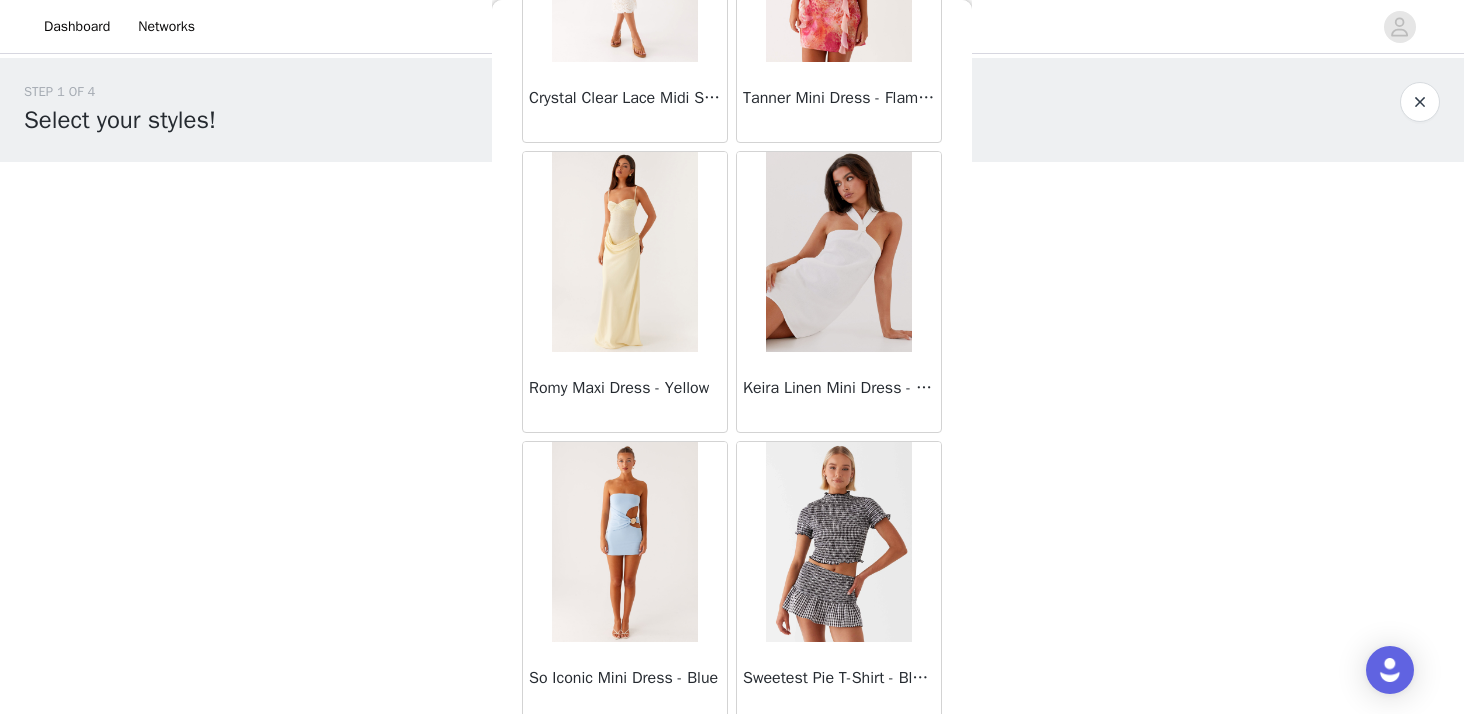 scroll, scrollTop: 28446, scrollLeft: 0, axis: vertical 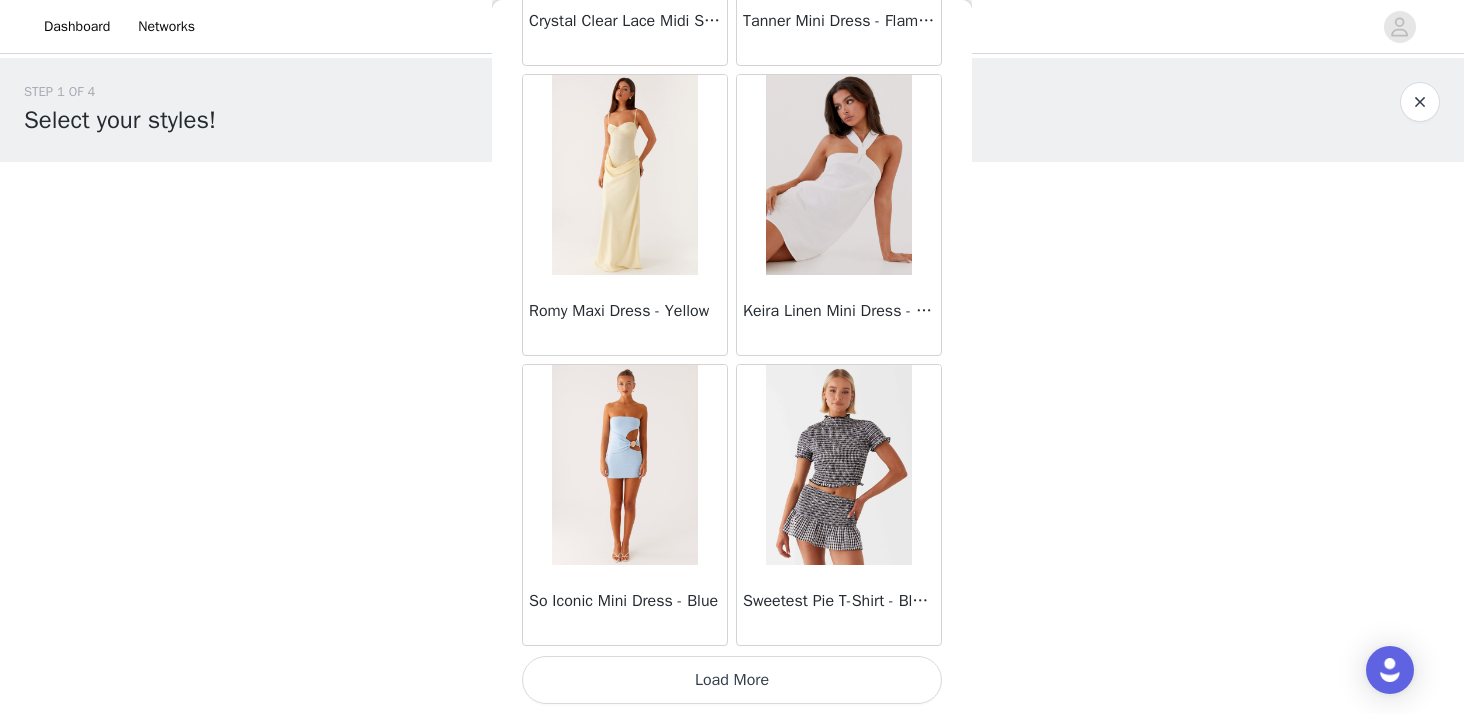 click on "Load More" at bounding box center [732, 680] 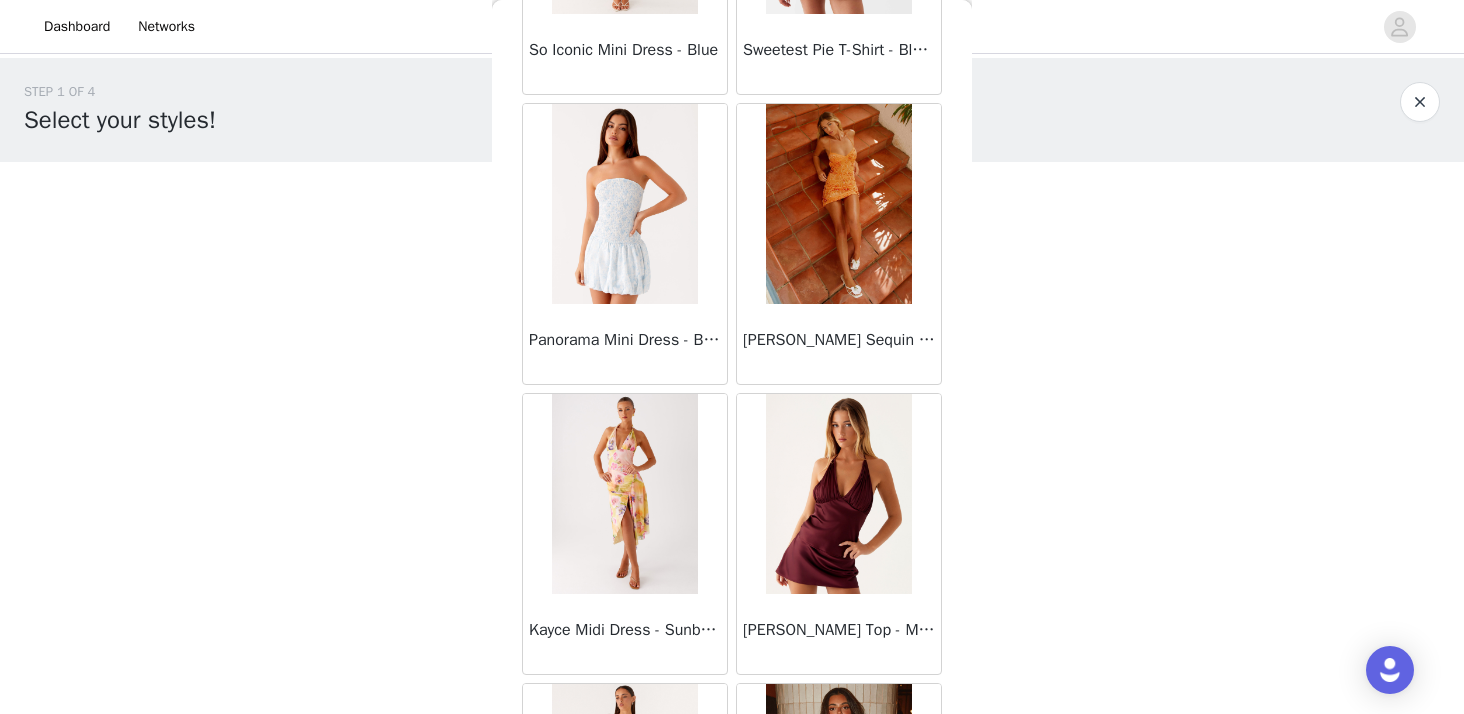 scroll, scrollTop: 28999, scrollLeft: 0, axis: vertical 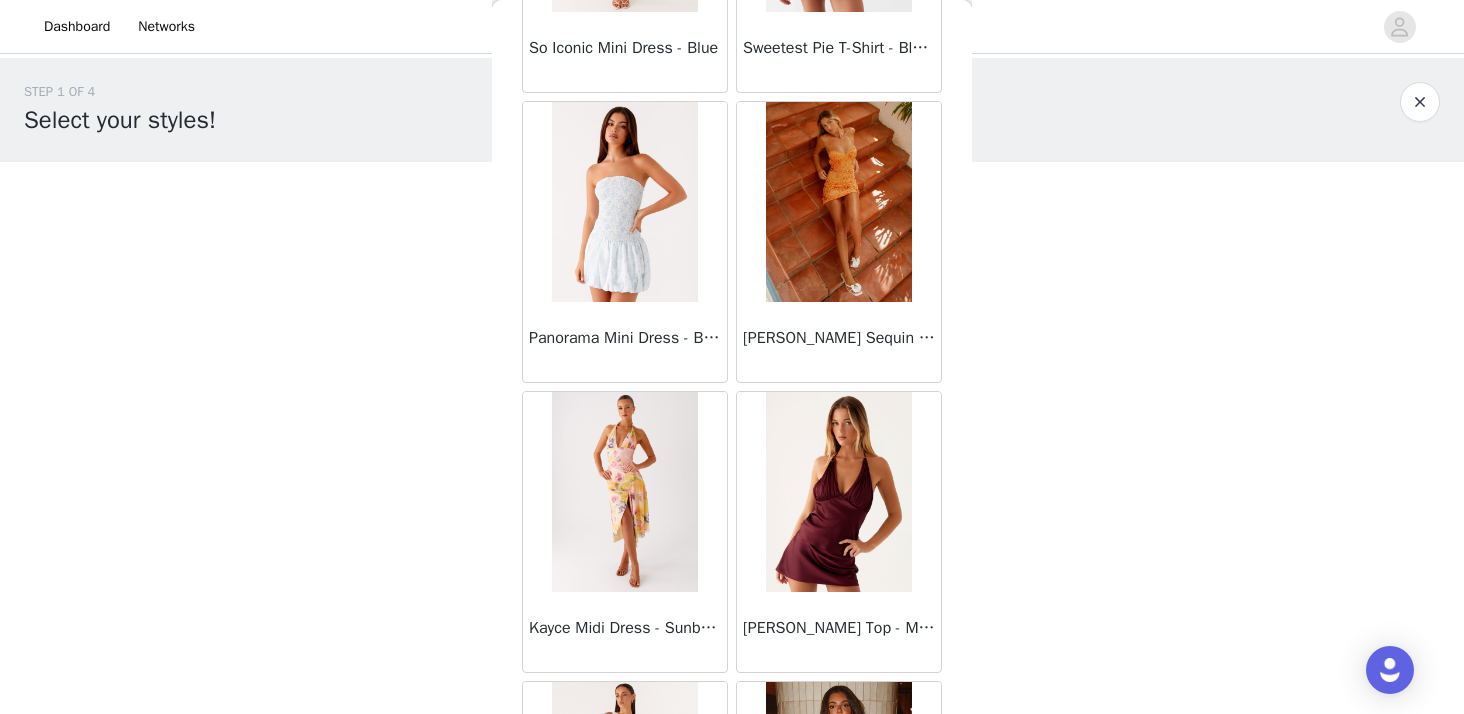 click on "Kayce Midi Dress - Sunburst Floral" at bounding box center [625, 628] 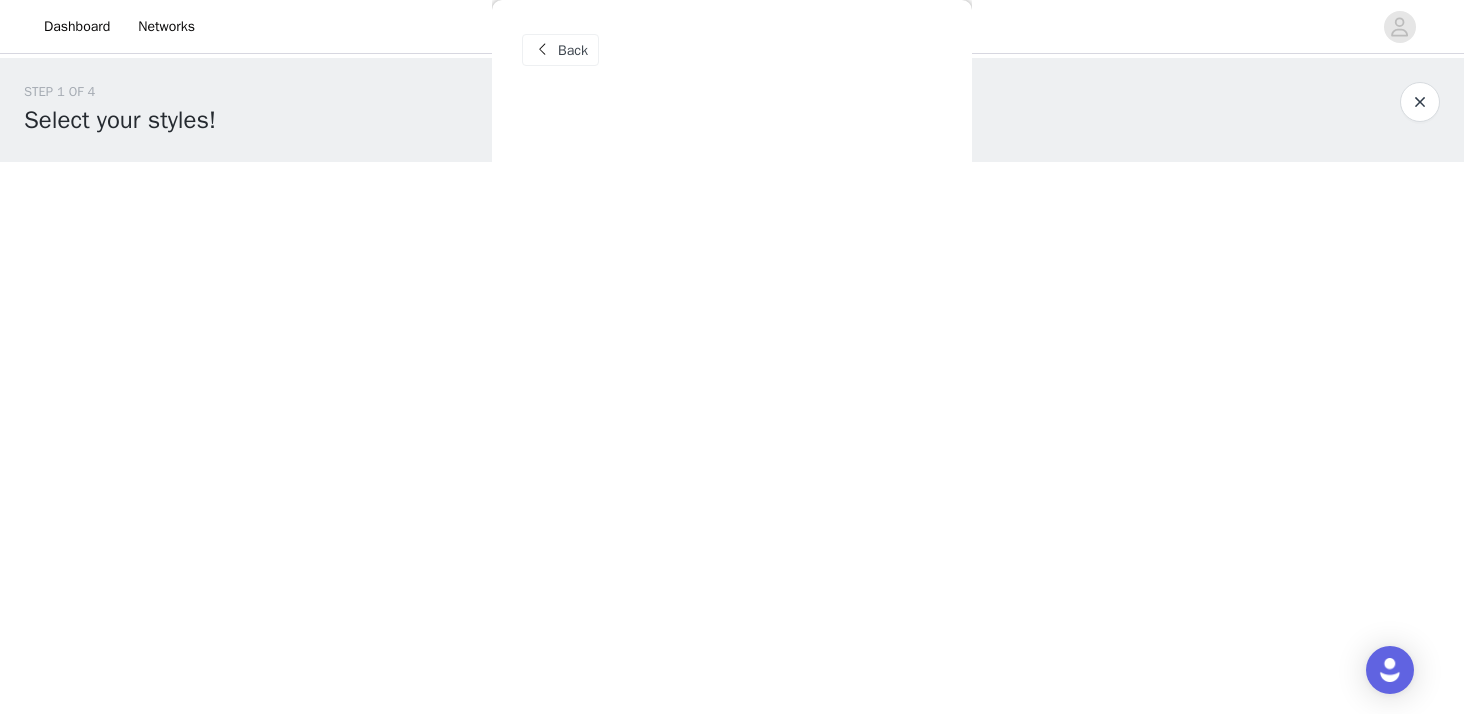 scroll, scrollTop: 0, scrollLeft: 0, axis: both 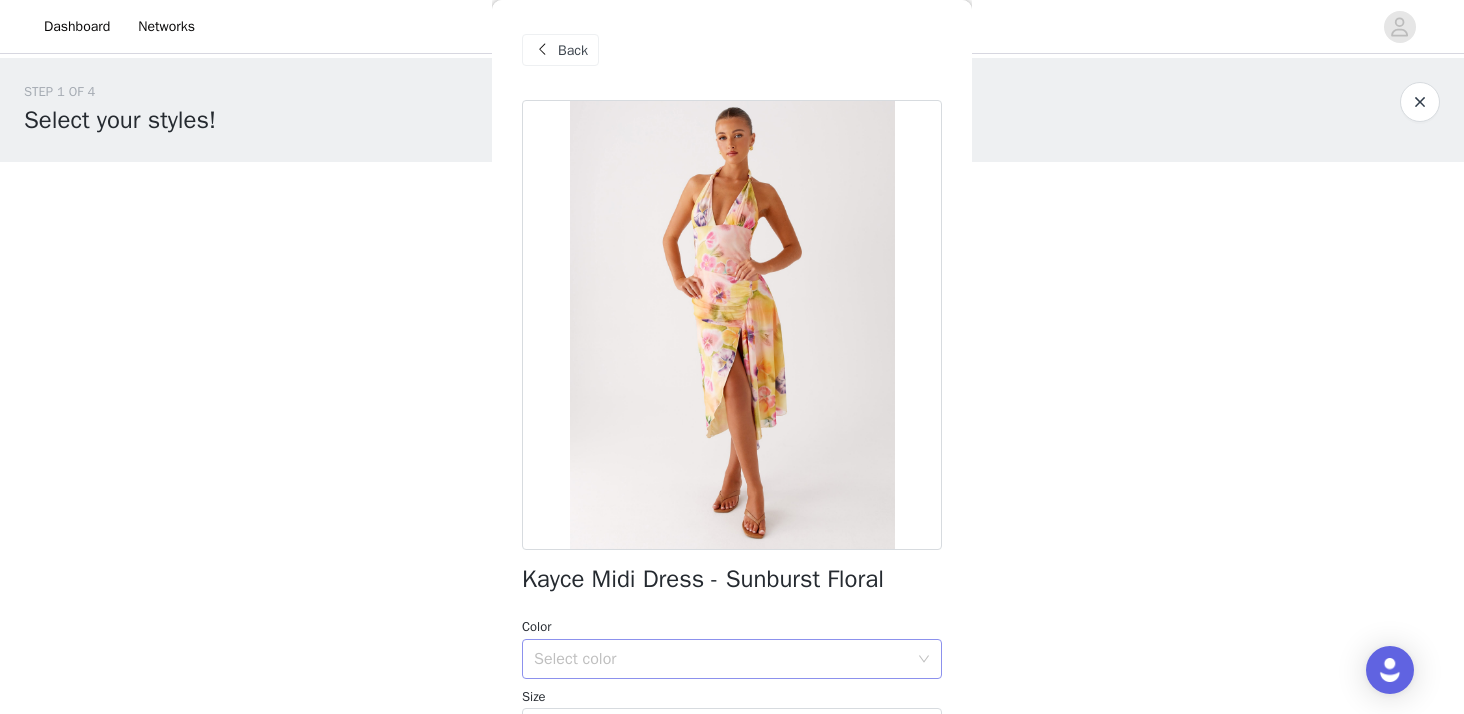 click on "Select color" at bounding box center (721, 659) 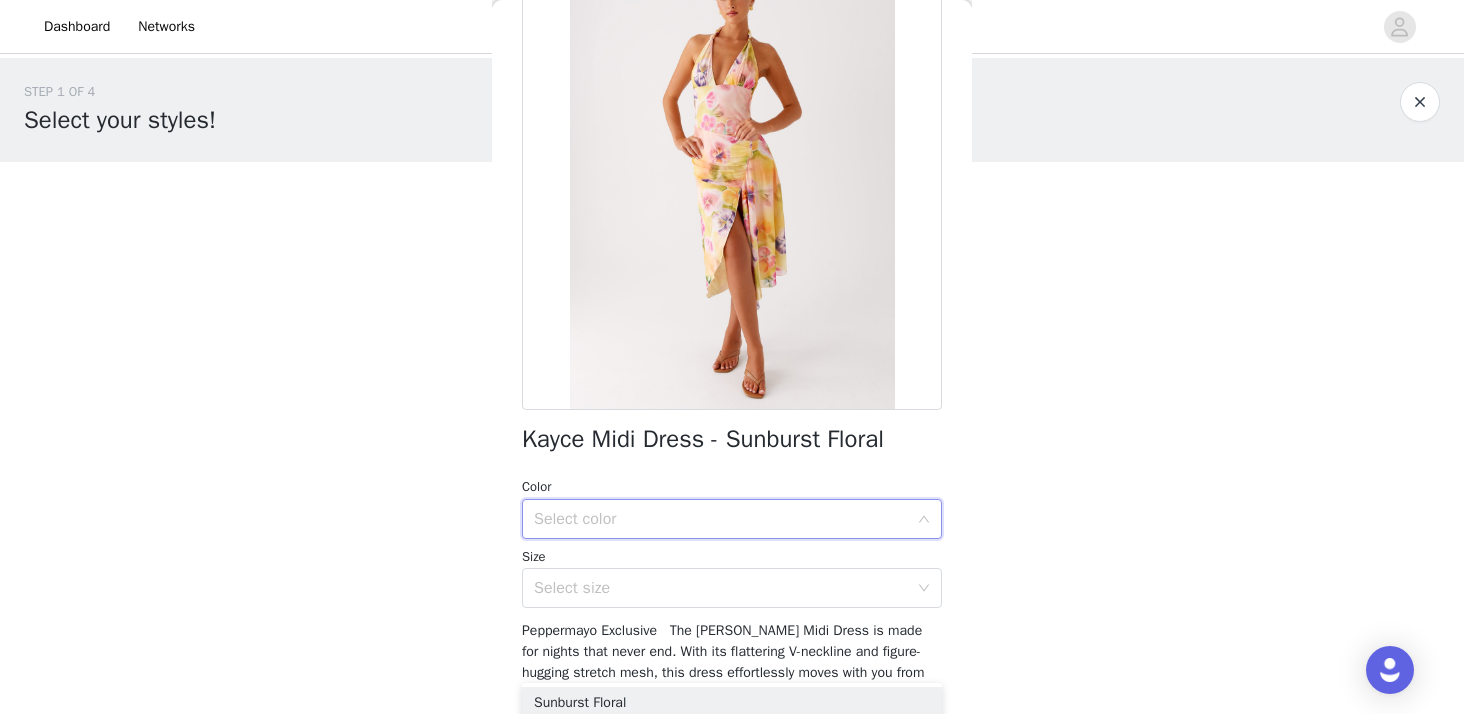 scroll, scrollTop: 143, scrollLeft: 0, axis: vertical 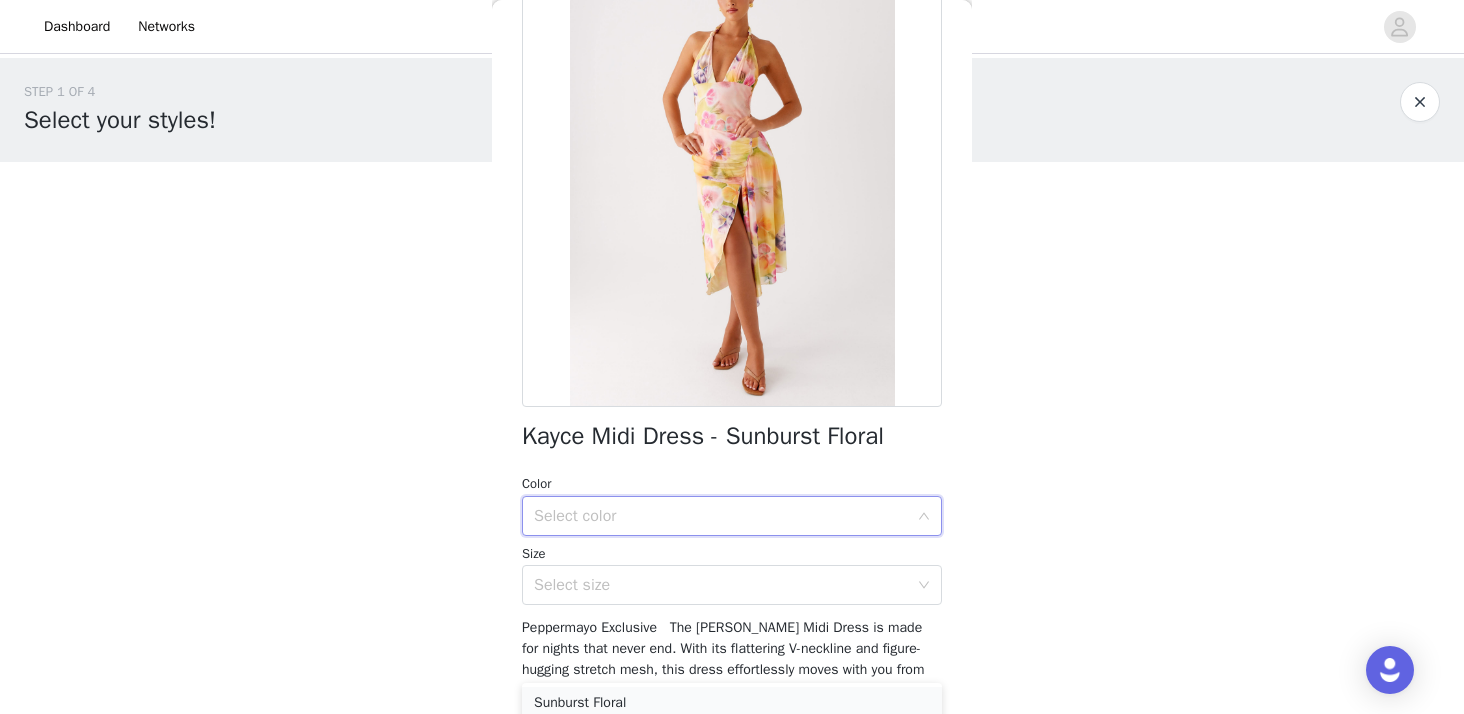 click on "Sunburst Floral" at bounding box center [732, 703] 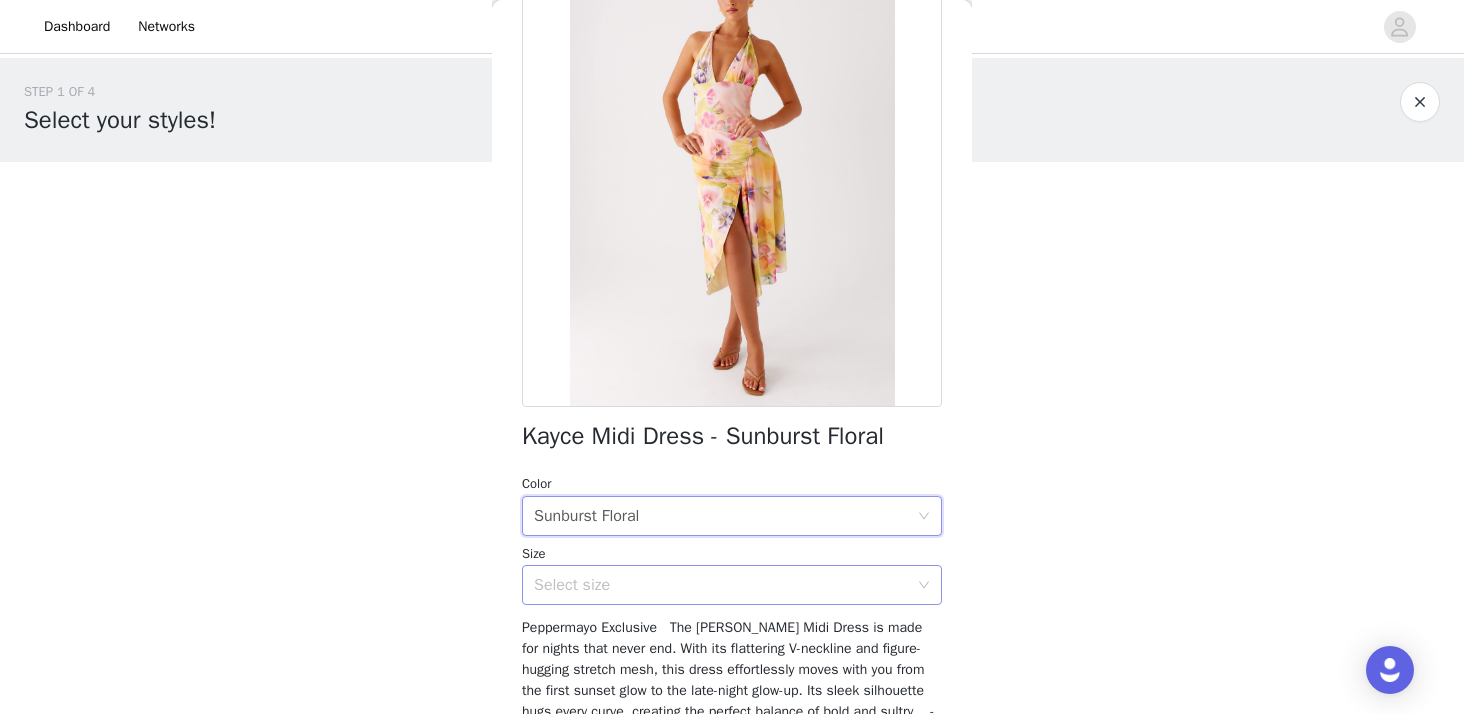 click on "Select size" at bounding box center (725, 585) 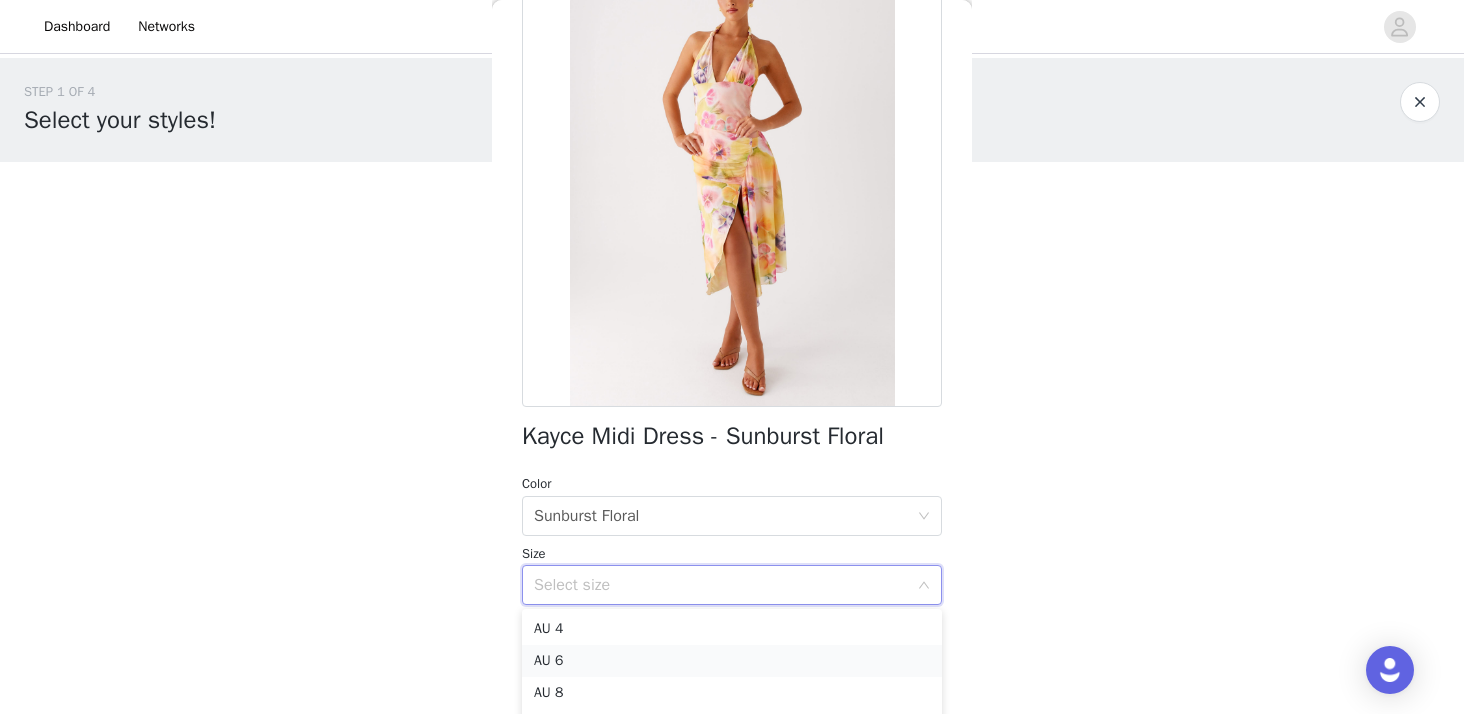 click on "AU 6" at bounding box center (732, 661) 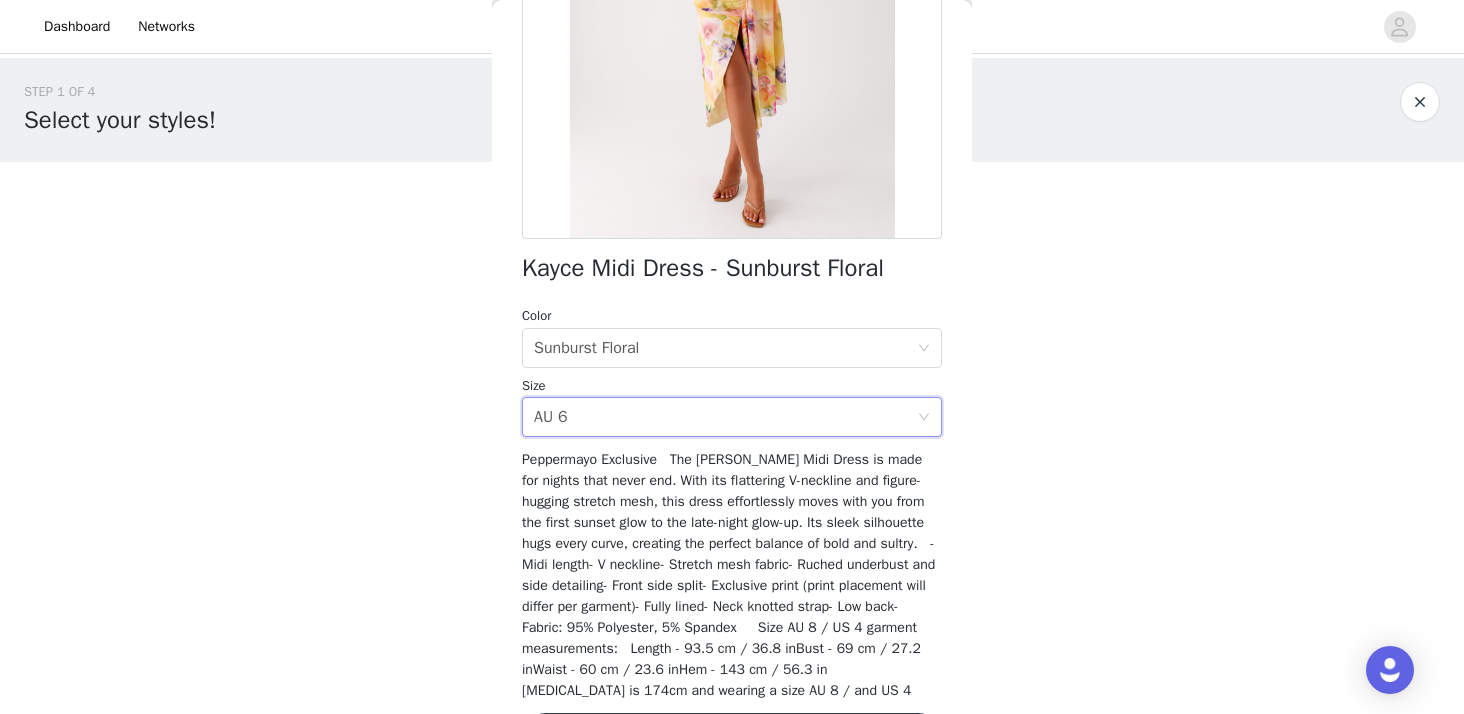 scroll, scrollTop: 403, scrollLeft: 0, axis: vertical 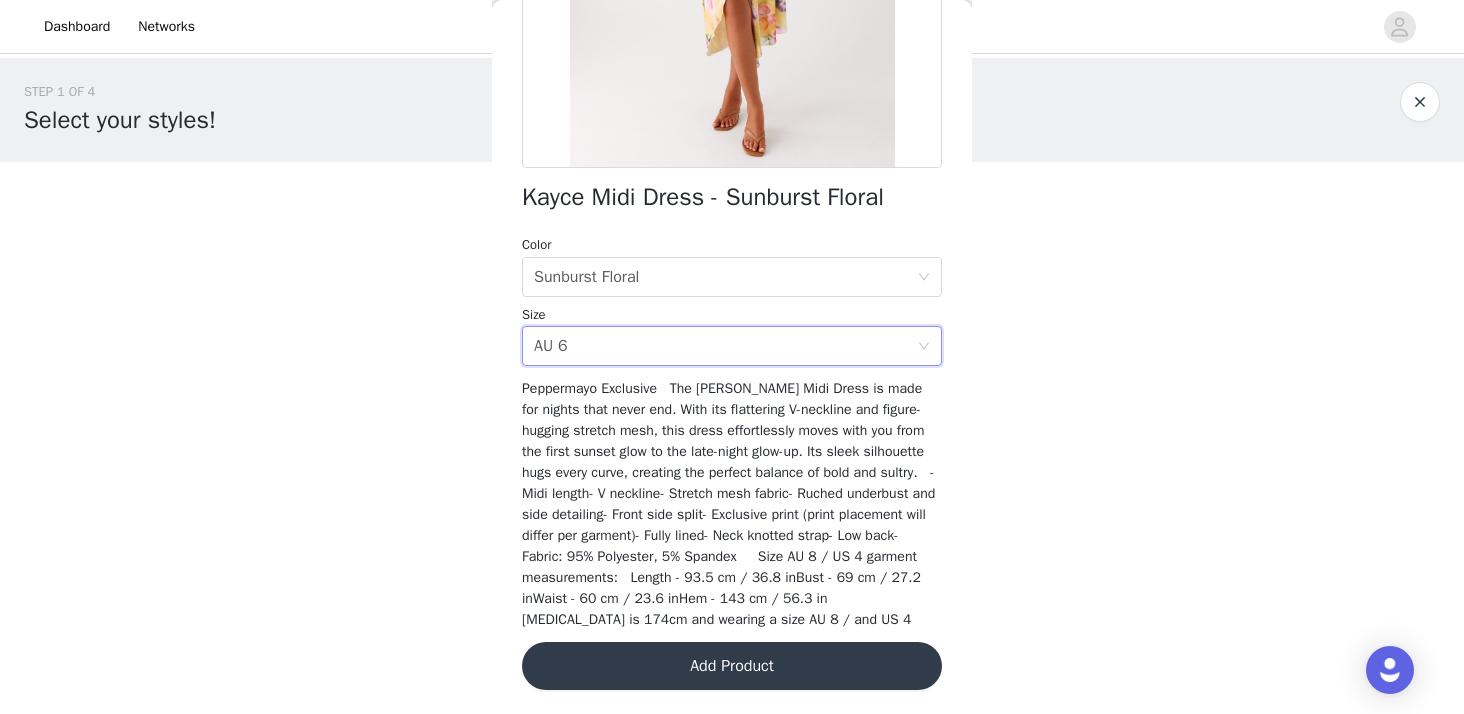click on "Add Product" at bounding box center (732, 666) 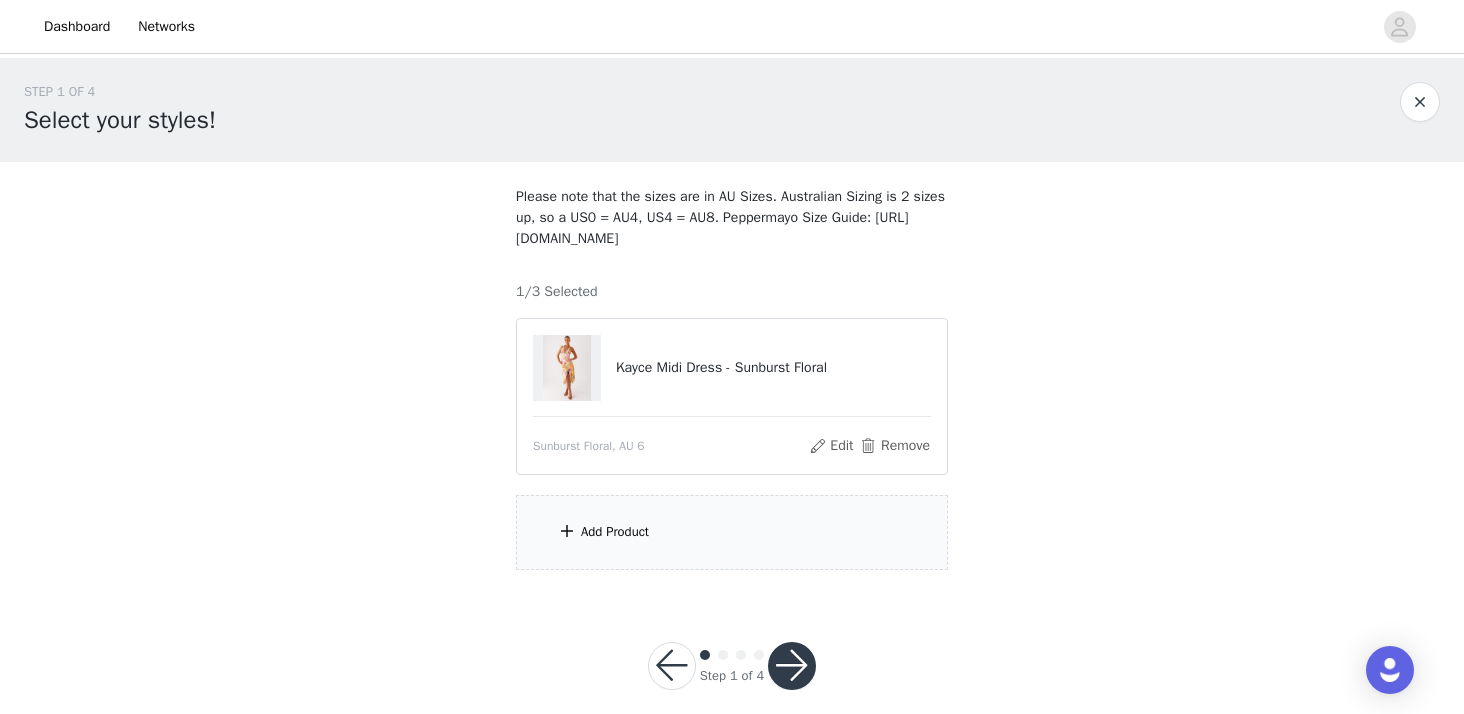 click on "Add Product" at bounding box center (732, 532) 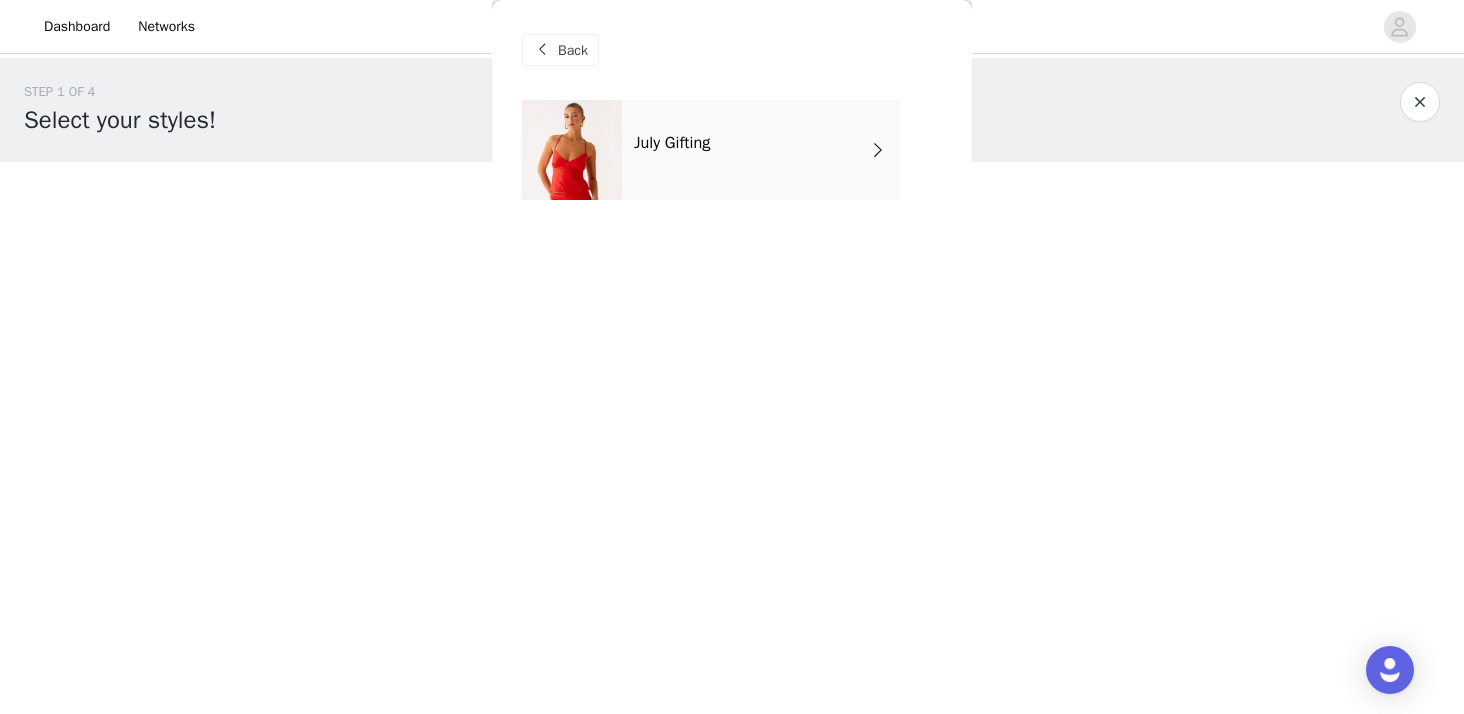 click on "July Gifting" at bounding box center [761, 150] 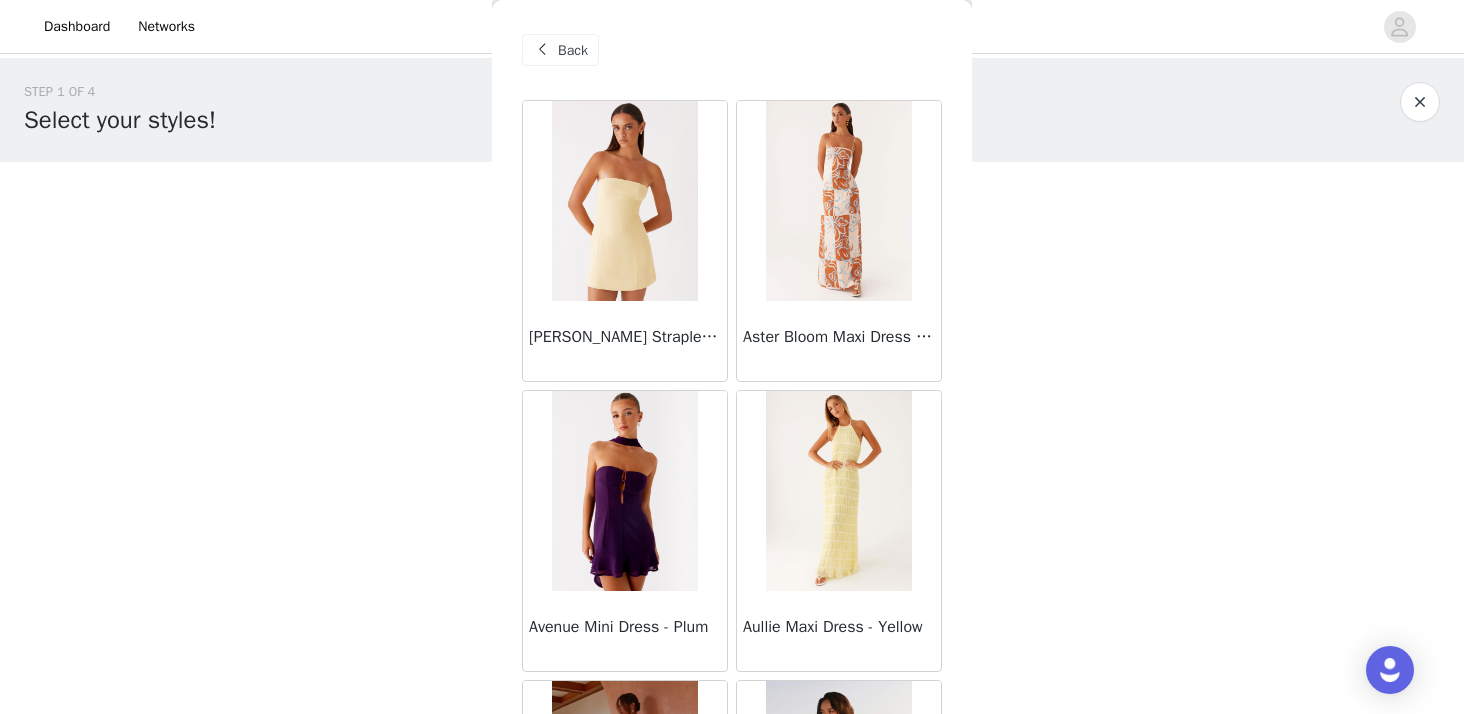 click at bounding box center [624, 201] 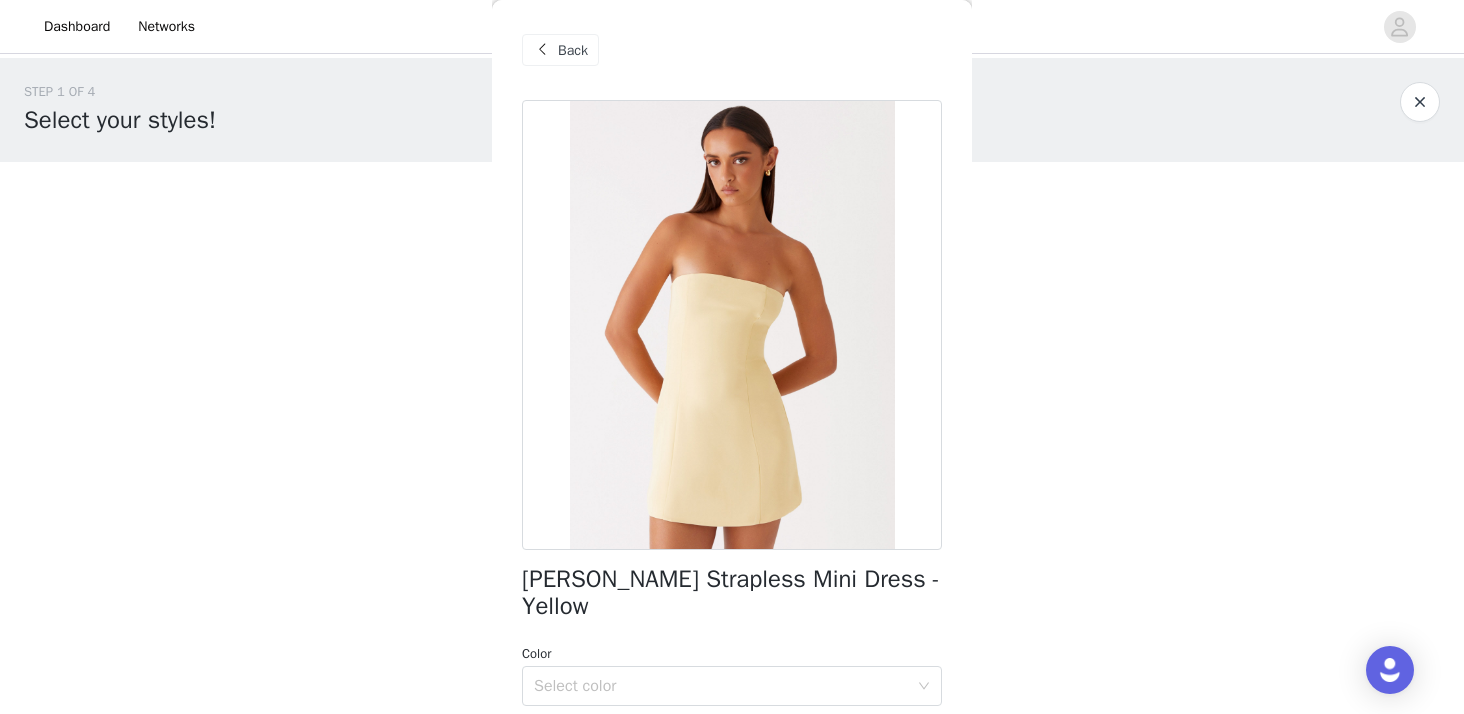 click on "Back" at bounding box center [573, 50] 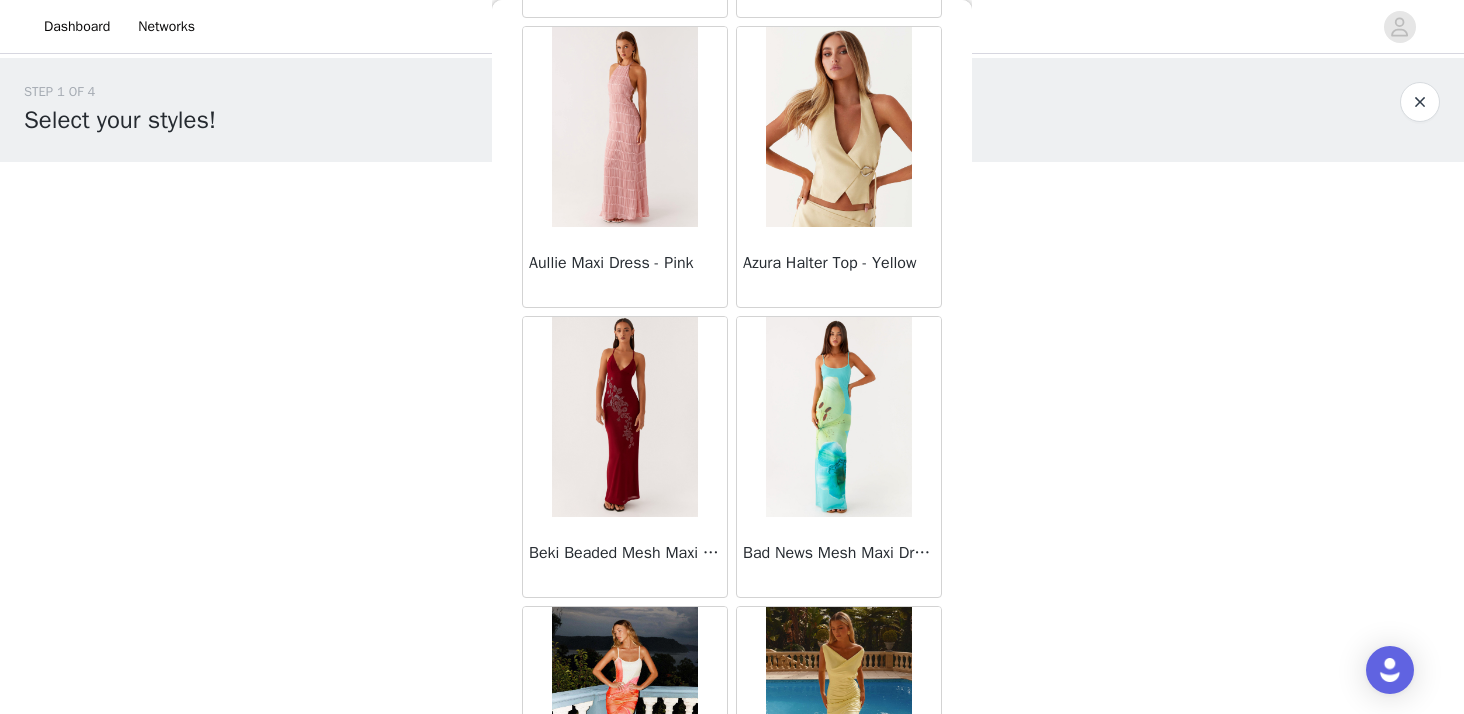 scroll, scrollTop: 2346, scrollLeft: 0, axis: vertical 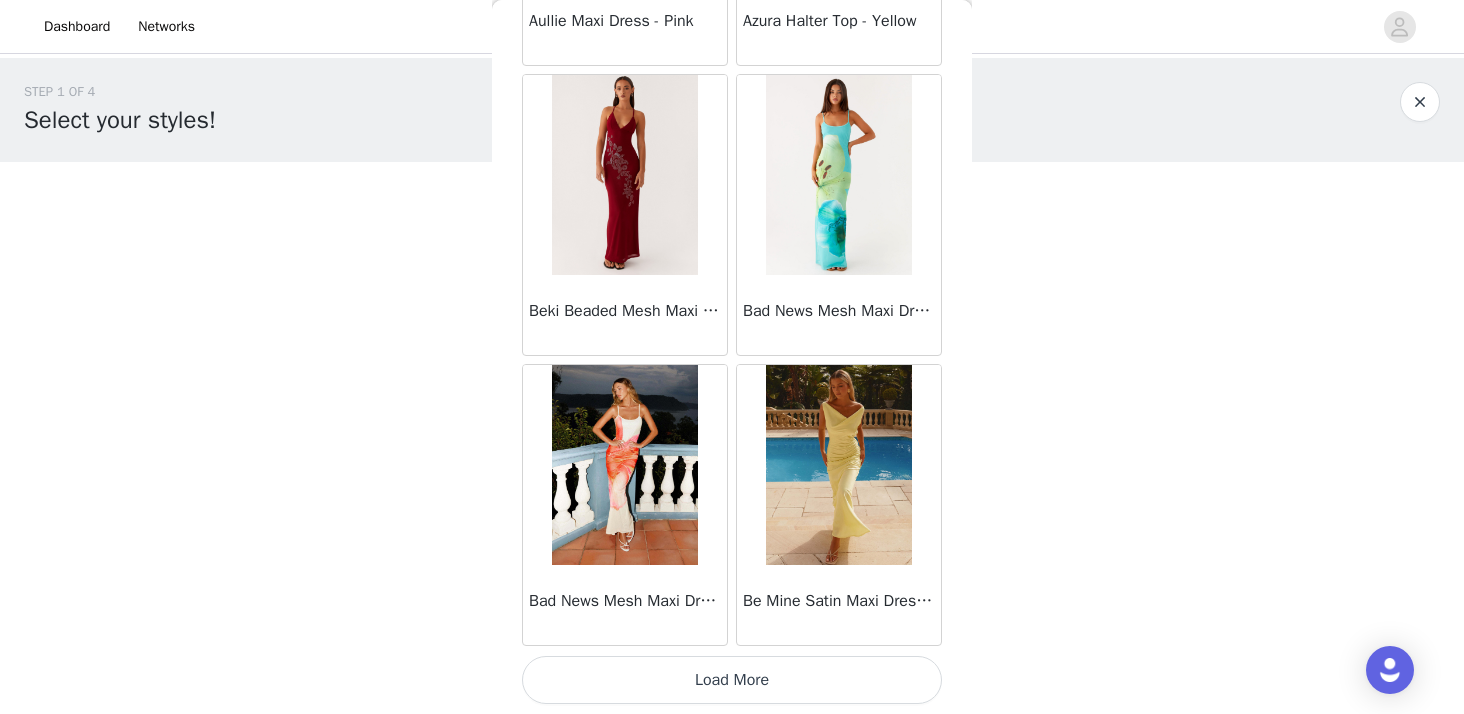click on "Load More" at bounding box center (732, 680) 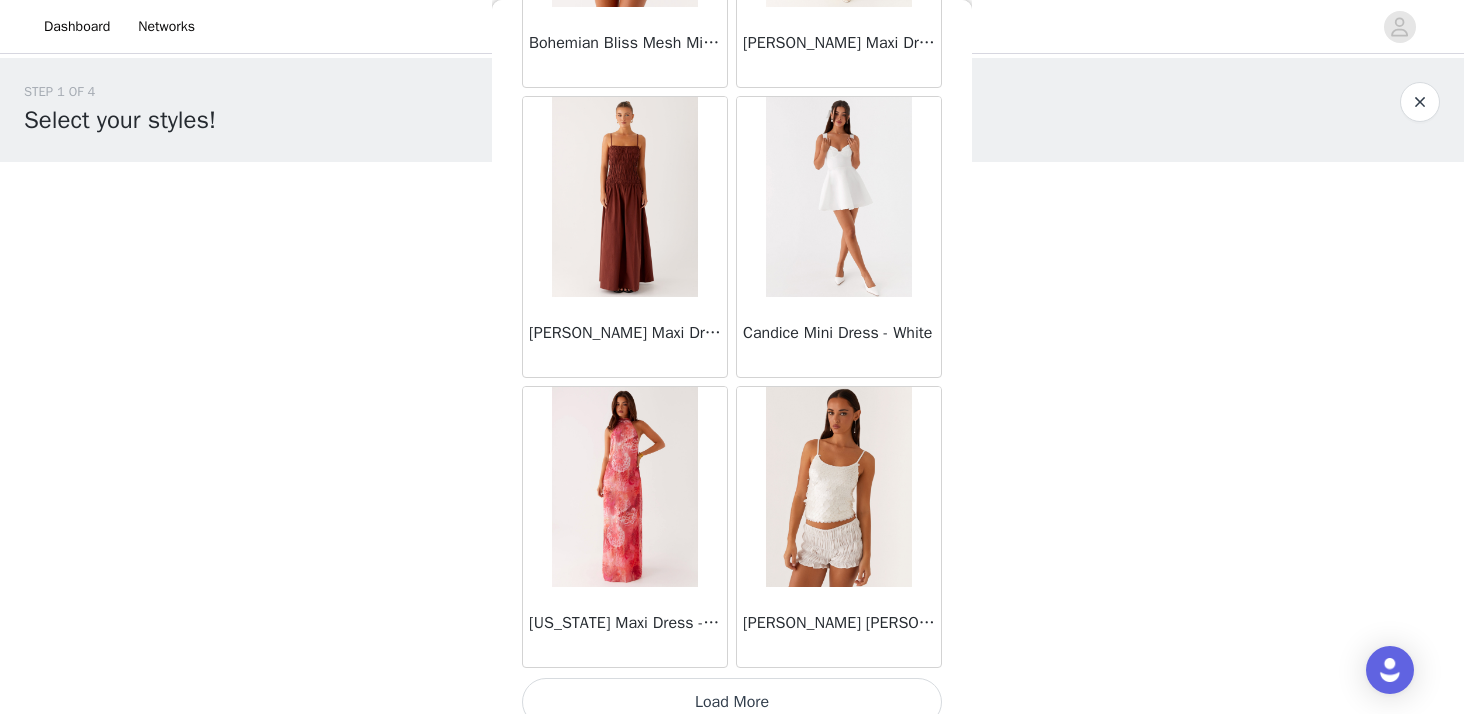 scroll, scrollTop: 5246, scrollLeft: 0, axis: vertical 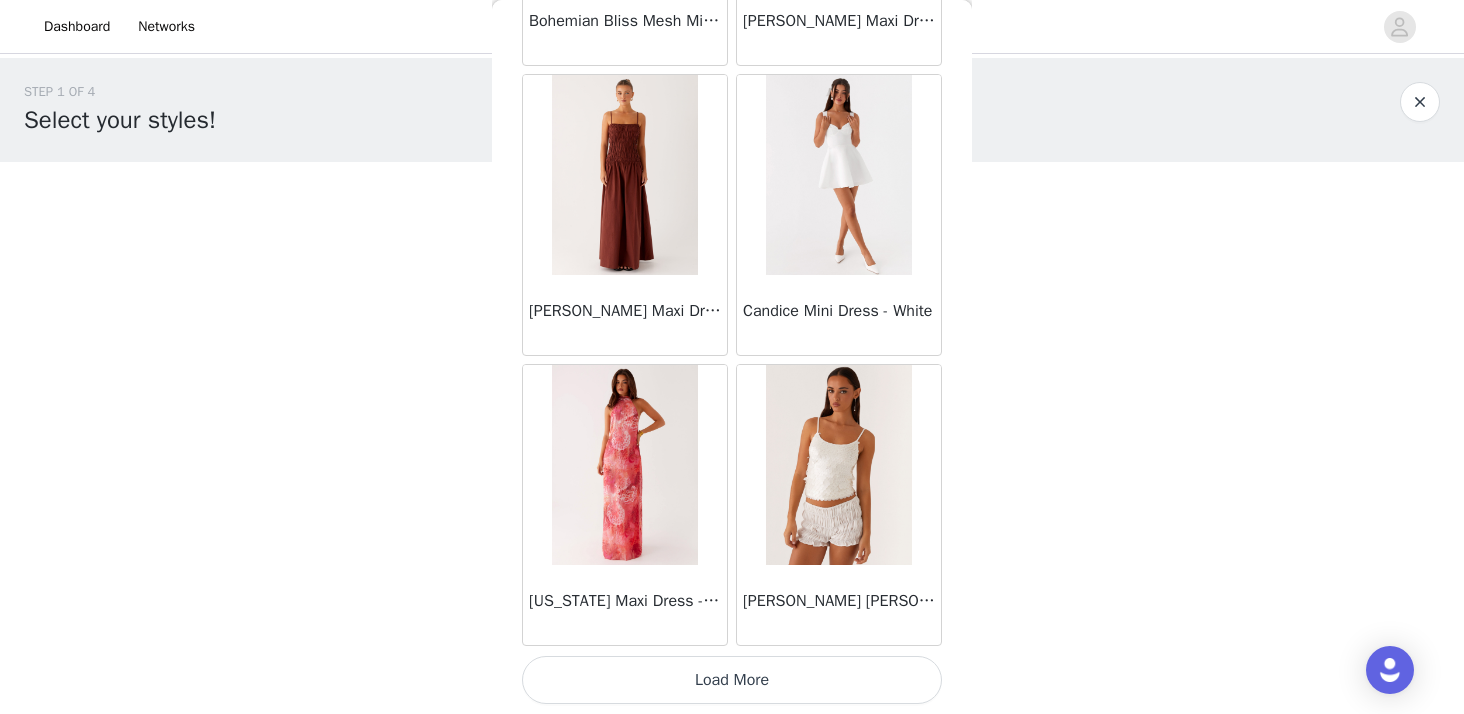click on "Load More" at bounding box center (732, 680) 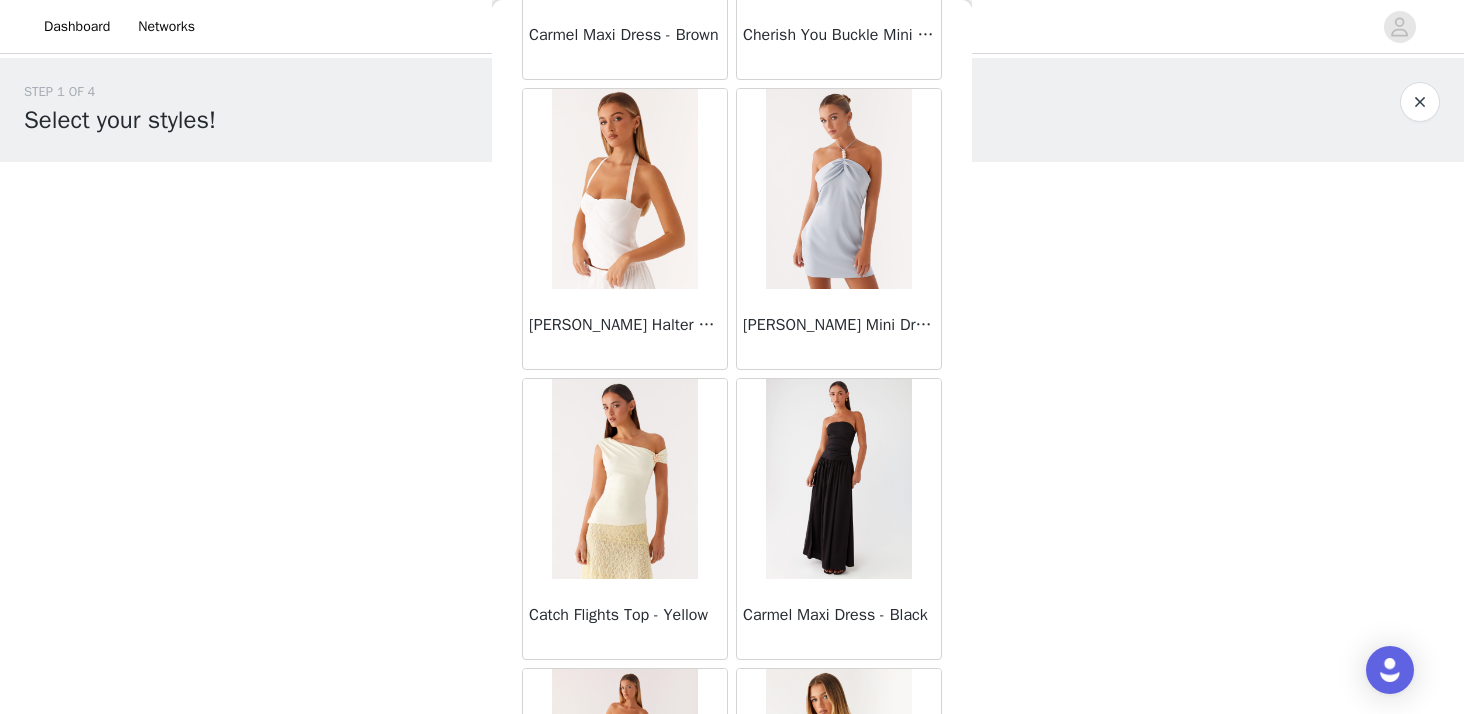 scroll, scrollTop: 7556, scrollLeft: 0, axis: vertical 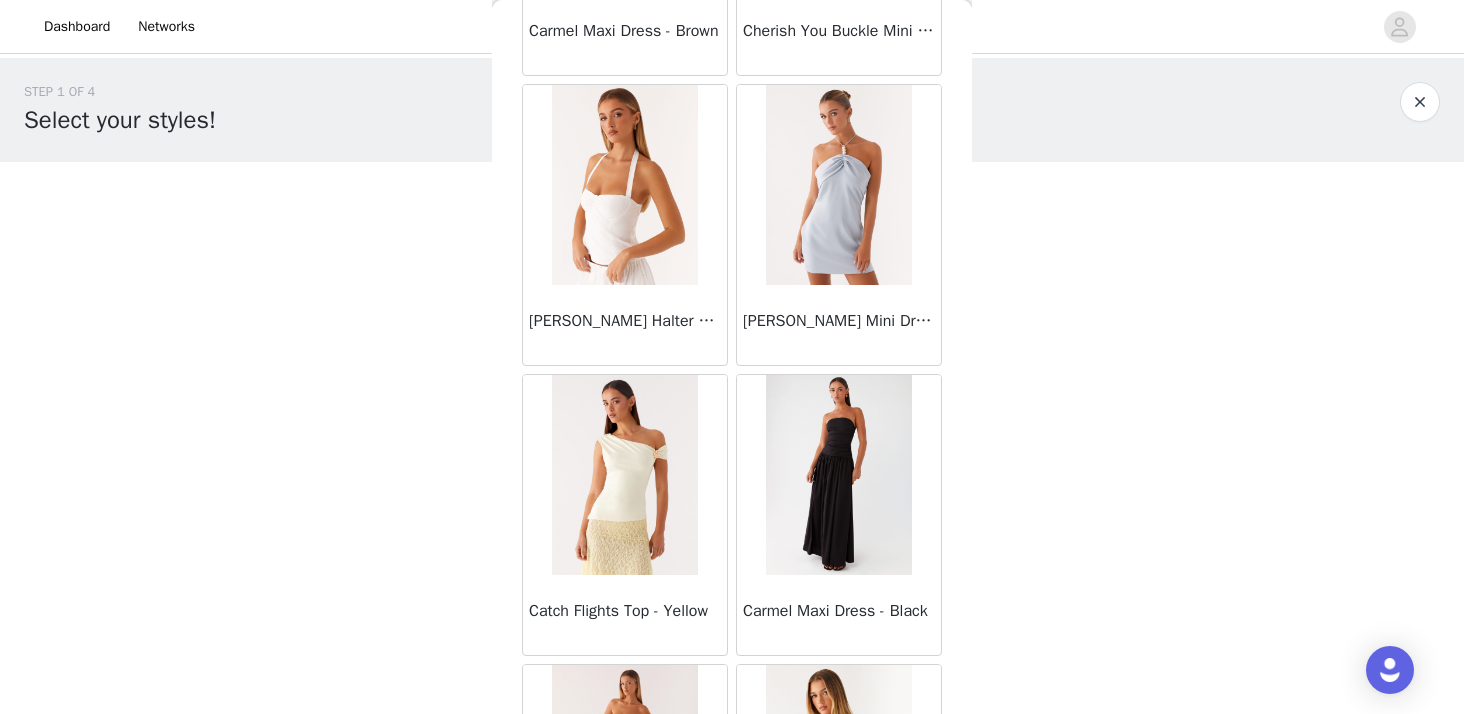click at bounding box center [624, 475] 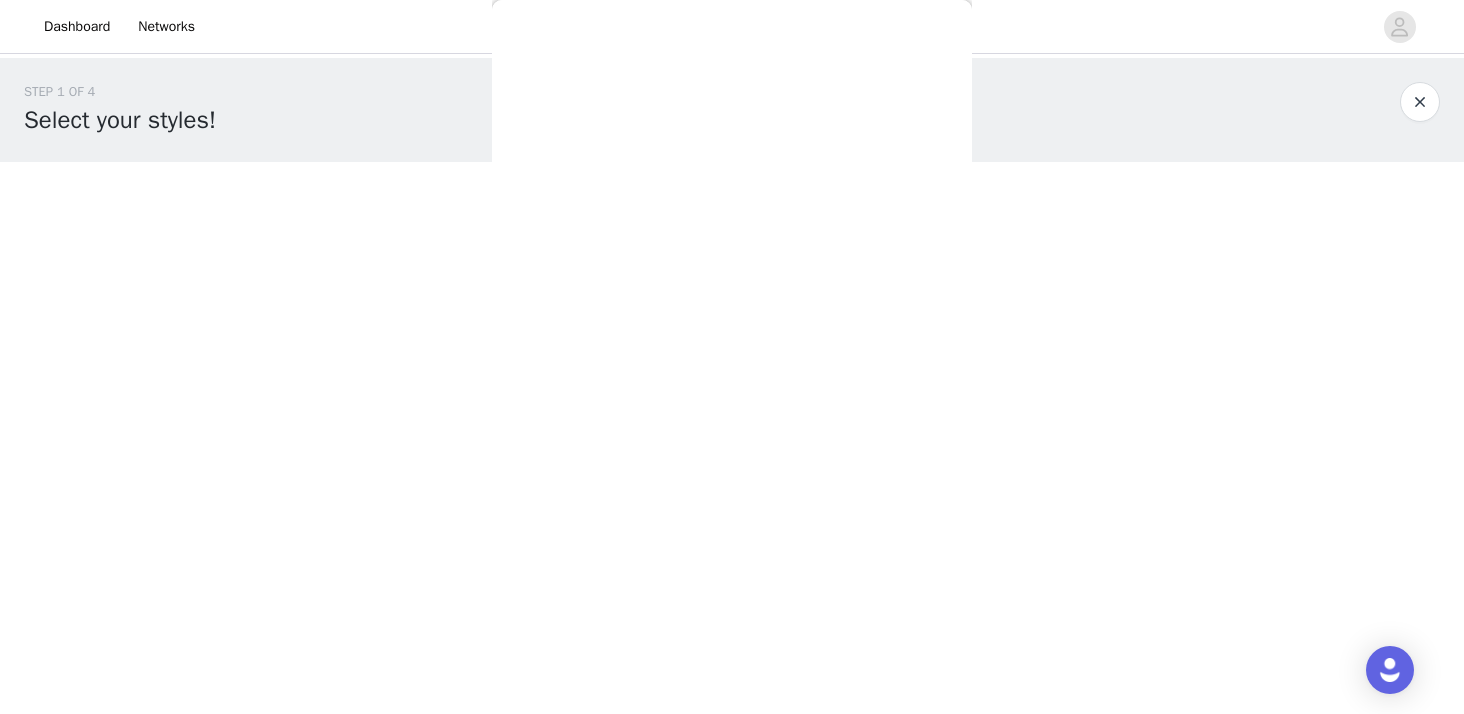 scroll, scrollTop: 0, scrollLeft: 0, axis: both 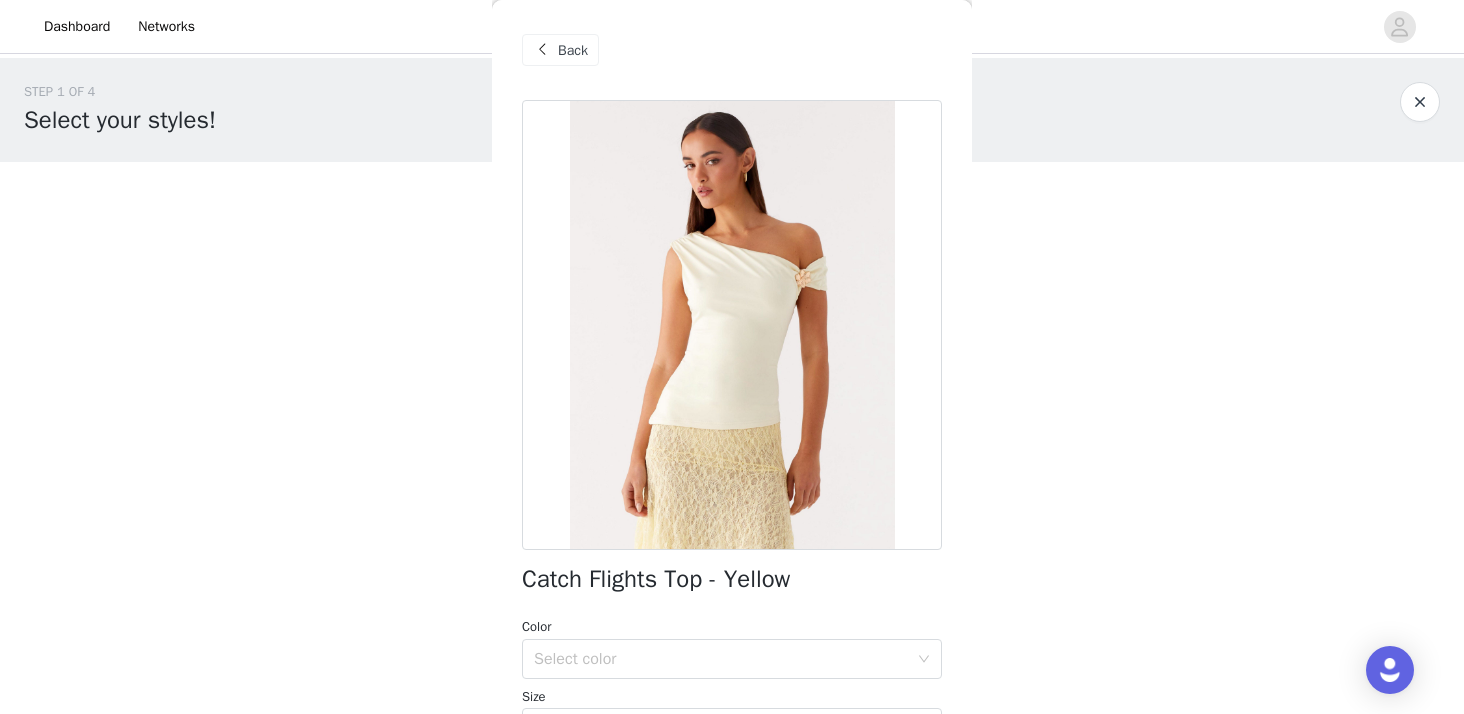 click on "Back" at bounding box center (573, 50) 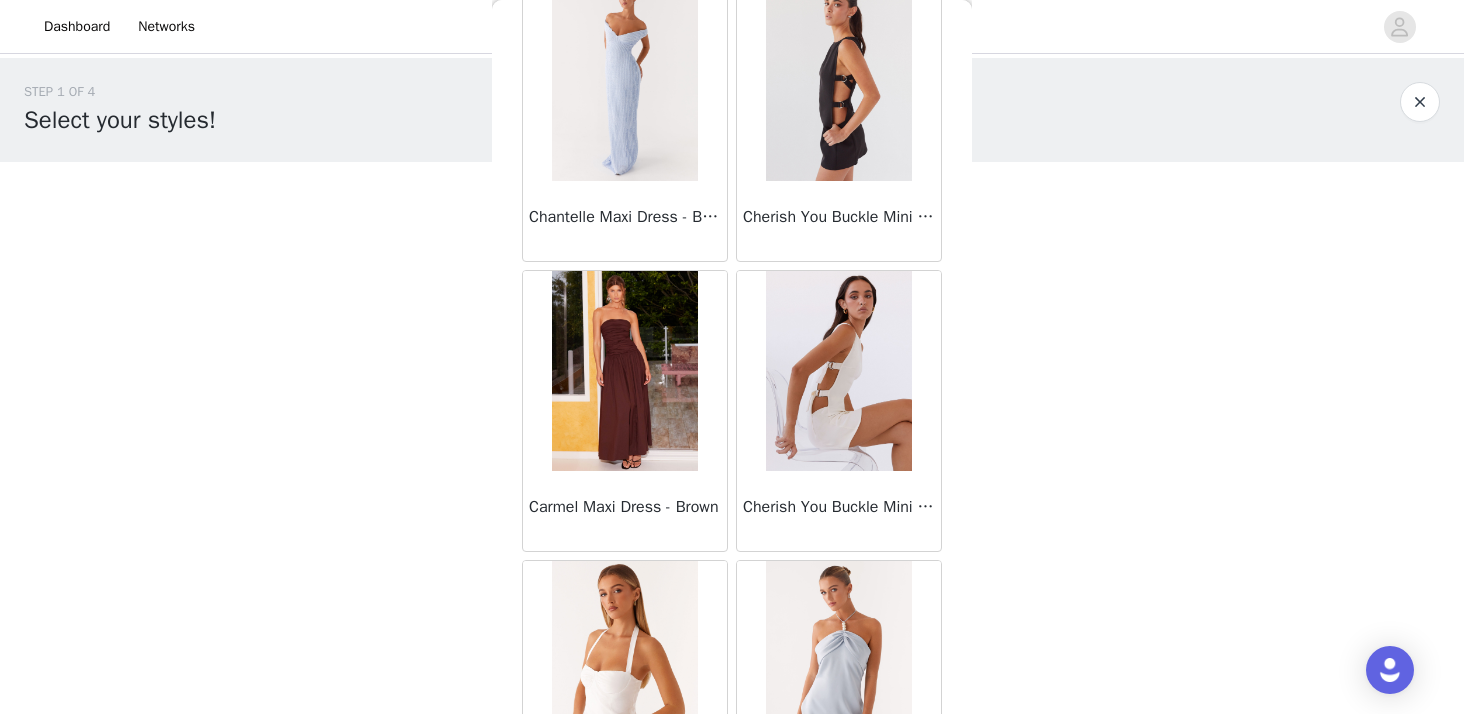 scroll, scrollTop: 8146, scrollLeft: 0, axis: vertical 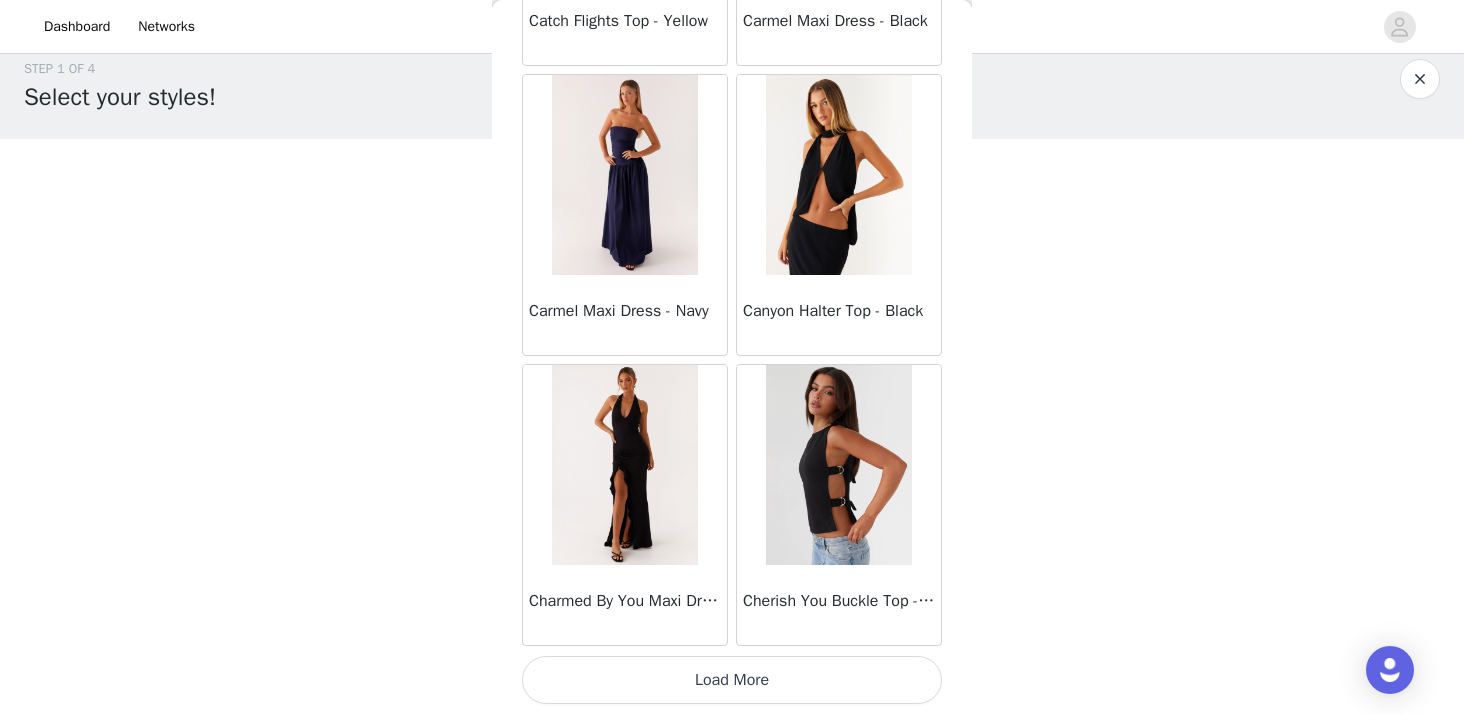 click on "Load More" at bounding box center [732, 680] 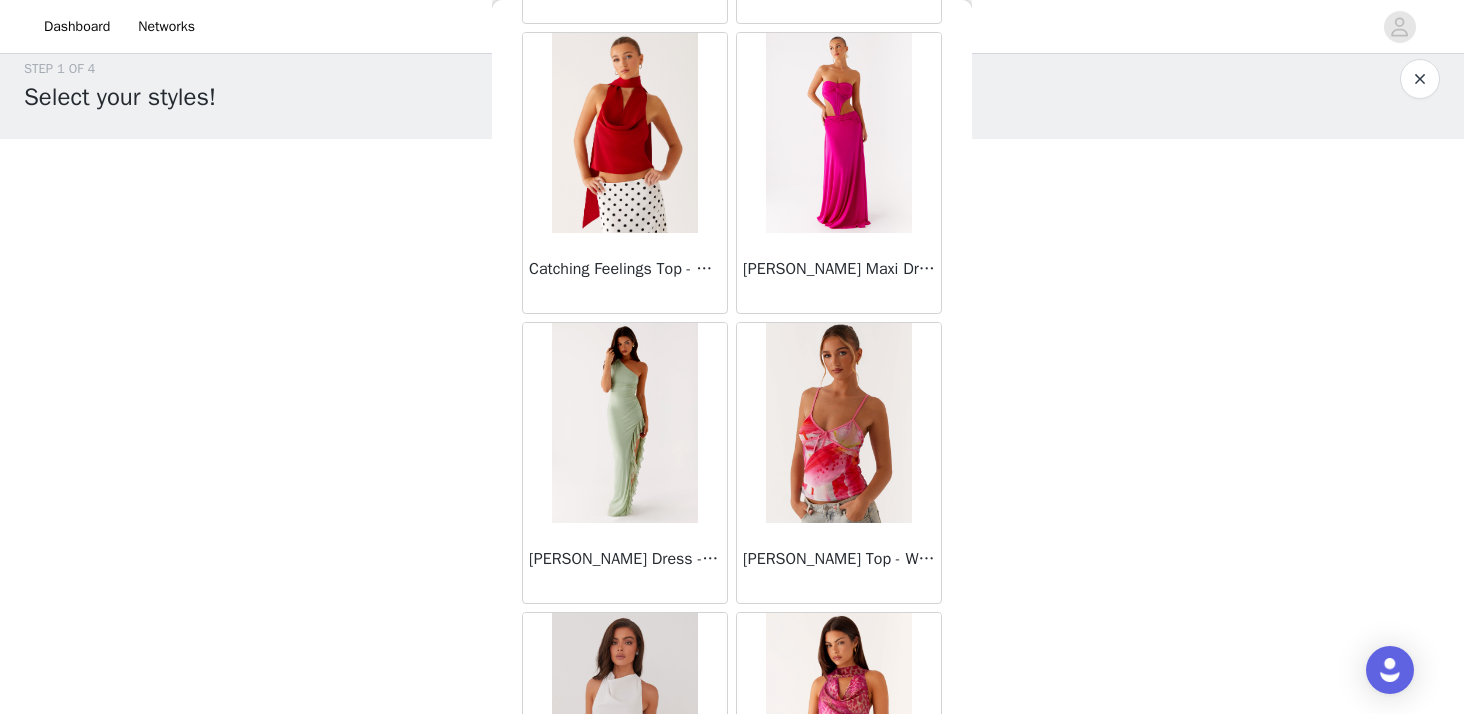 scroll, scrollTop: 11046, scrollLeft: 0, axis: vertical 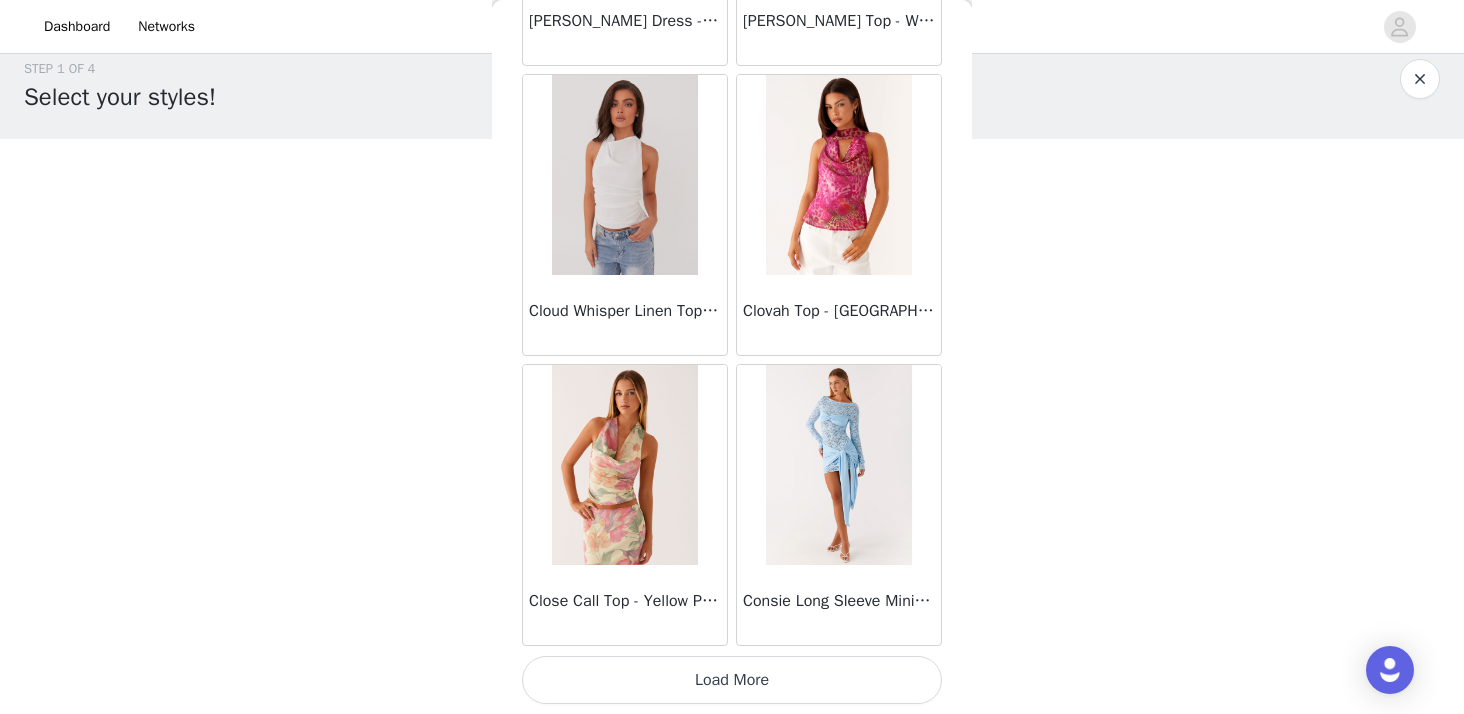 click on "Load More" at bounding box center (732, 680) 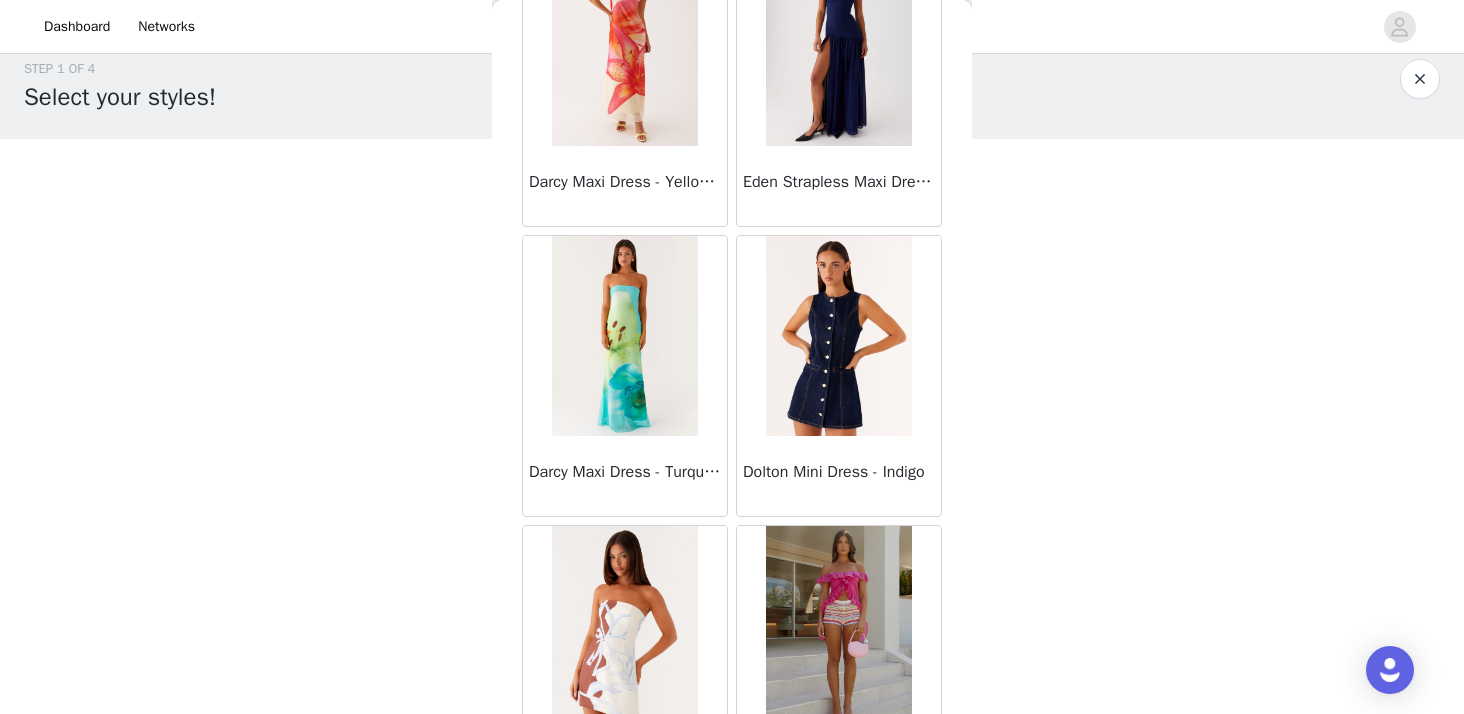 scroll, scrollTop: 13946, scrollLeft: 0, axis: vertical 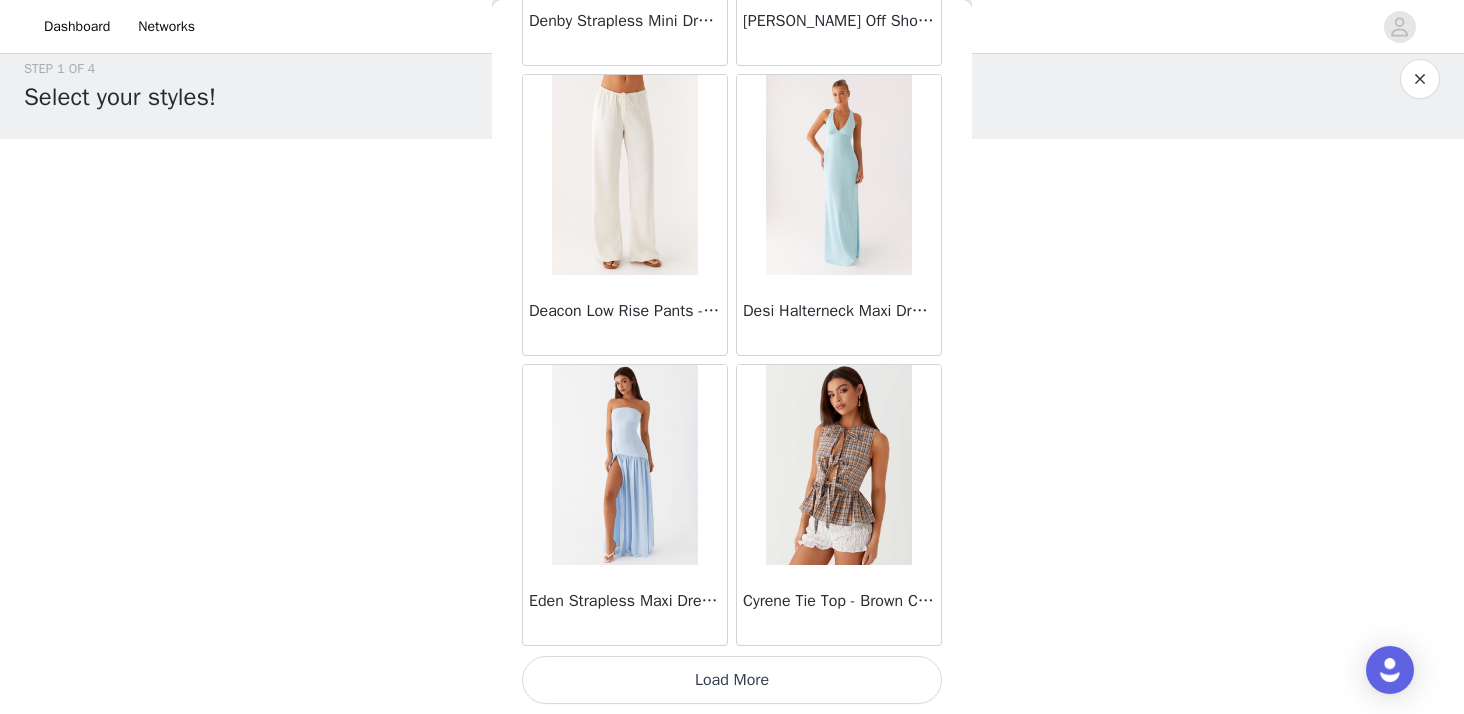 click on "Load More" at bounding box center [732, 680] 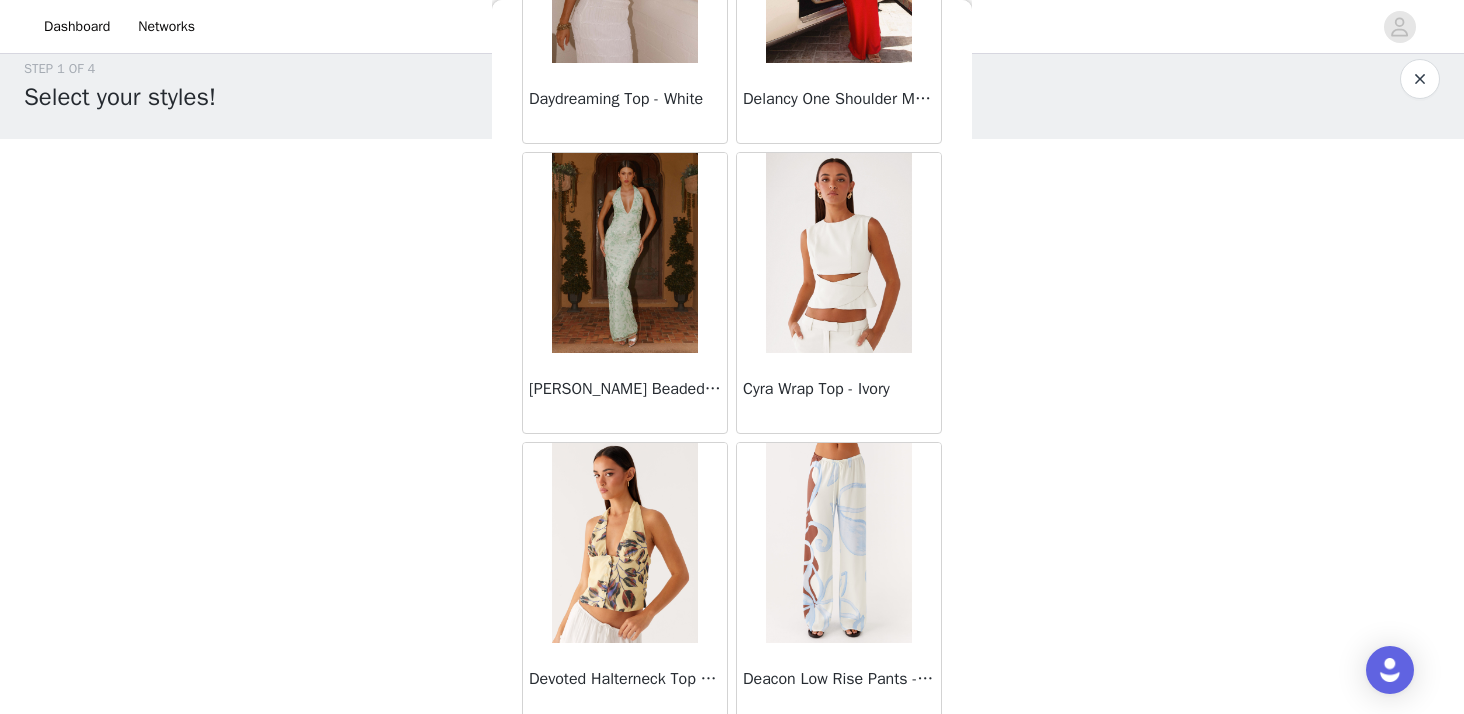 scroll, scrollTop: 16846, scrollLeft: 0, axis: vertical 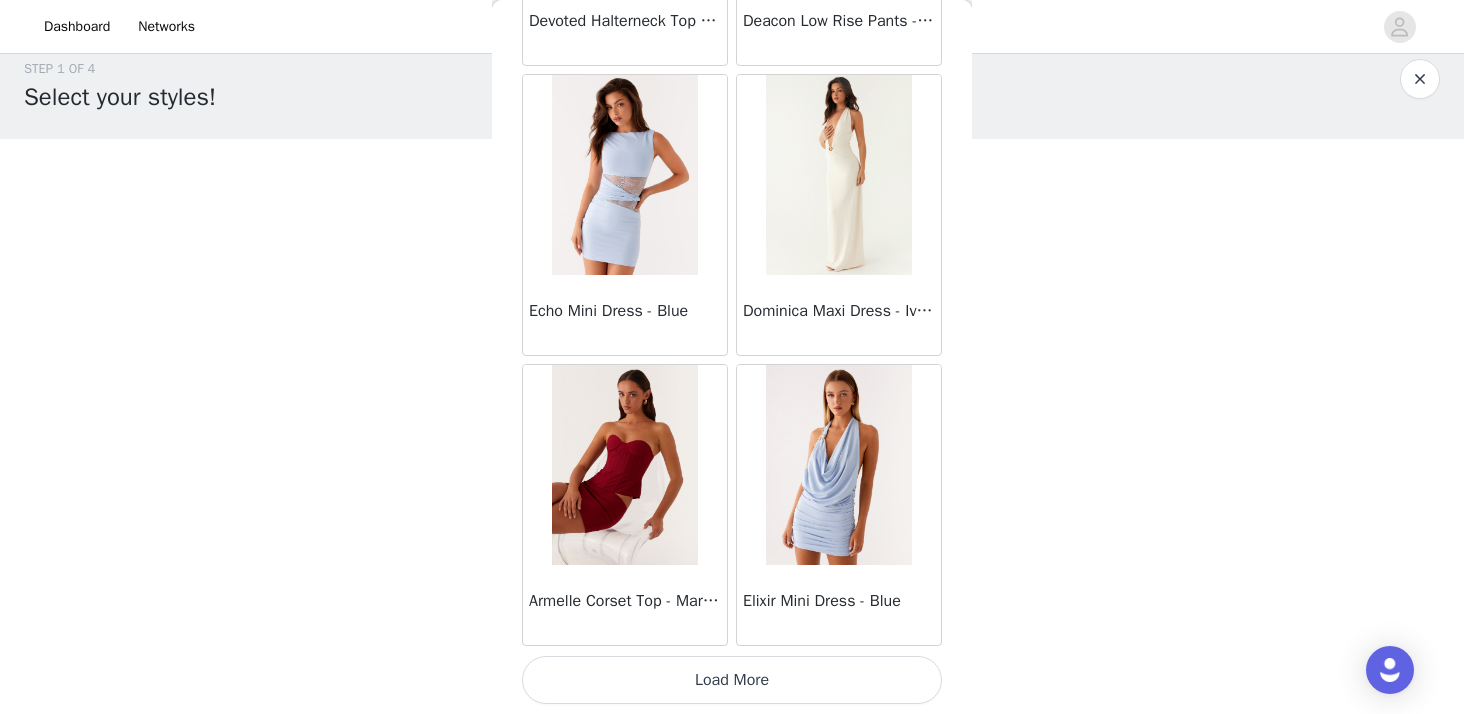 click on "Load More" at bounding box center (732, 680) 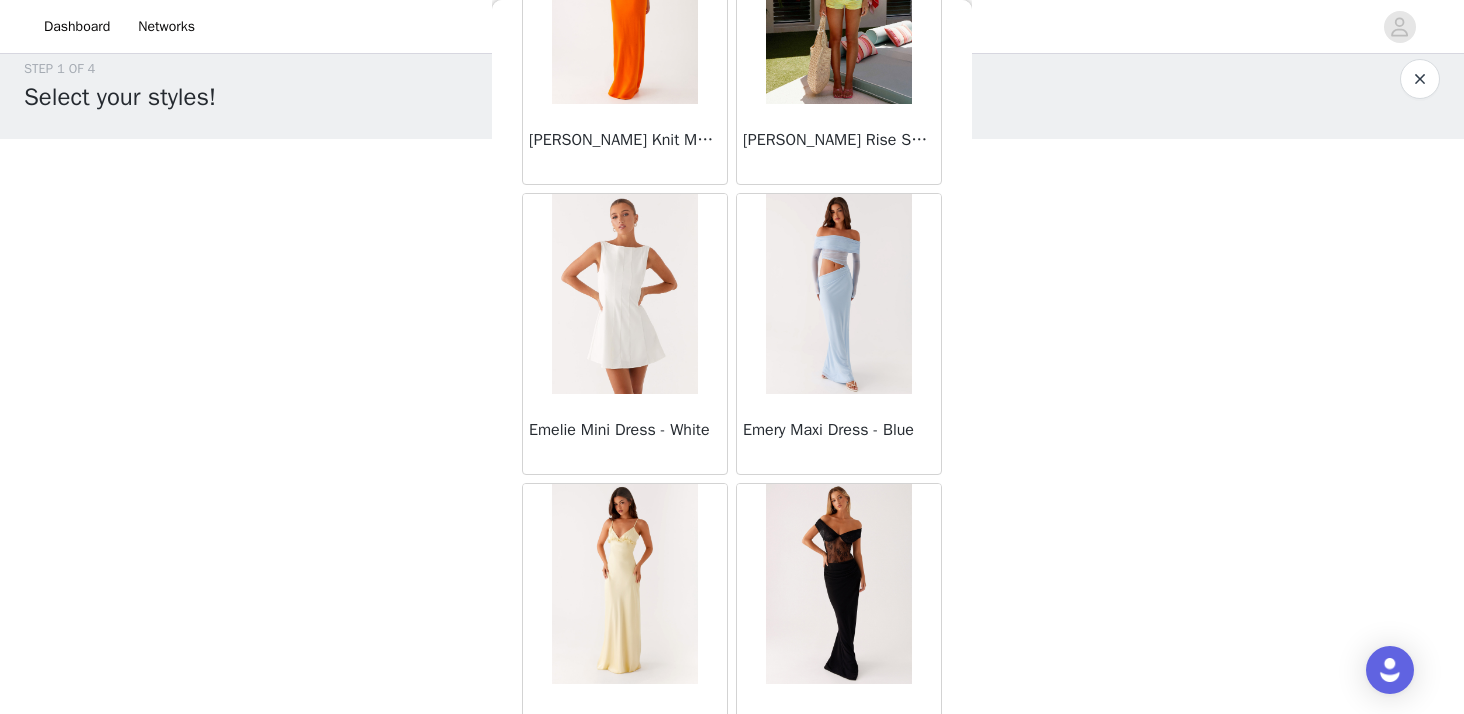 scroll, scrollTop: 19746, scrollLeft: 0, axis: vertical 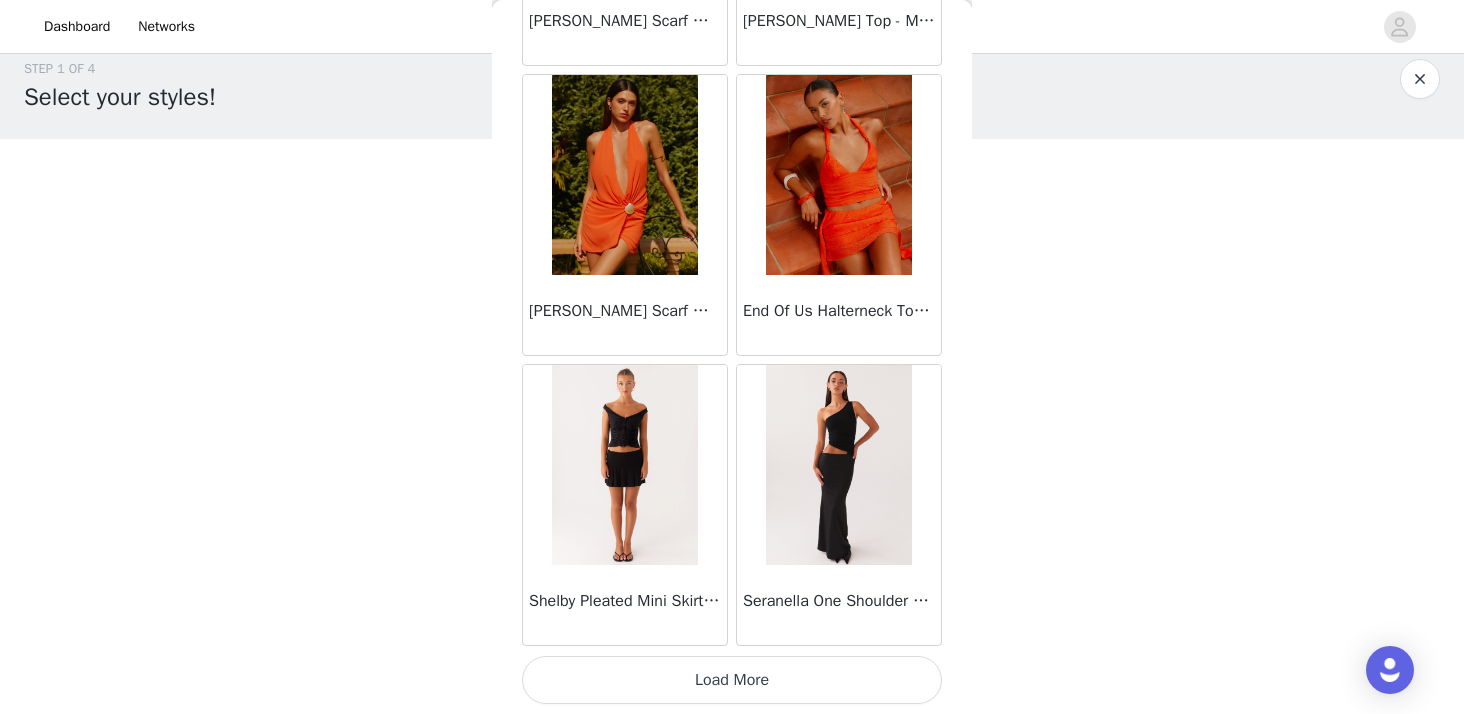 click on "Load More" at bounding box center (732, 680) 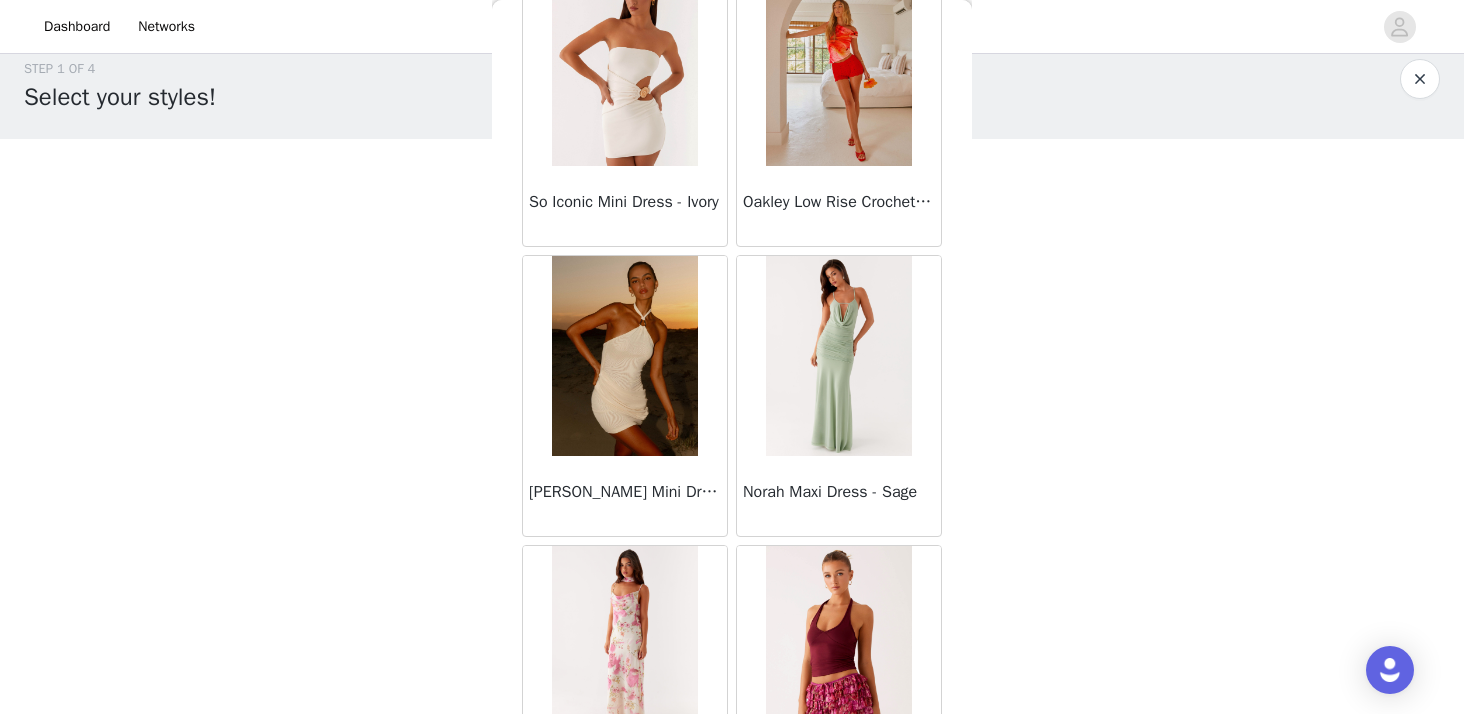 scroll, scrollTop: 22646, scrollLeft: 0, axis: vertical 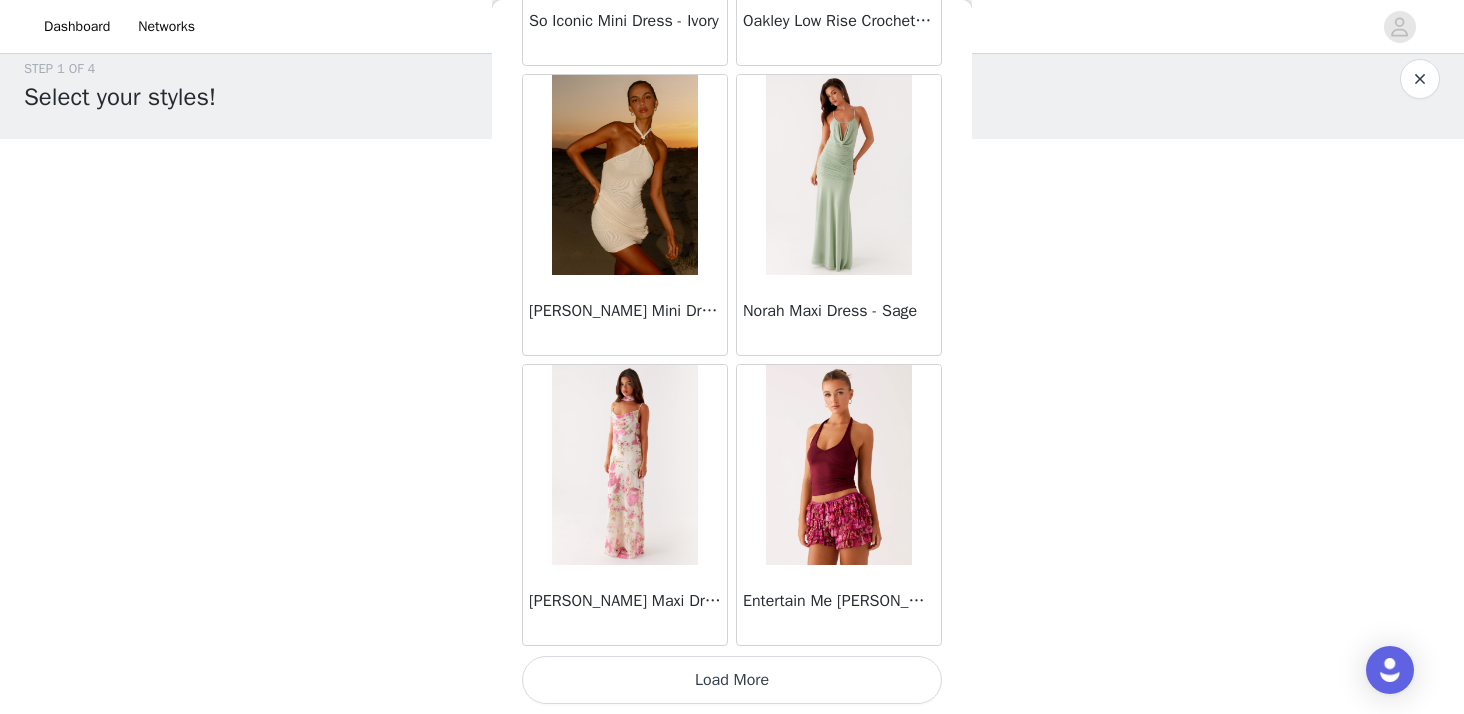 click on "Load More" at bounding box center (732, 680) 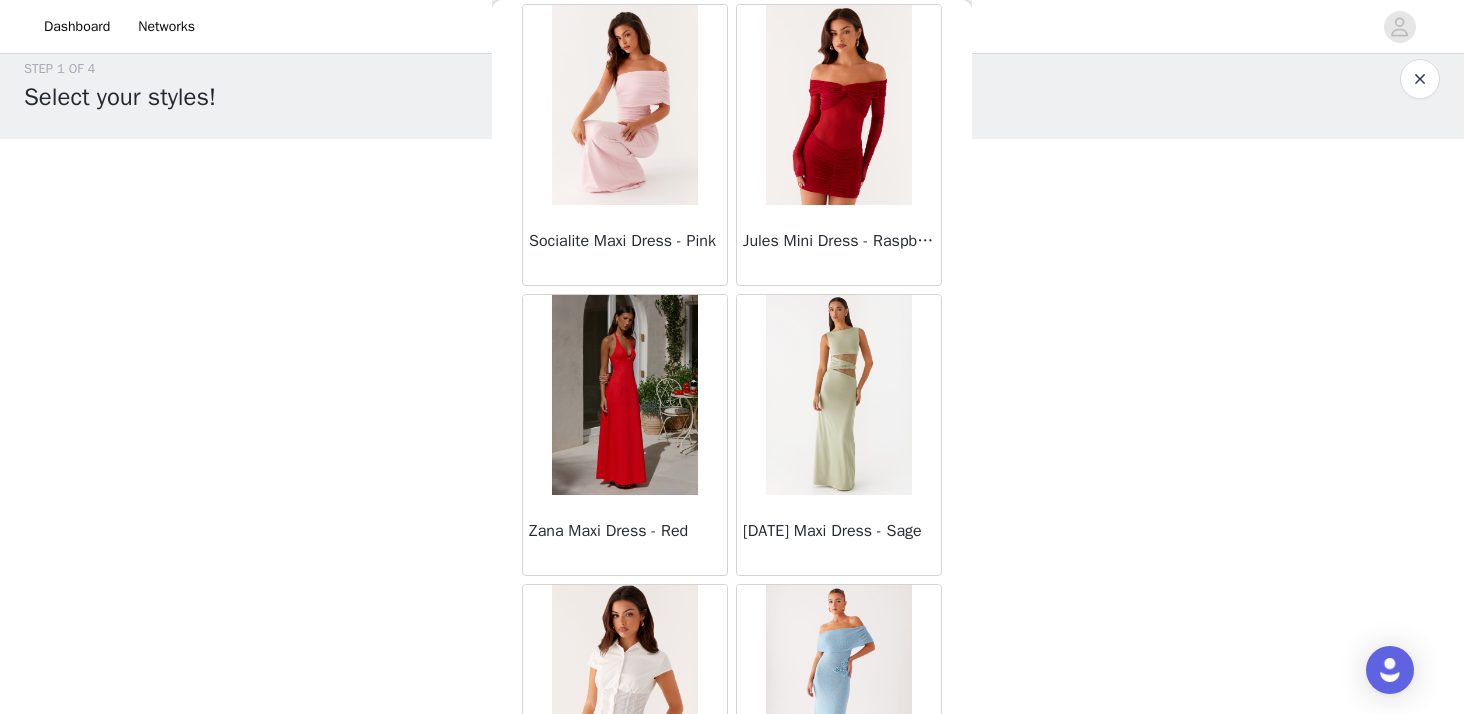 scroll, scrollTop: 25546, scrollLeft: 0, axis: vertical 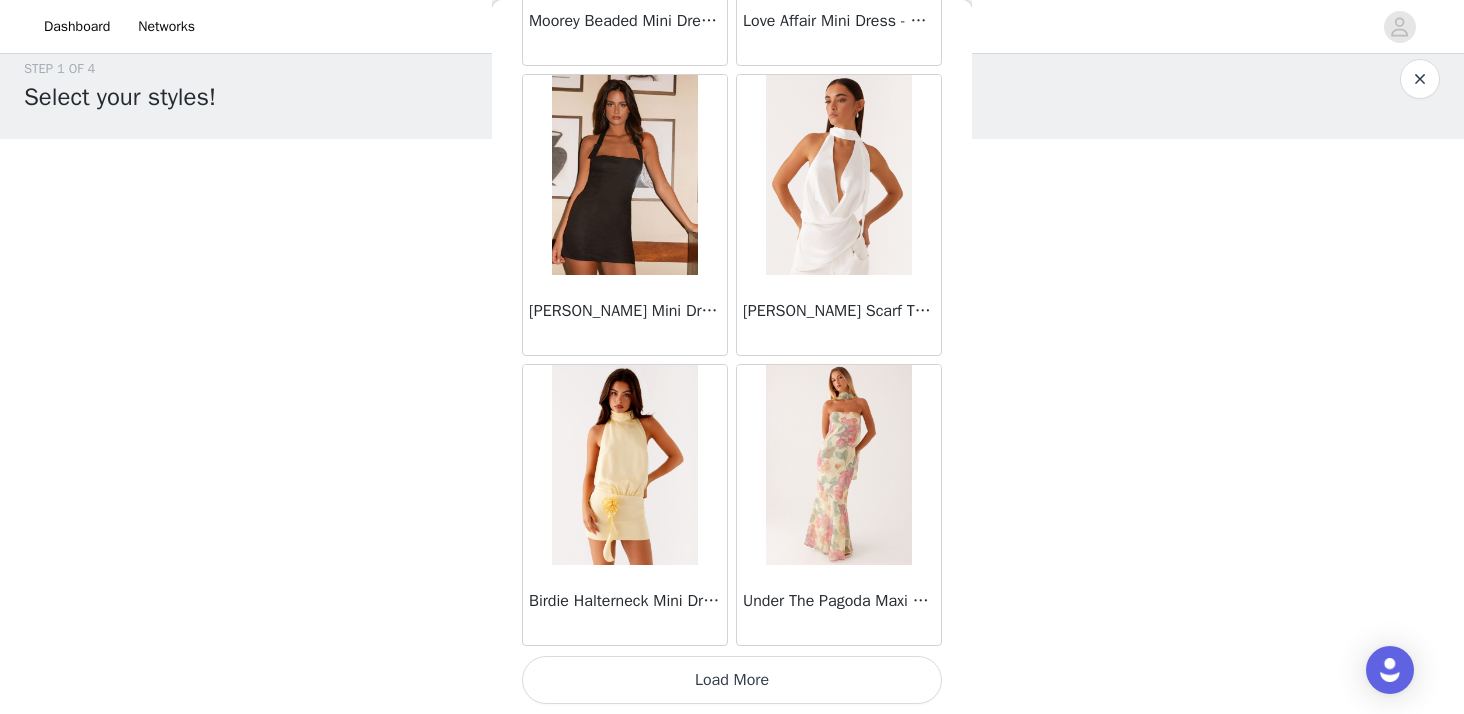 click on "Load More" at bounding box center [732, 680] 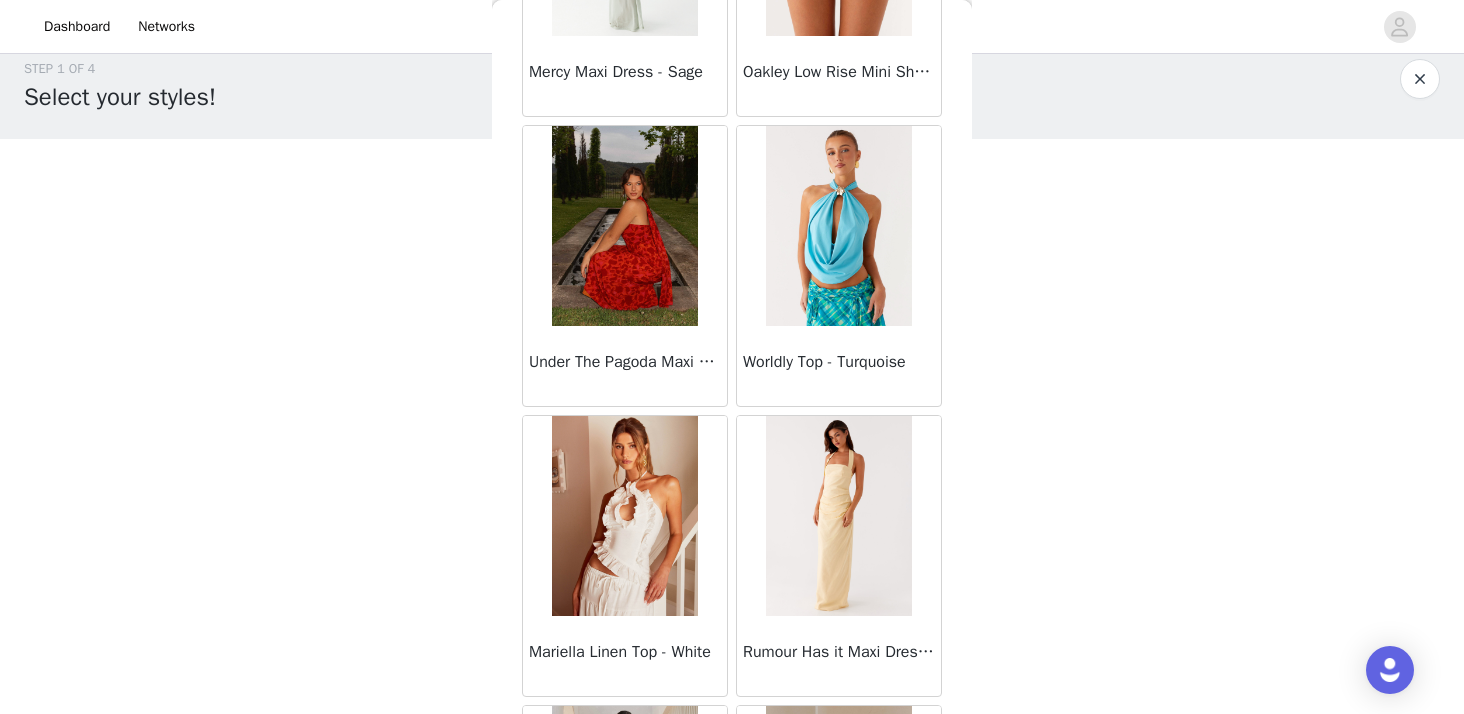 scroll, scrollTop: 28446, scrollLeft: 0, axis: vertical 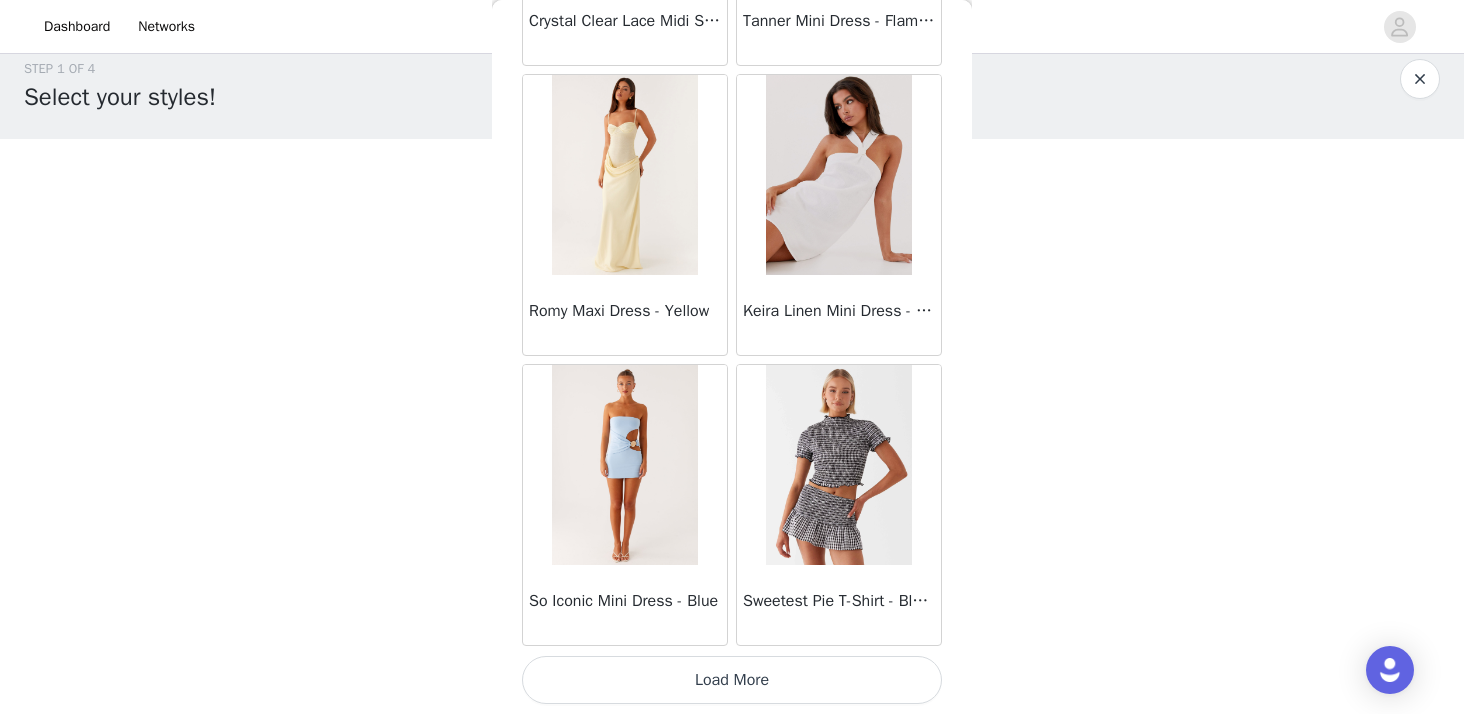 click on "Load More" at bounding box center (732, 680) 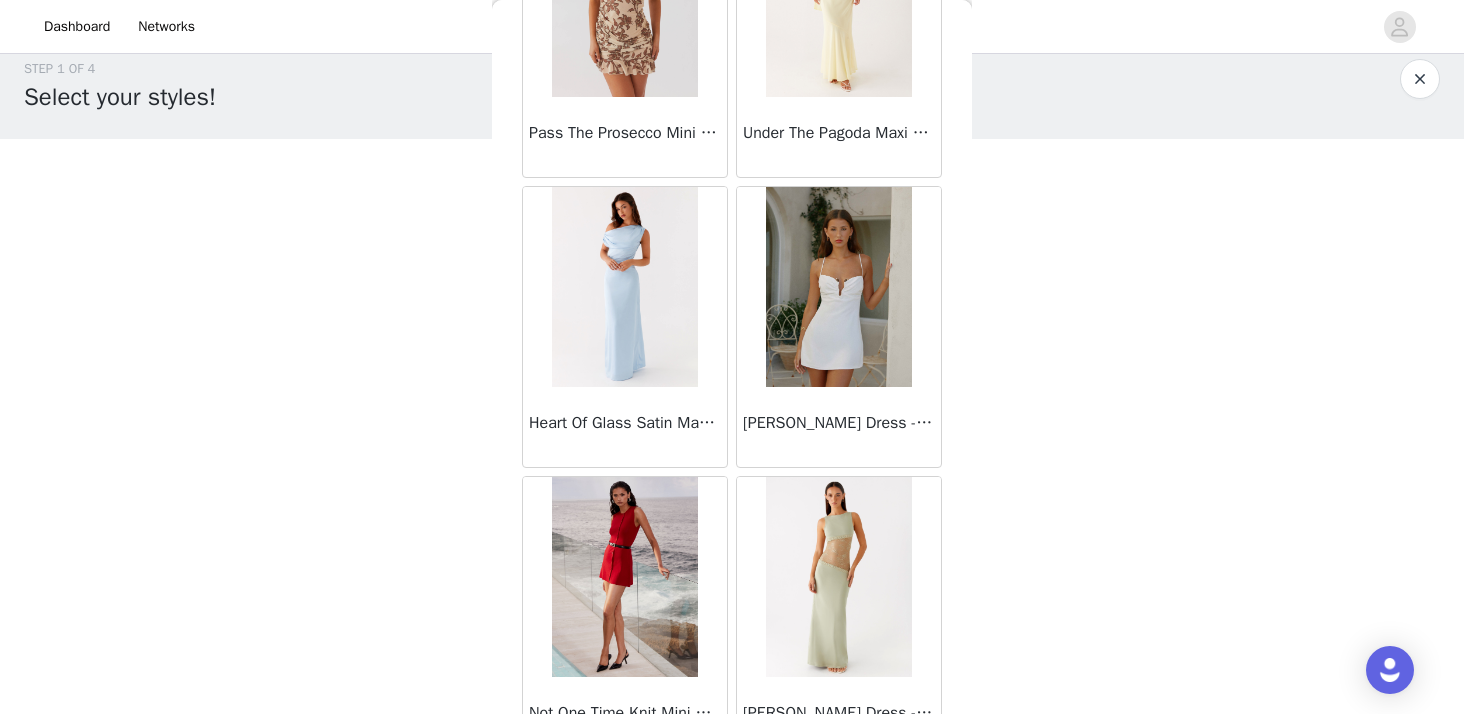 scroll, scrollTop: 31346, scrollLeft: 0, axis: vertical 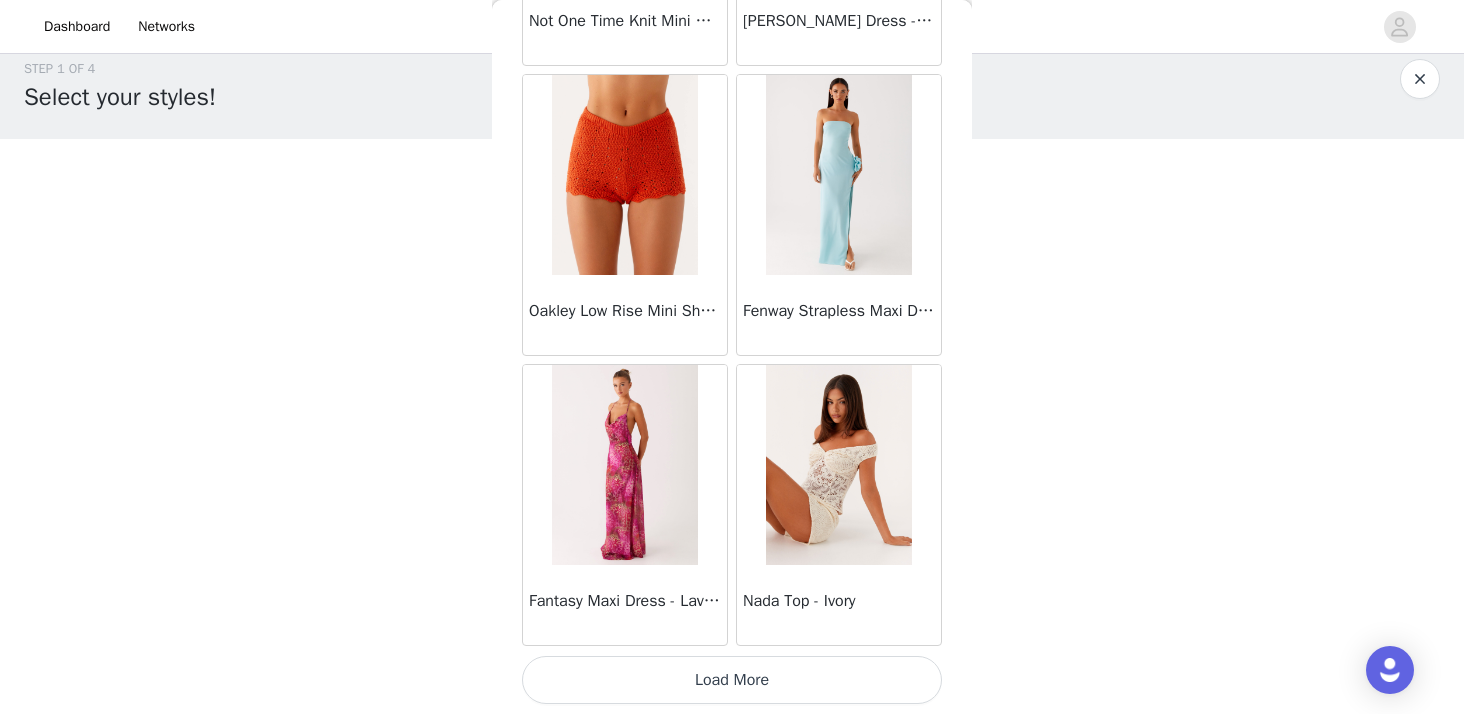 click on "Load More" at bounding box center [732, 680] 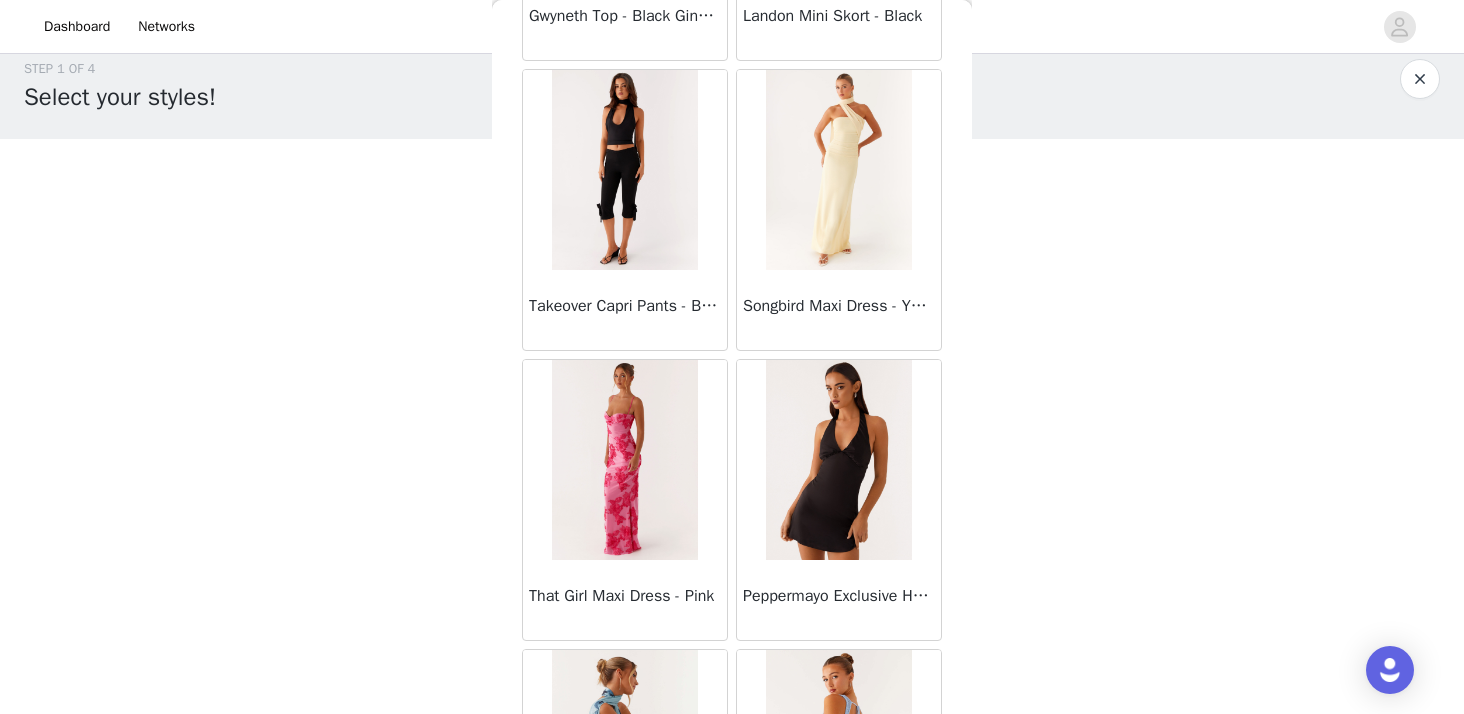scroll, scrollTop: 34246, scrollLeft: 0, axis: vertical 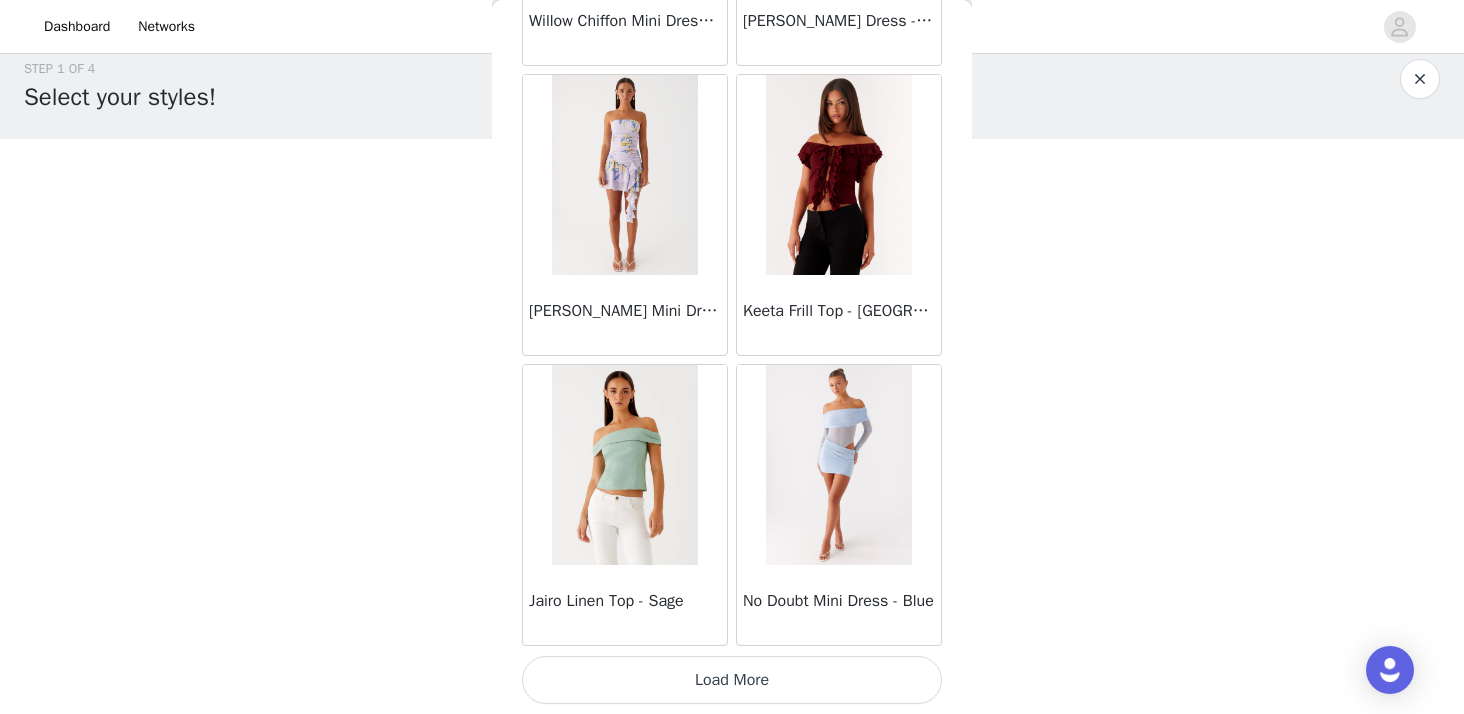 click on "Load More" at bounding box center [732, 680] 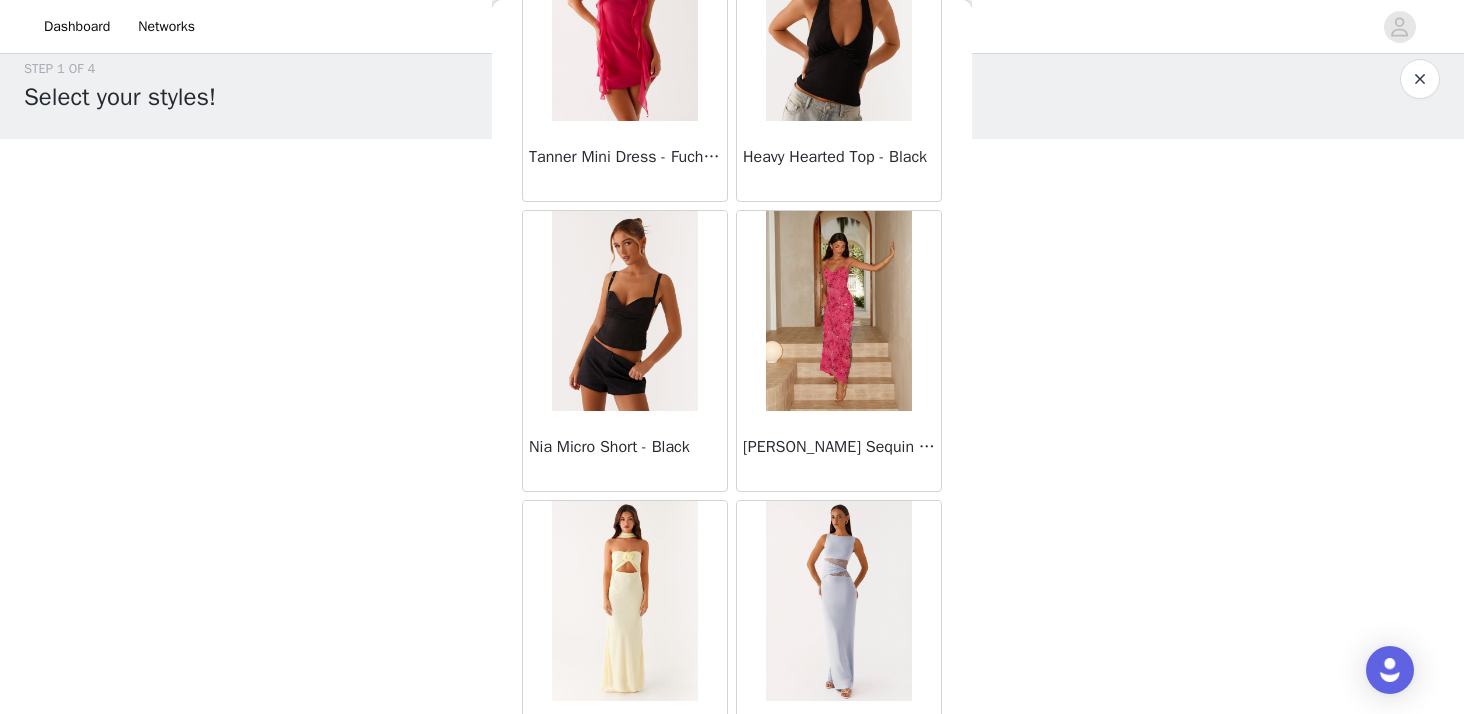 scroll, scrollTop: 37146, scrollLeft: 0, axis: vertical 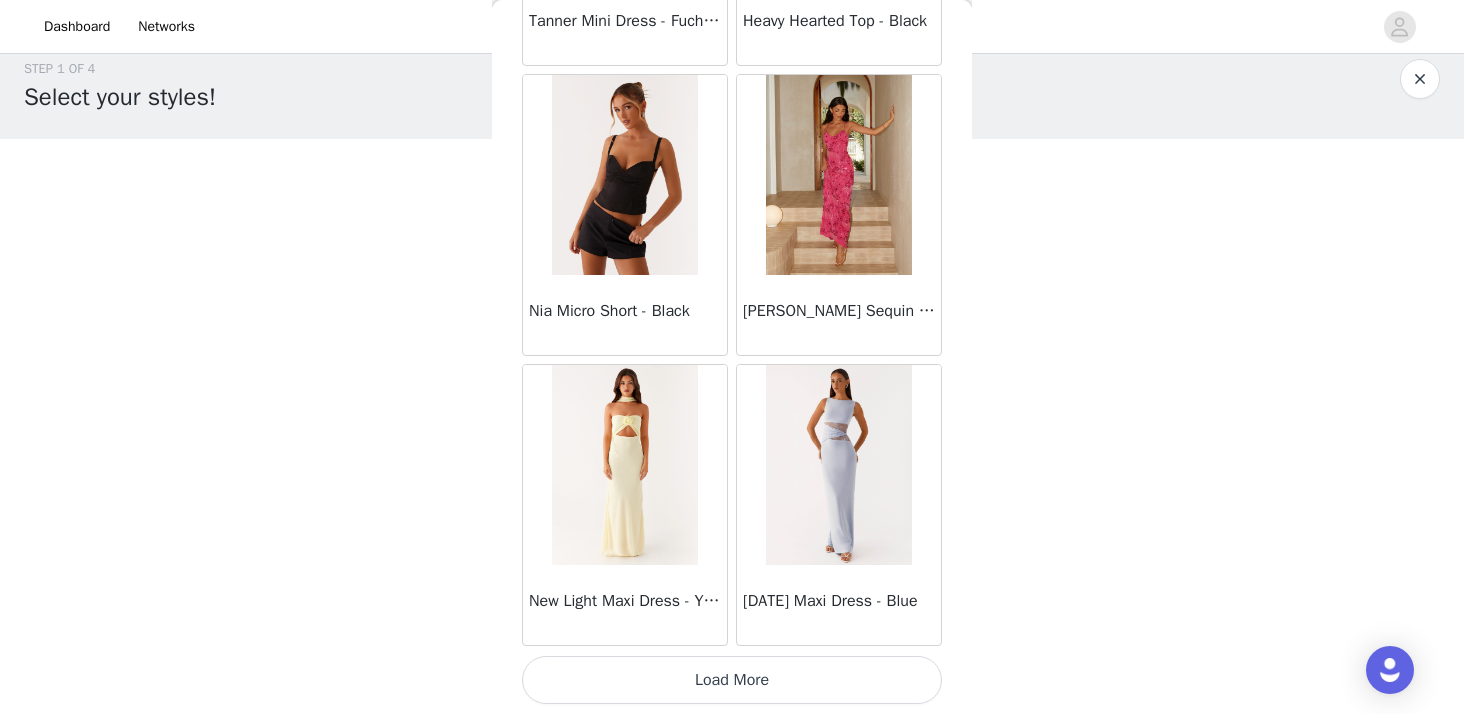 click on "Load More" at bounding box center (732, 680) 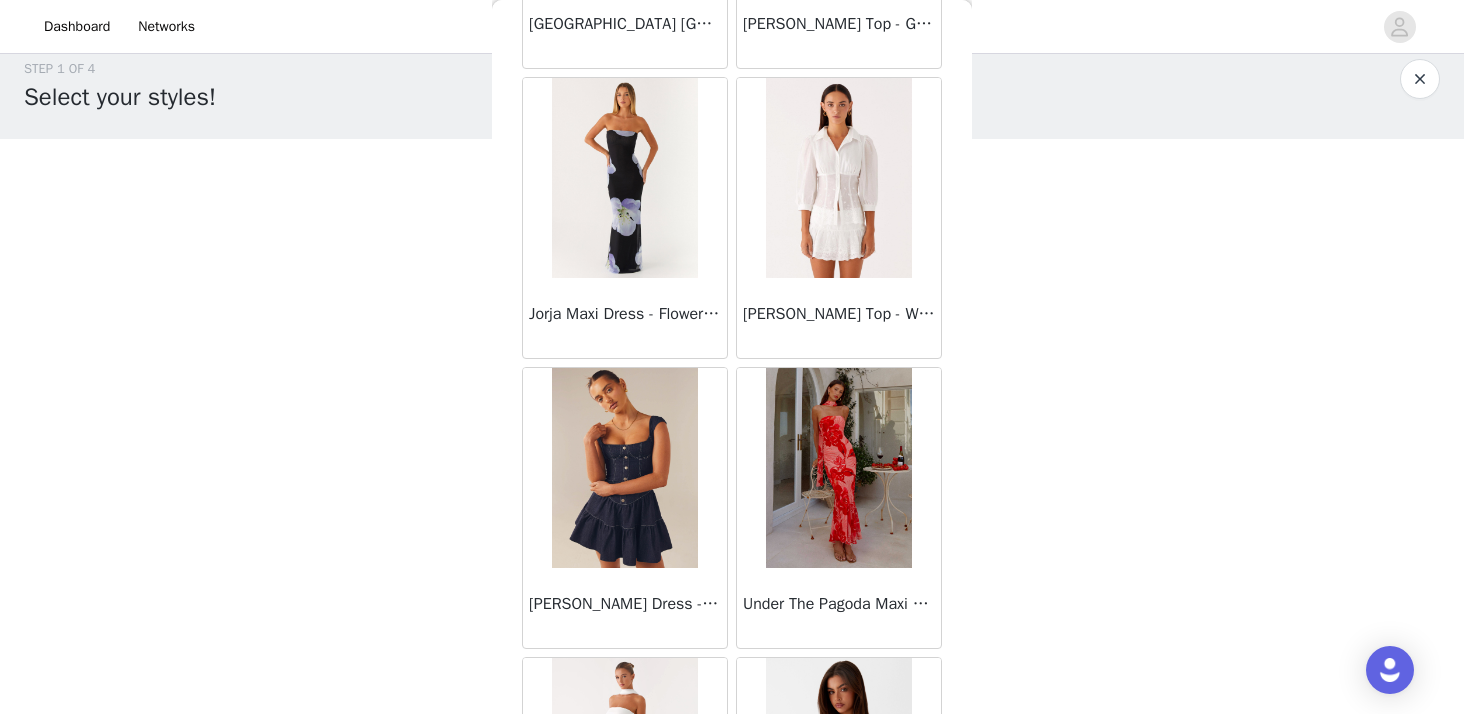 scroll, scrollTop: 40046, scrollLeft: 0, axis: vertical 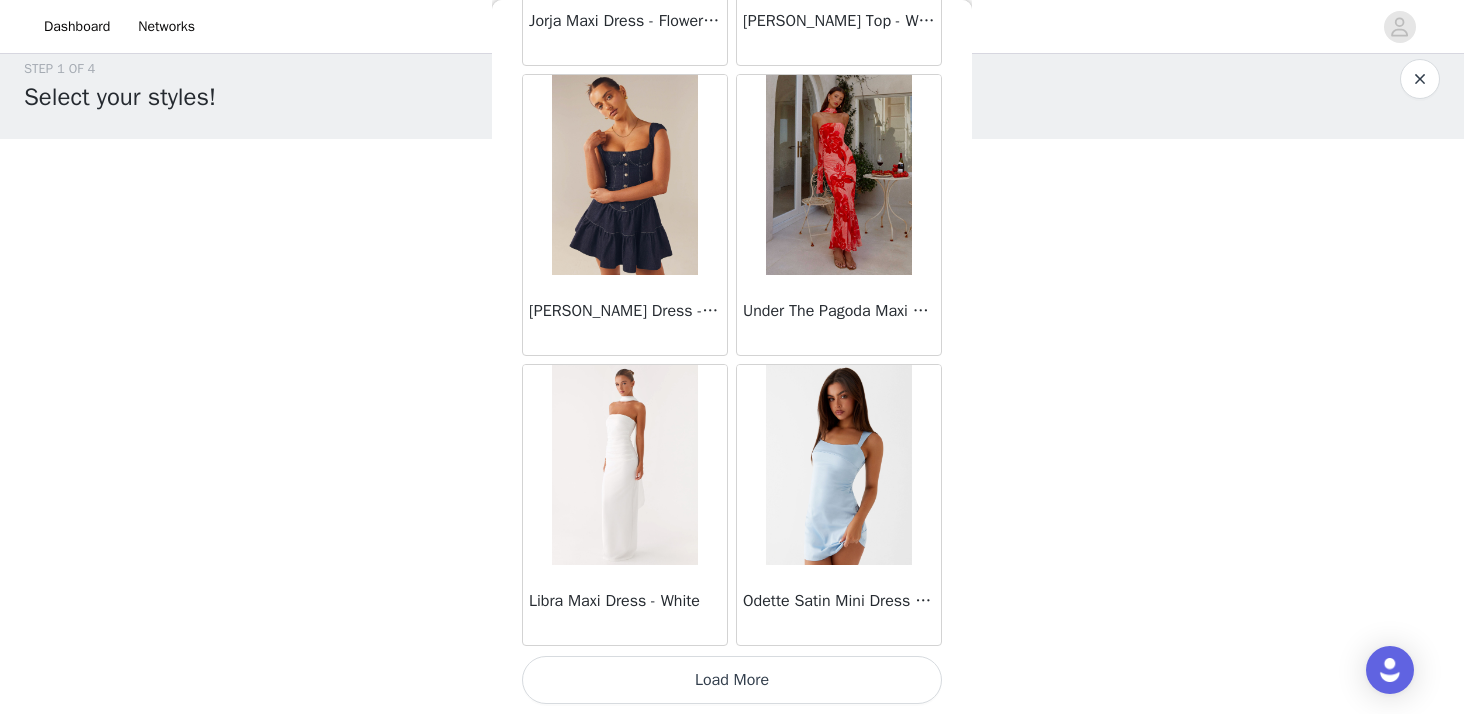 click on "Load More" at bounding box center [732, 680] 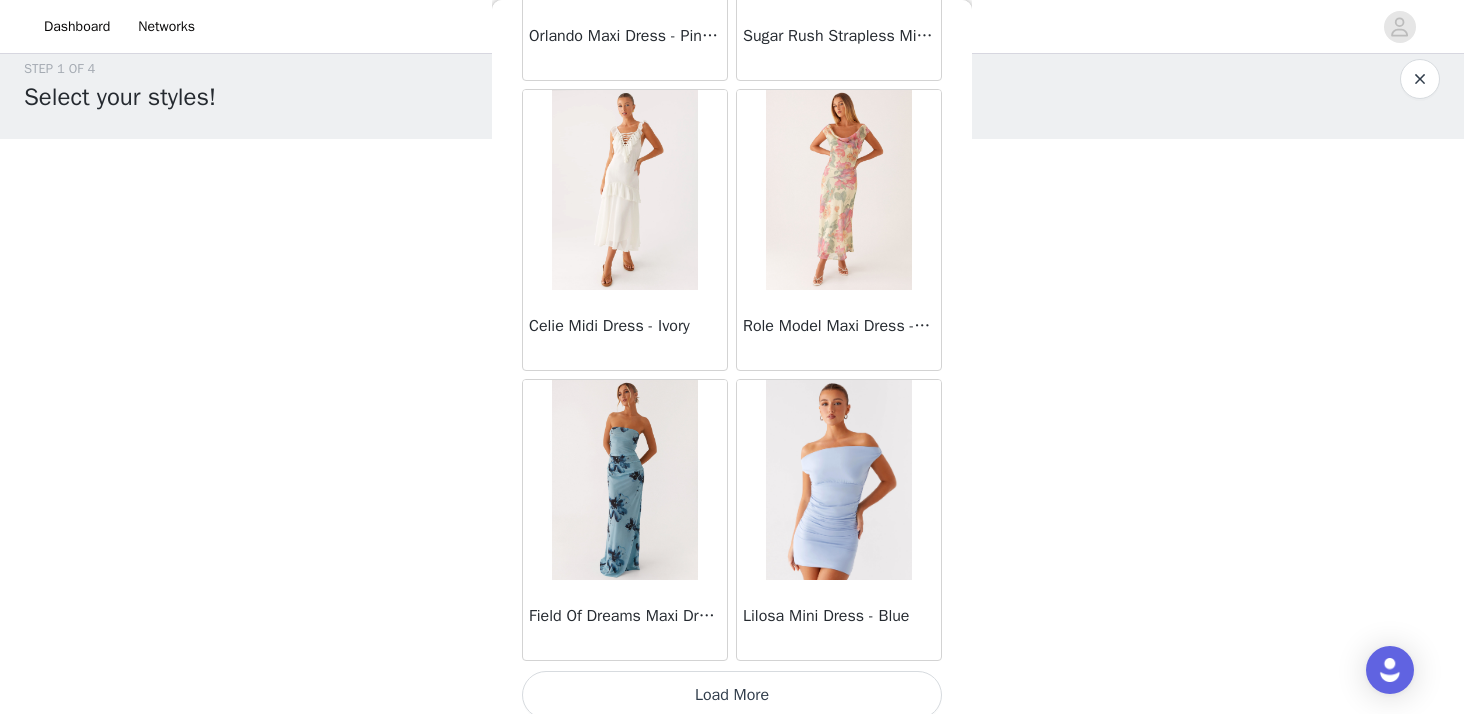 scroll, scrollTop: 42946, scrollLeft: 0, axis: vertical 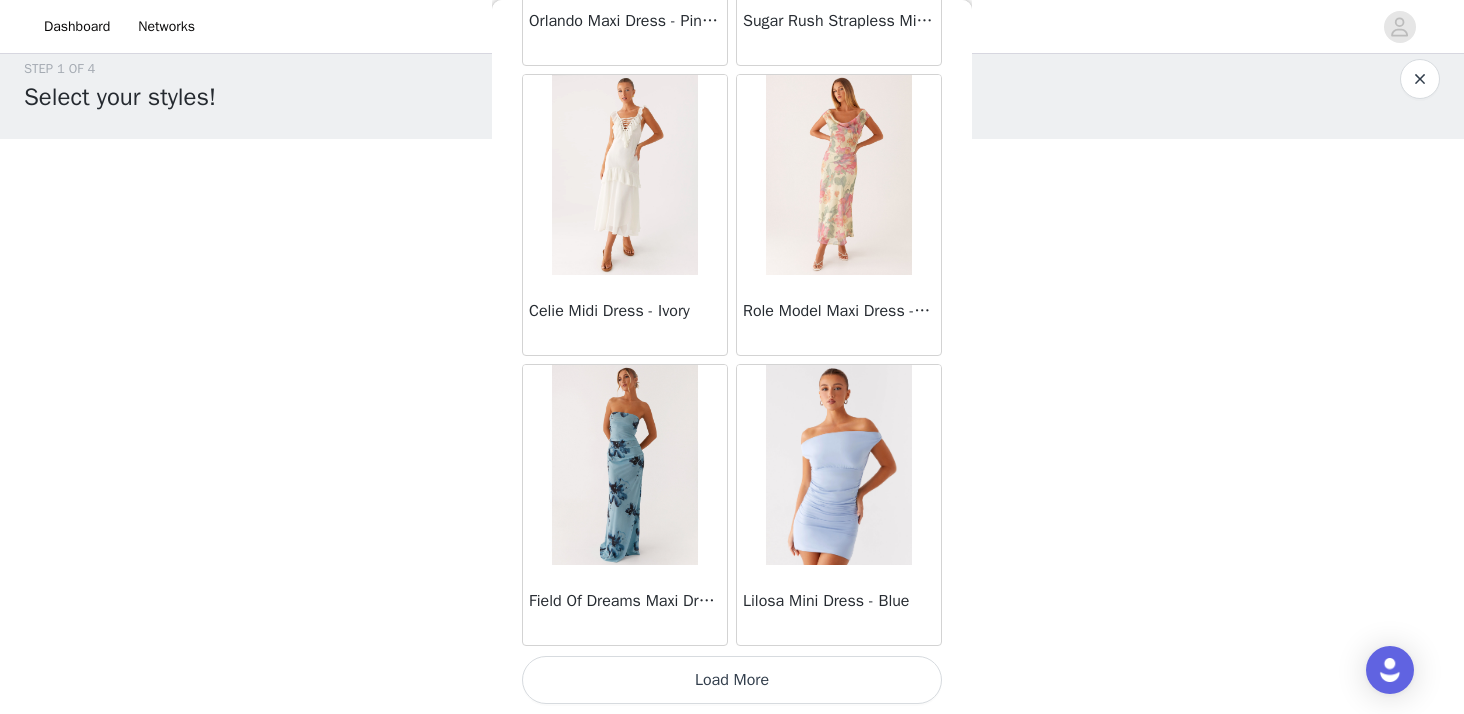 click on "Load More" at bounding box center (732, 680) 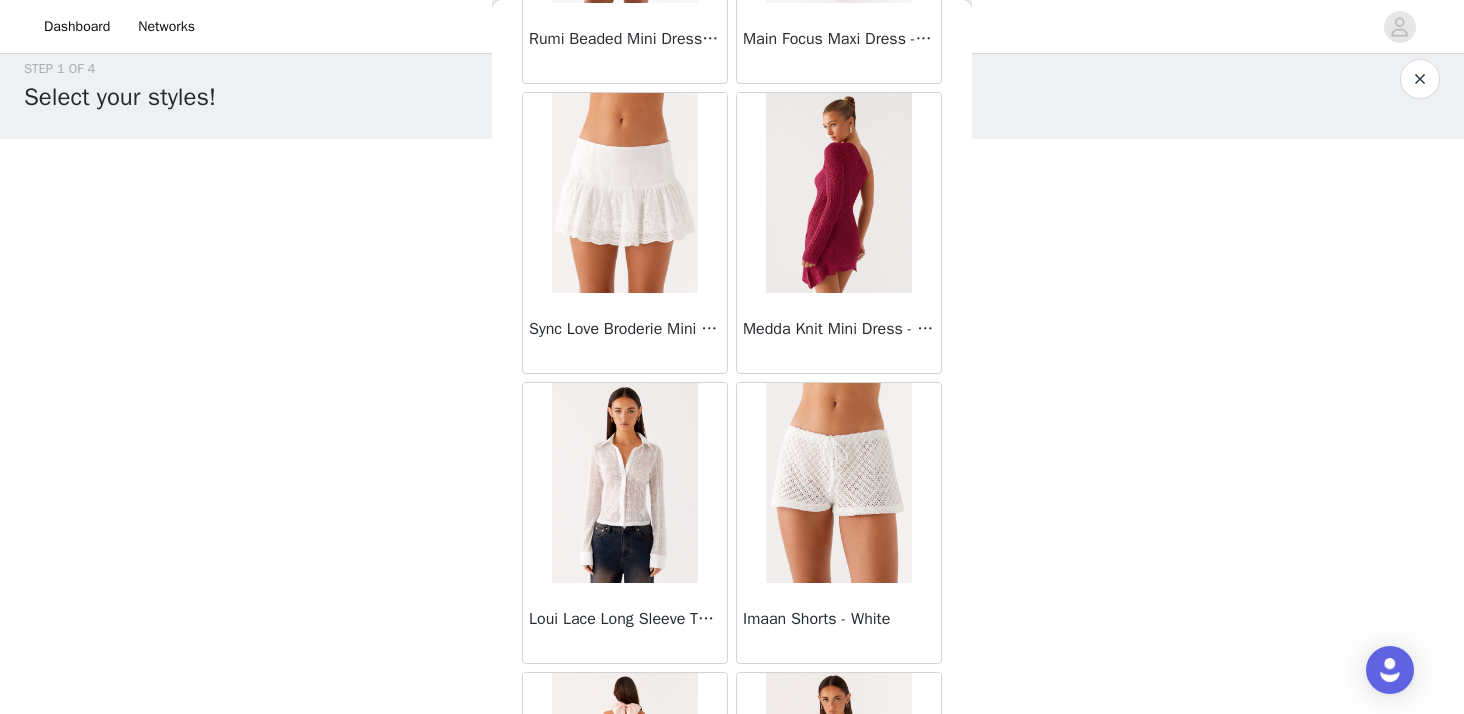 scroll, scrollTop: 45846, scrollLeft: 0, axis: vertical 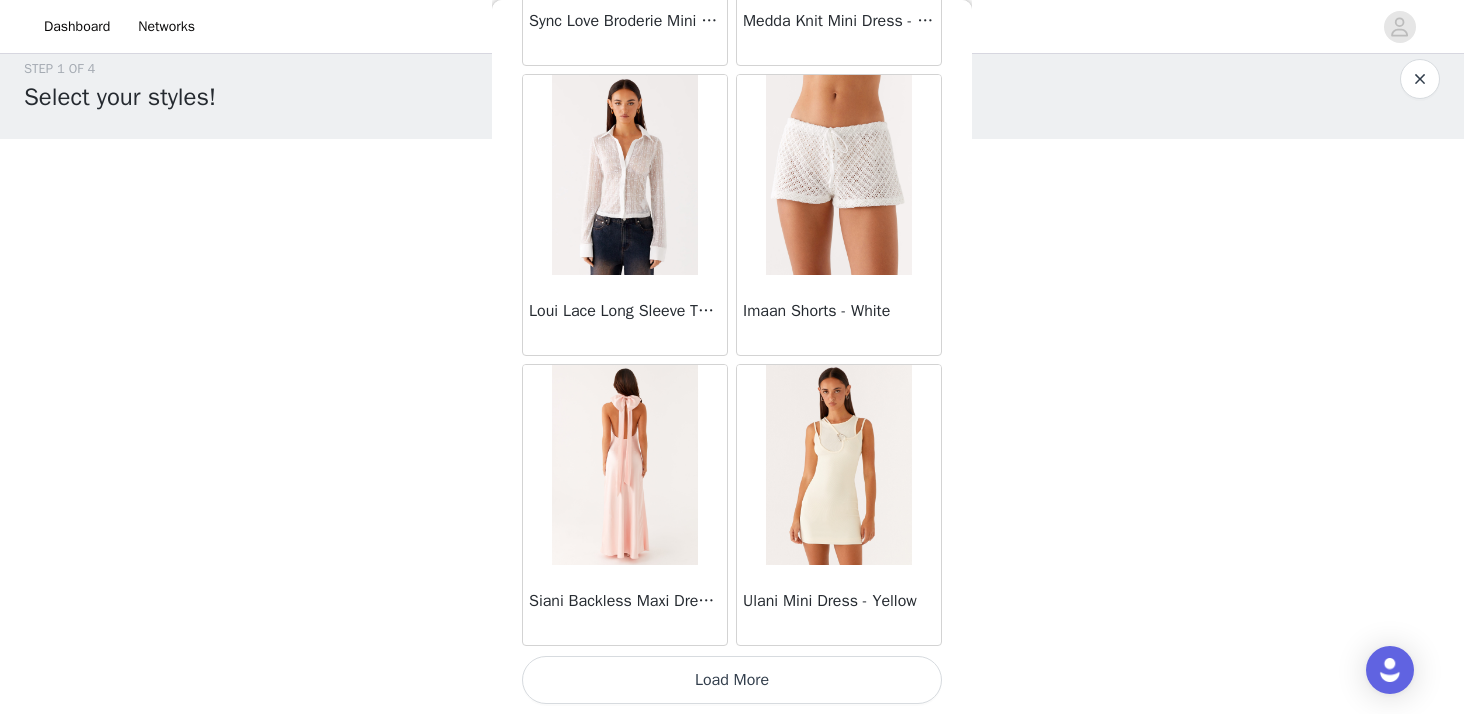 click on "Load More" at bounding box center [732, 680] 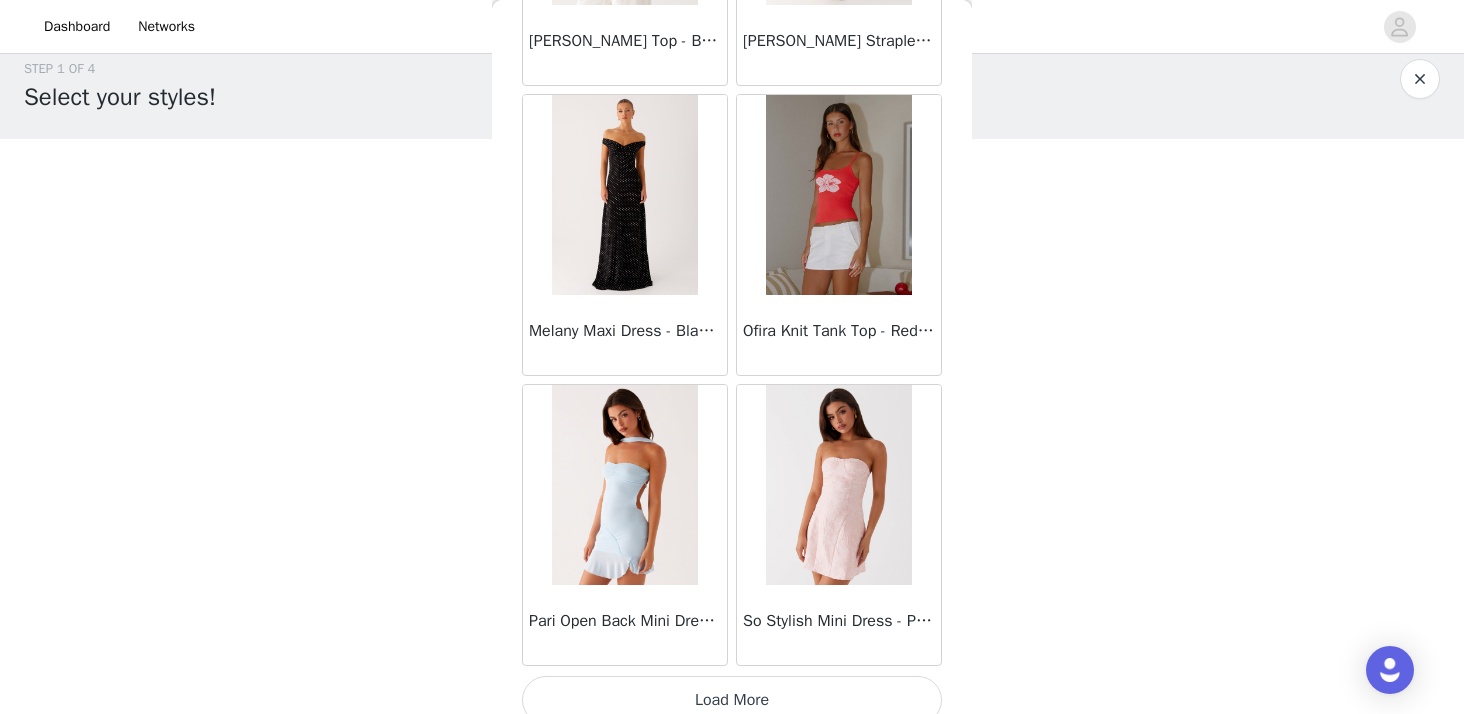 scroll, scrollTop: 48746, scrollLeft: 0, axis: vertical 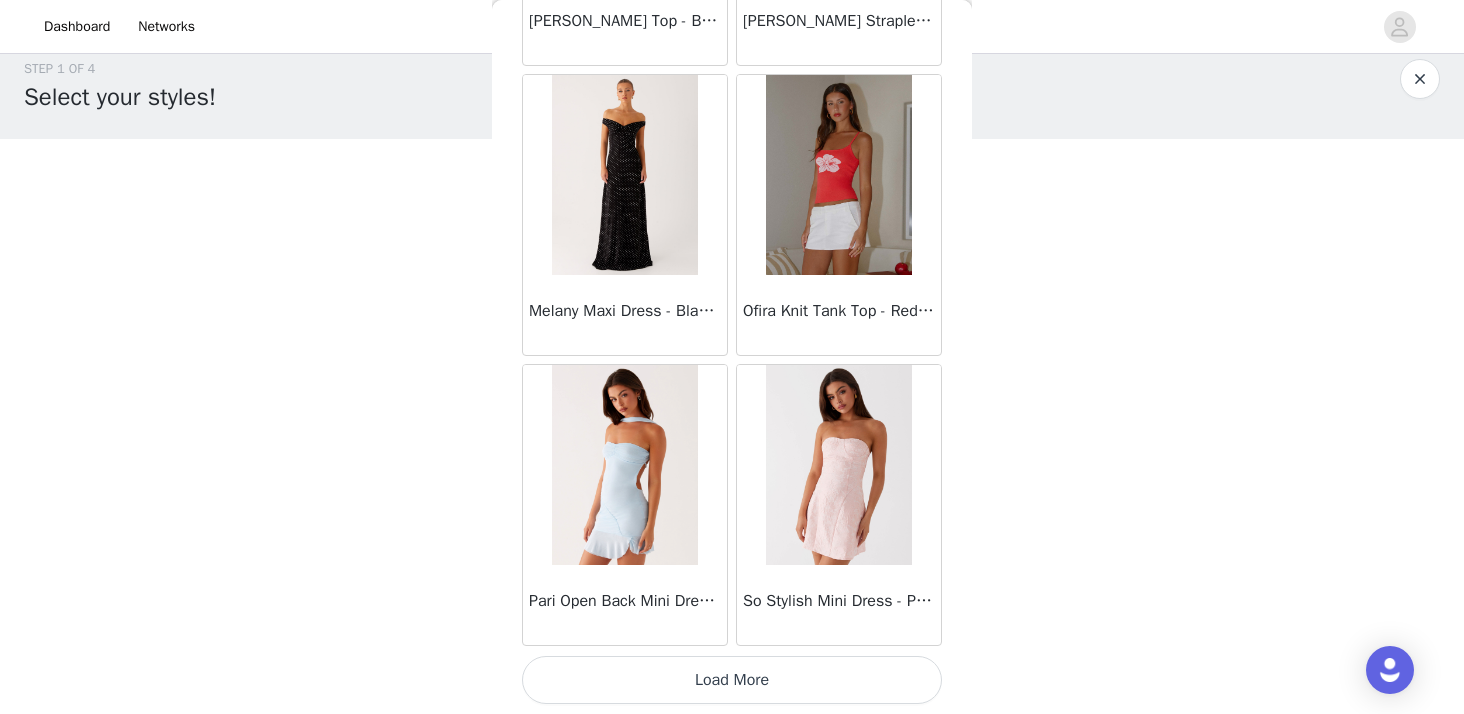 click on "Load More" at bounding box center [732, 680] 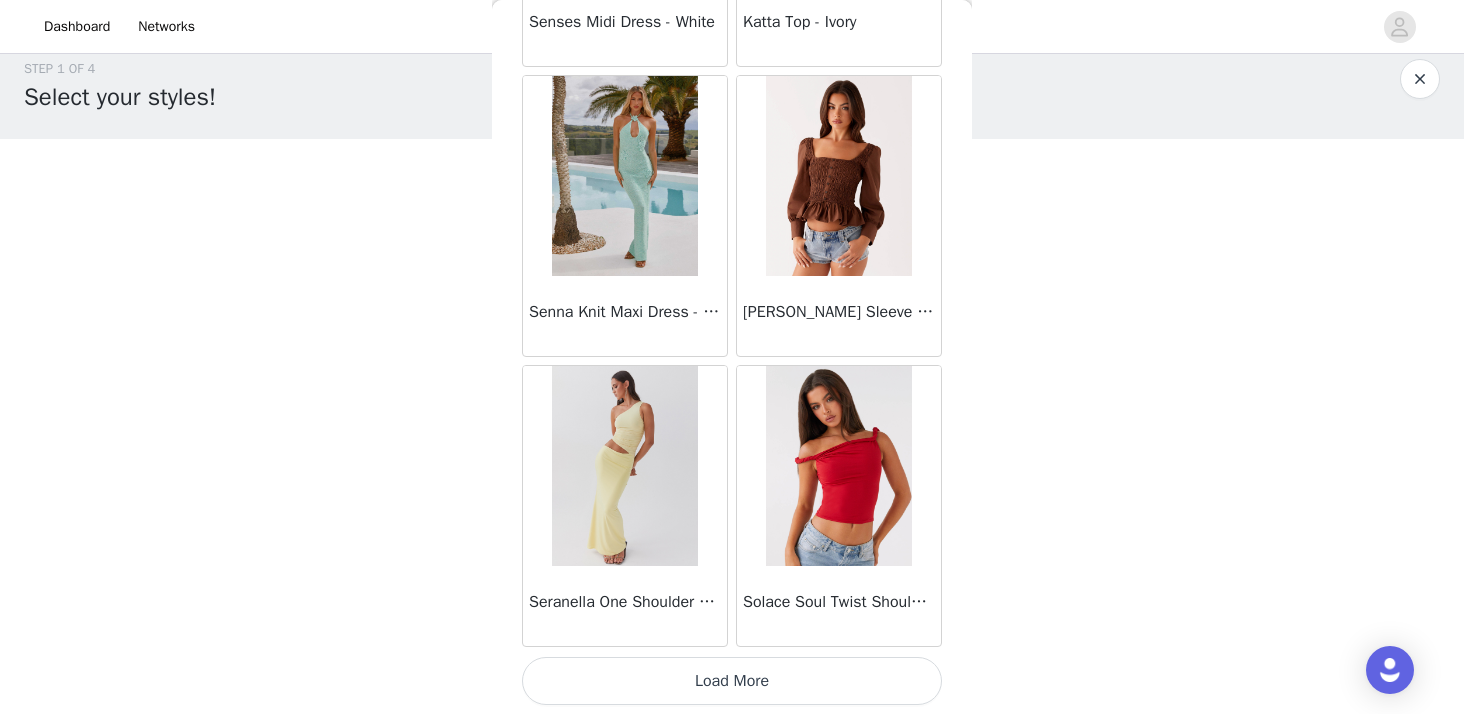 scroll, scrollTop: 51646, scrollLeft: 0, axis: vertical 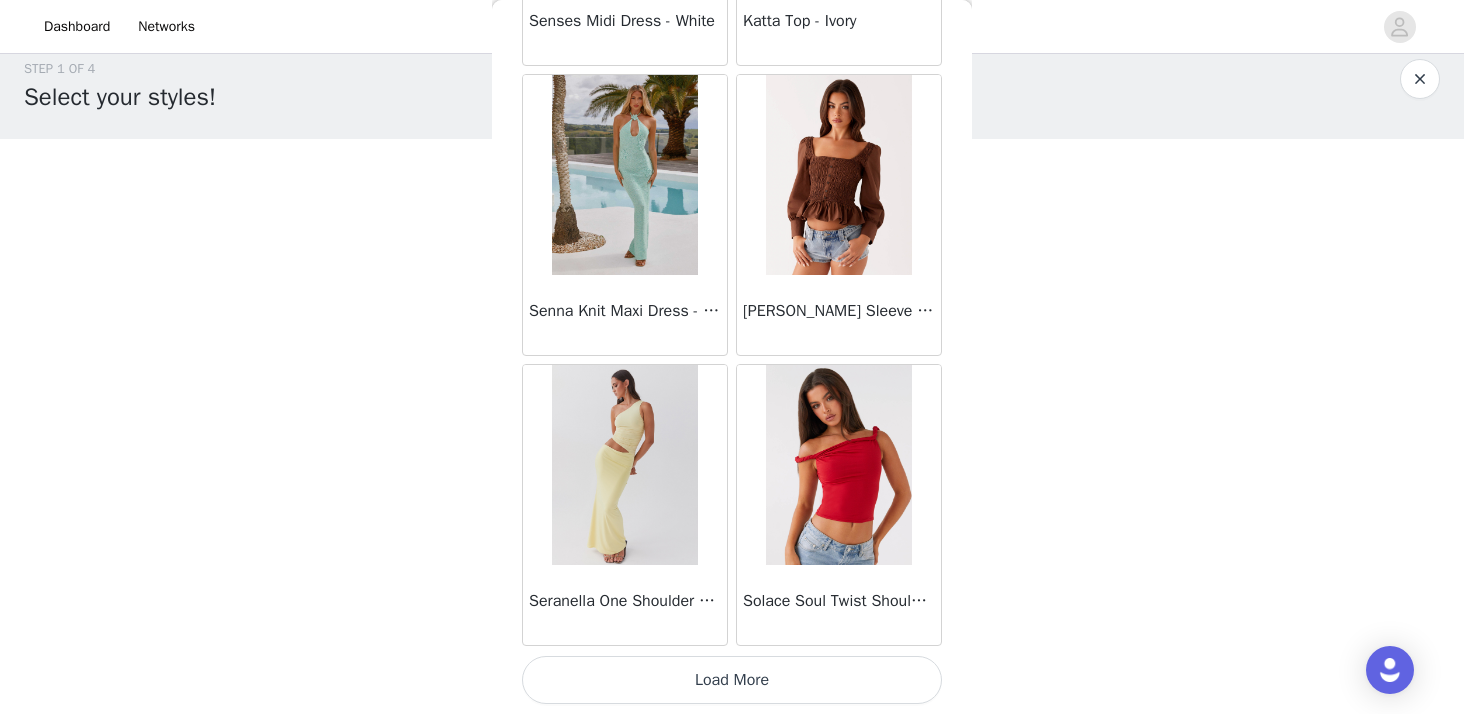 click on "Load More" at bounding box center [732, 680] 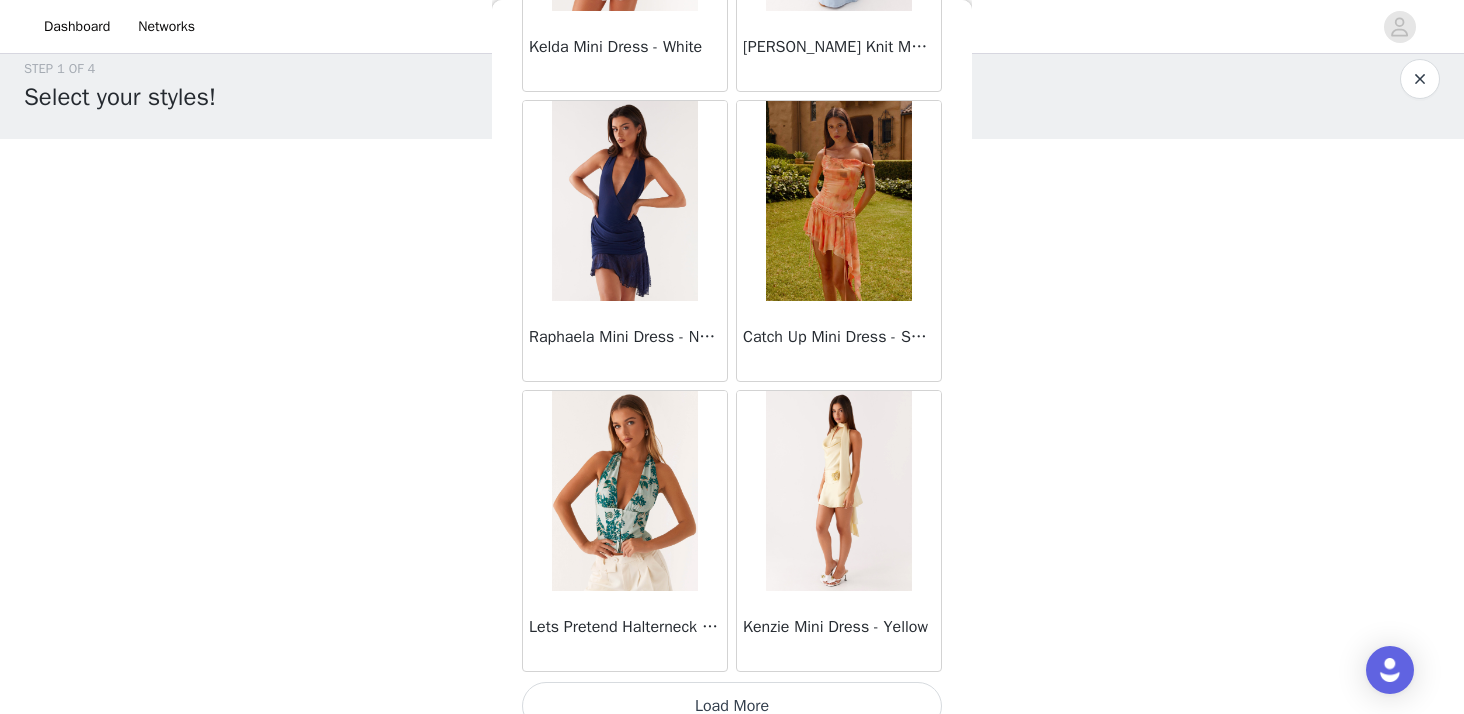 scroll, scrollTop: 54546, scrollLeft: 0, axis: vertical 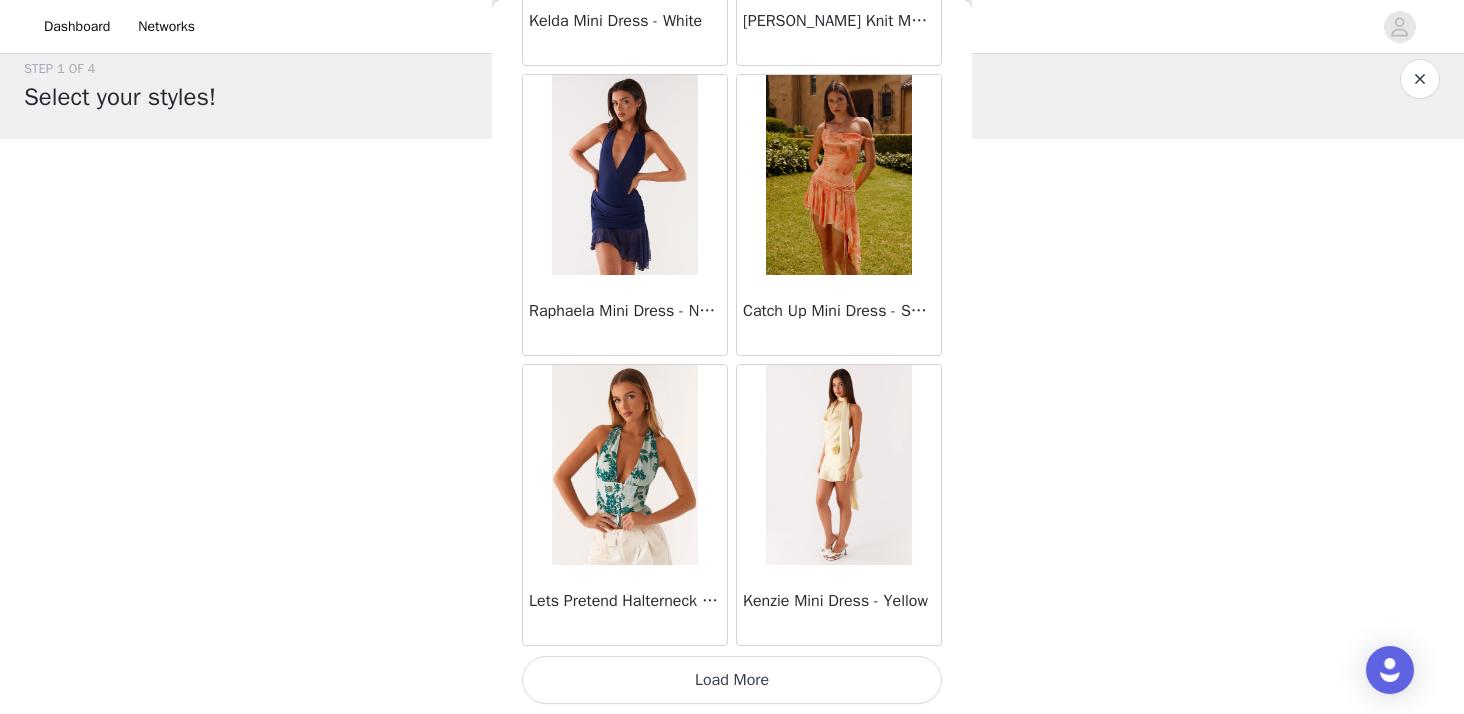 click on "Load More" at bounding box center (732, 680) 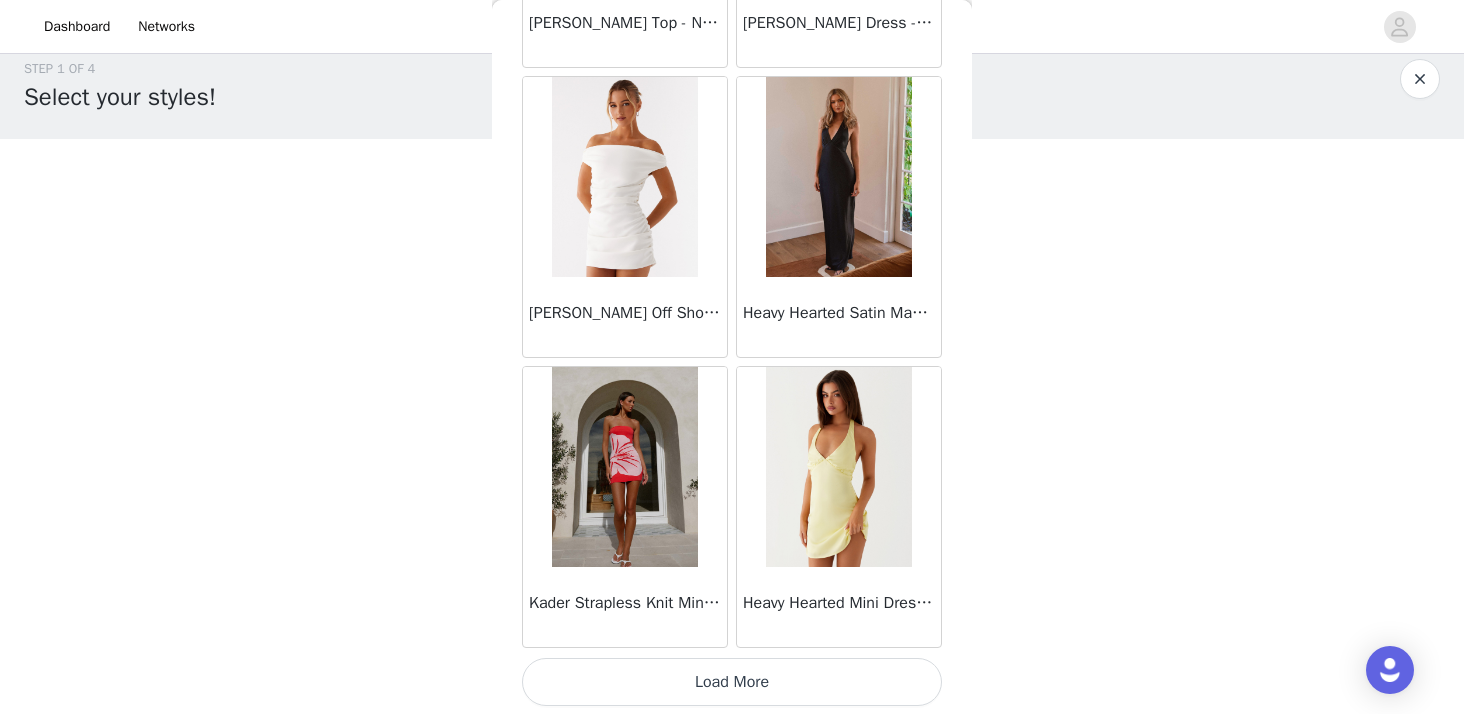 scroll, scrollTop: 57446, scrollLeft: 0, axis: vertical 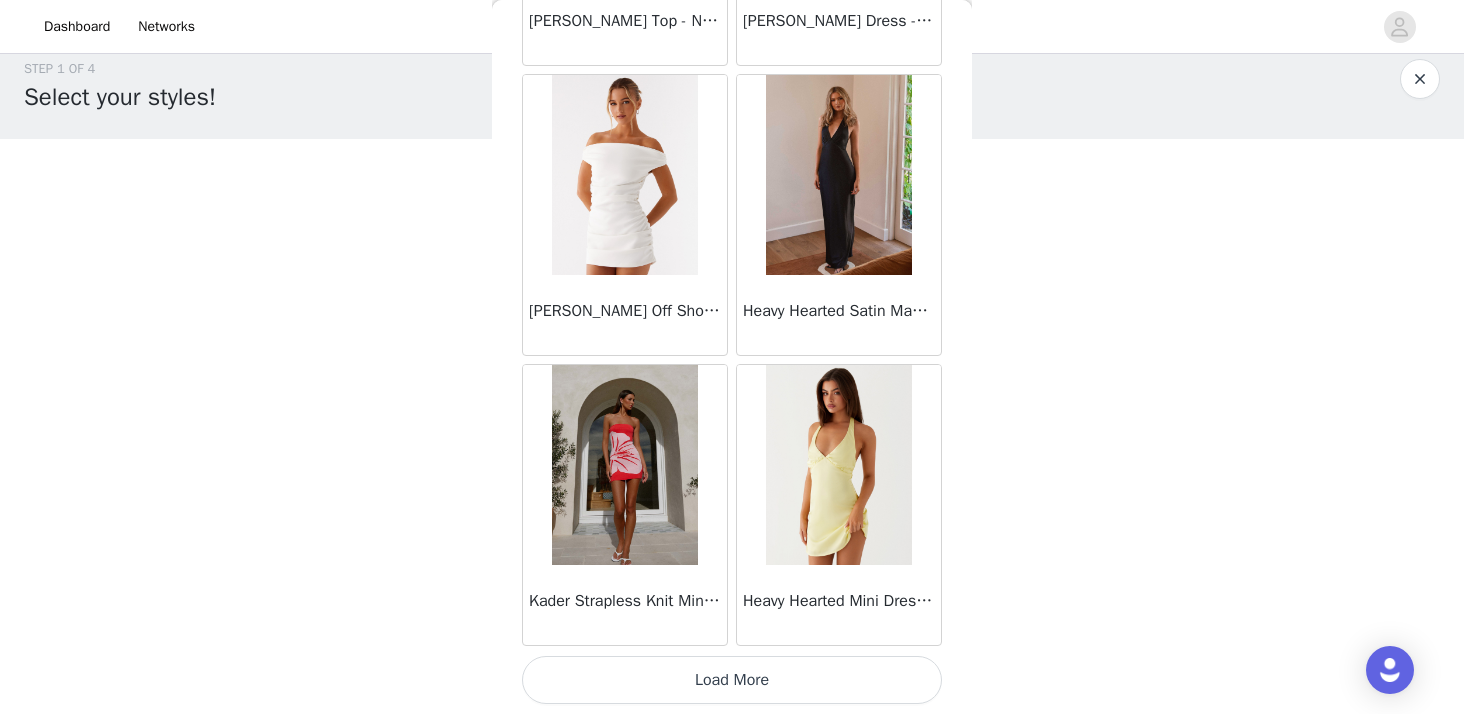 click on "Load More" at bounding box center [732, 680] 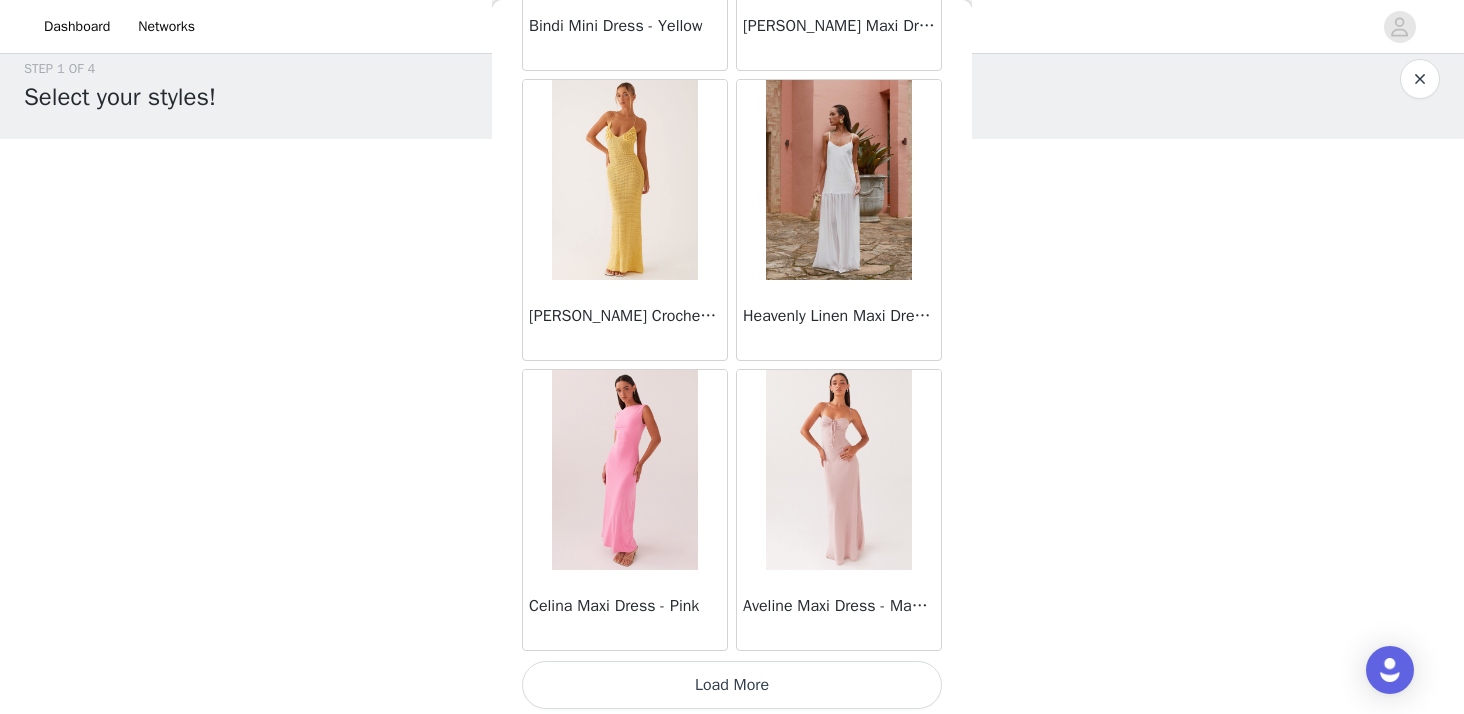 scroll, scrollTop: 60346, scrollLeft: 0, axis: vertical 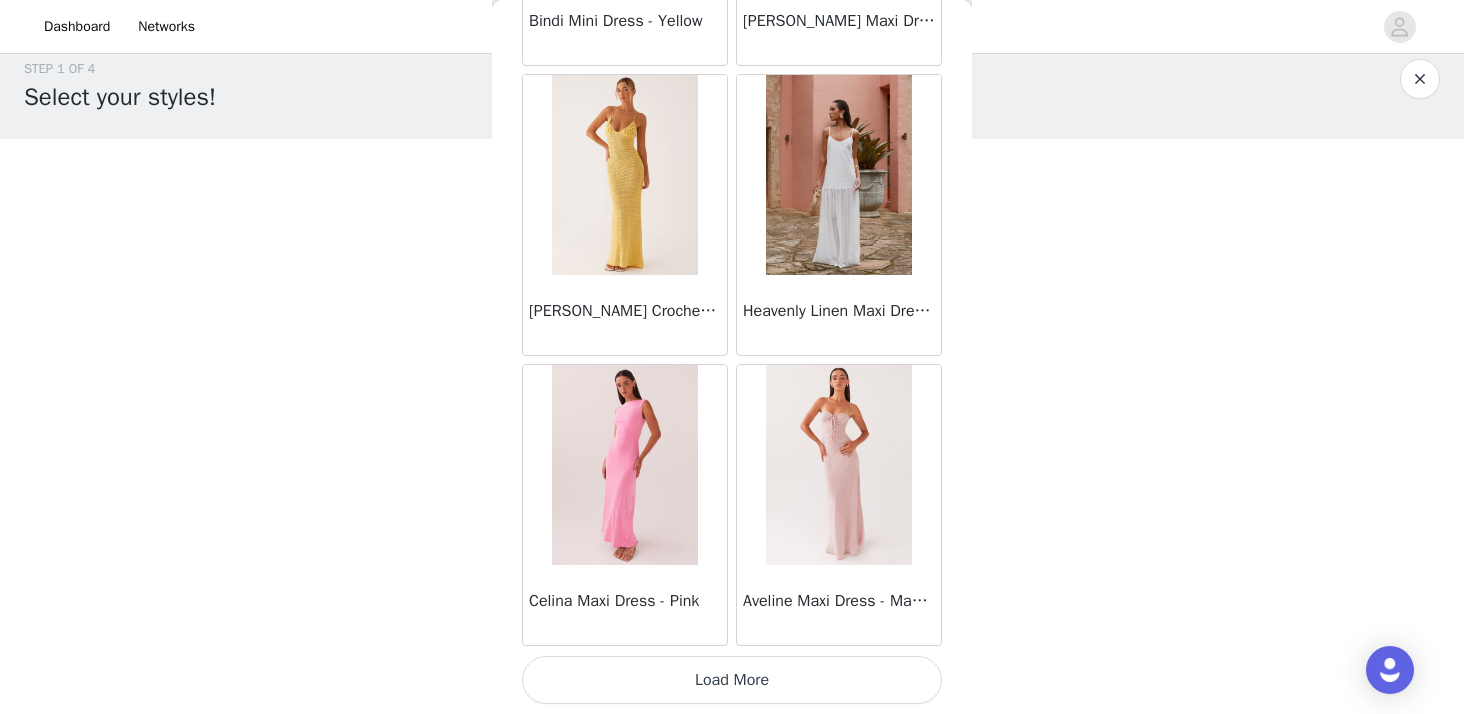 click on "Load More" at bounding box center [732, 680] 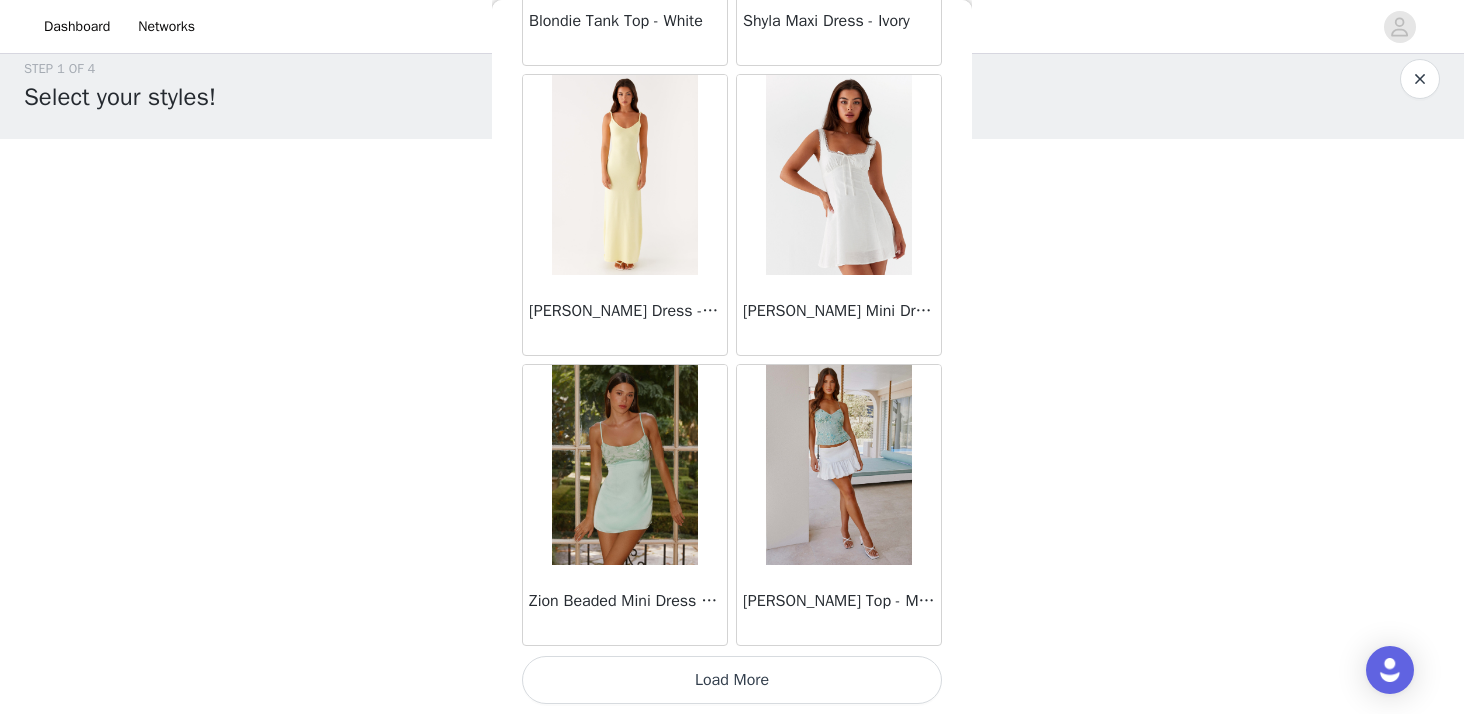 scroll, scrollTop: 63245, scrollLeft: 0, axis: vertical 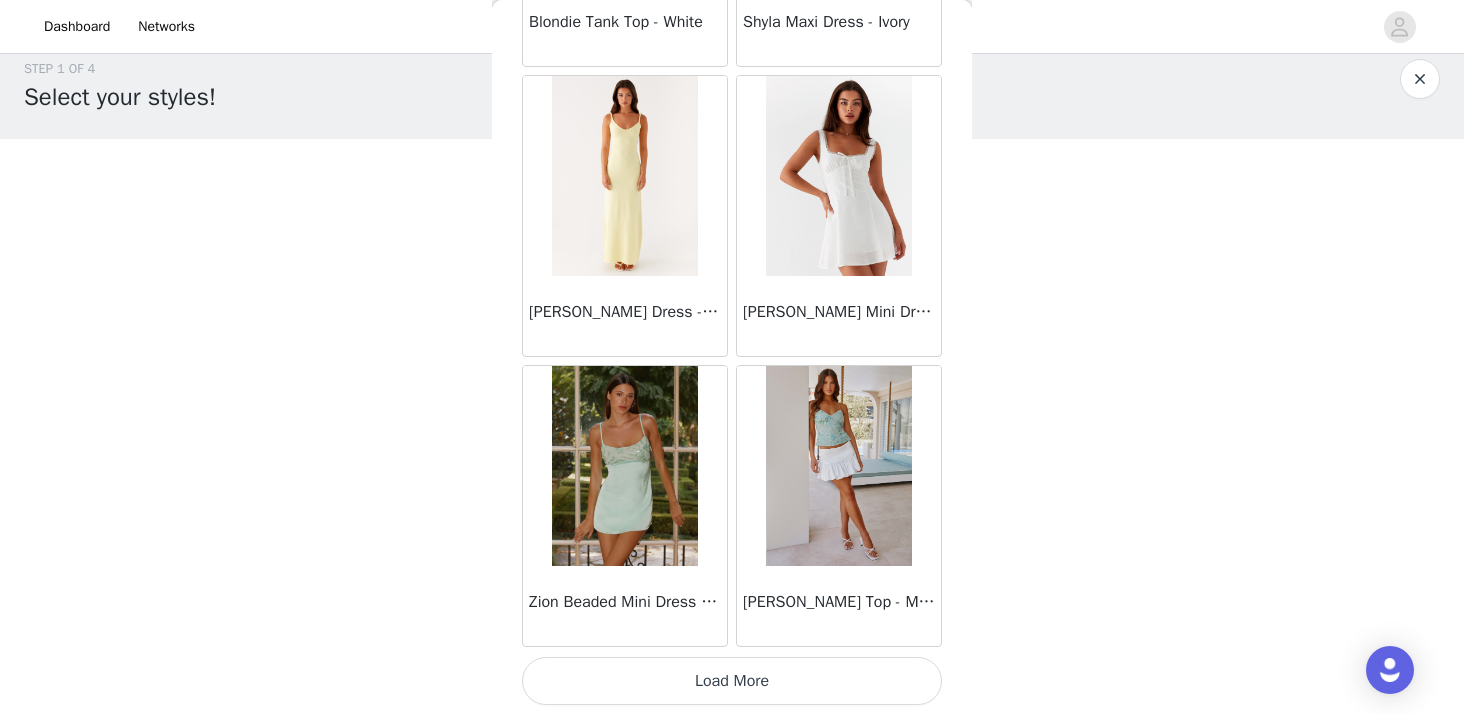 click on "Load More" at bounding box center (732, 681) 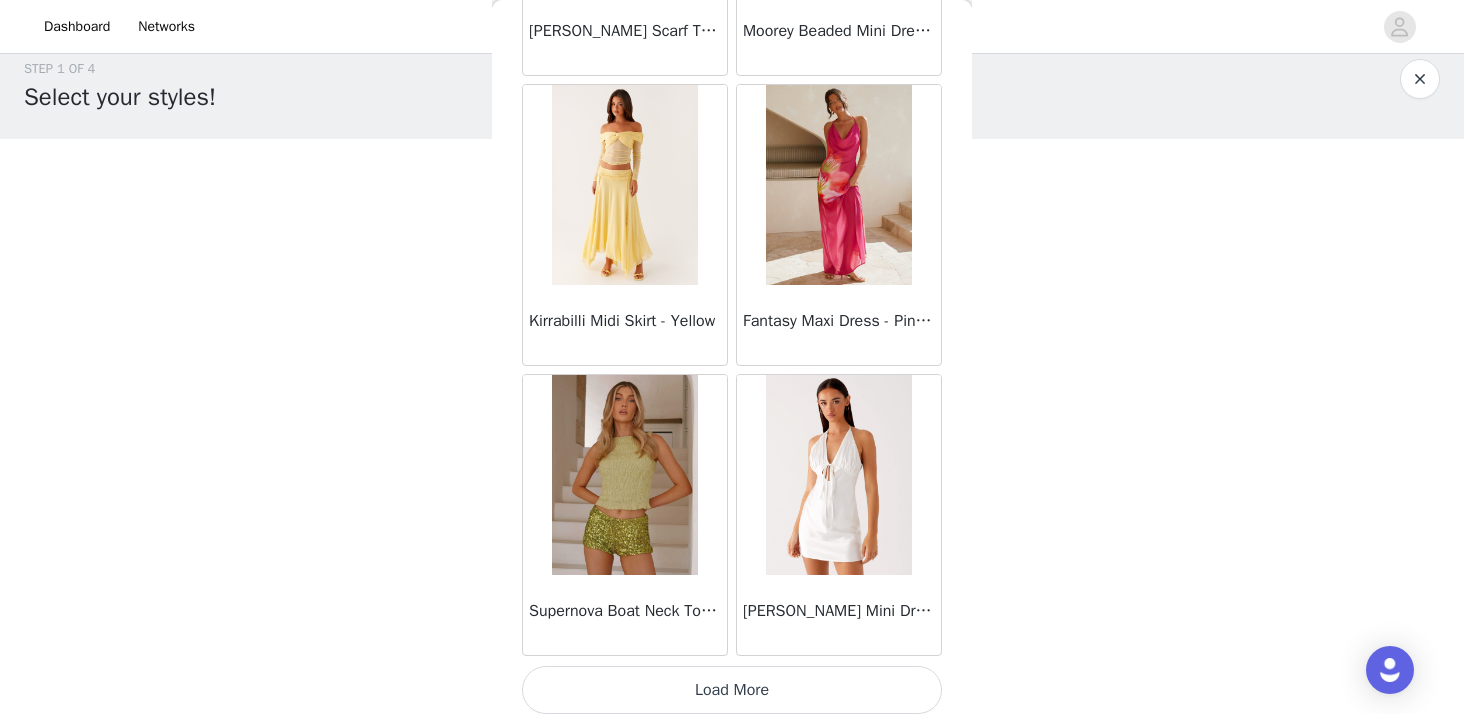 scroll, scrollTop: 66146, scrollLeft: 0, axis: vertical 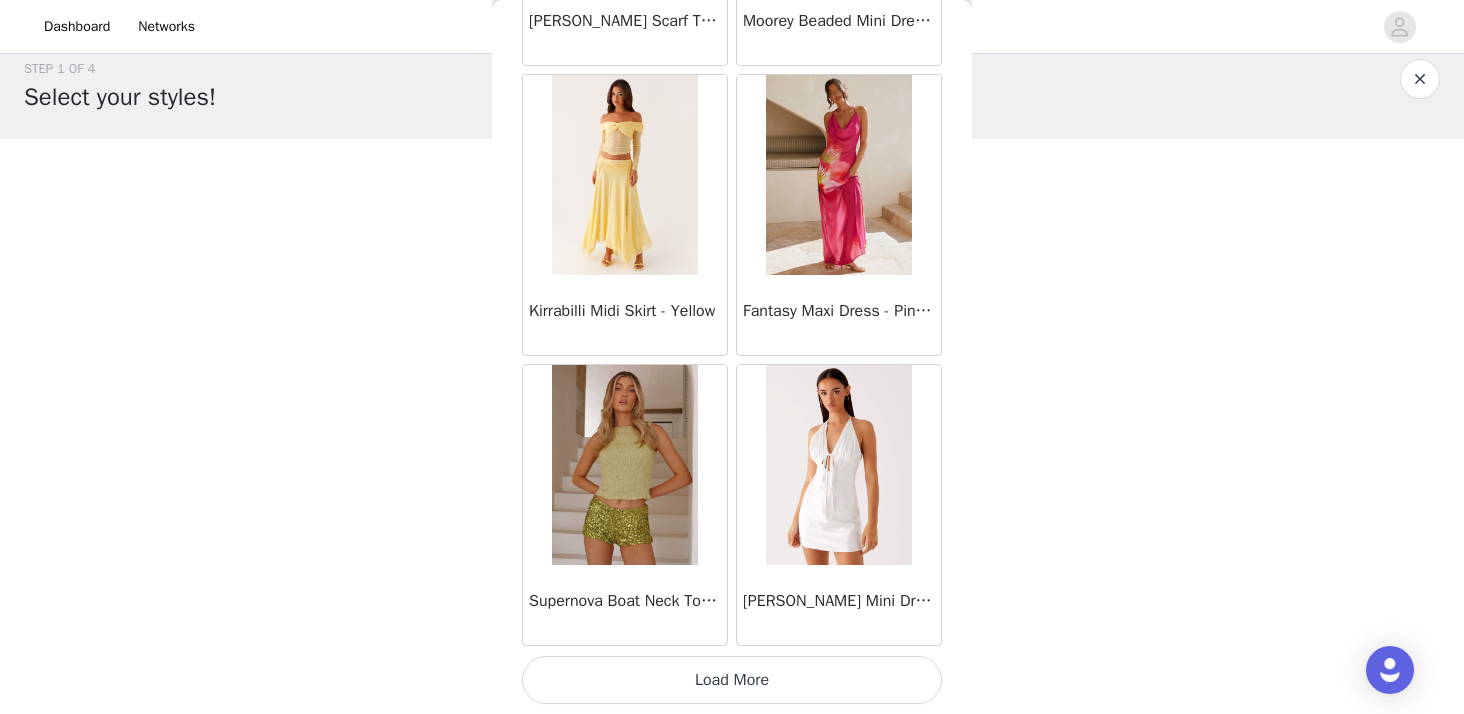 click on "Load More" at bounding box center (732, 680) 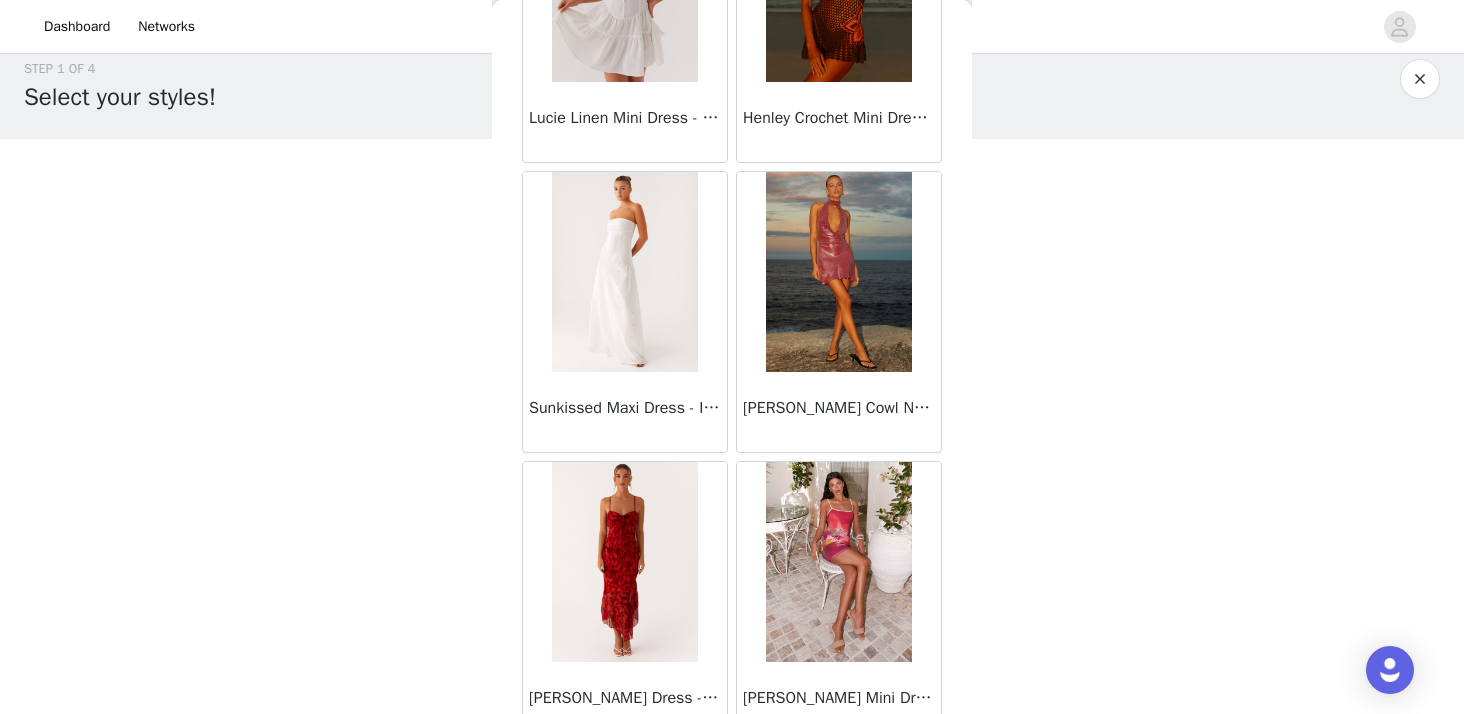 scroll, scrollTop: 69046, scrollLeft: 0, axis: vertical 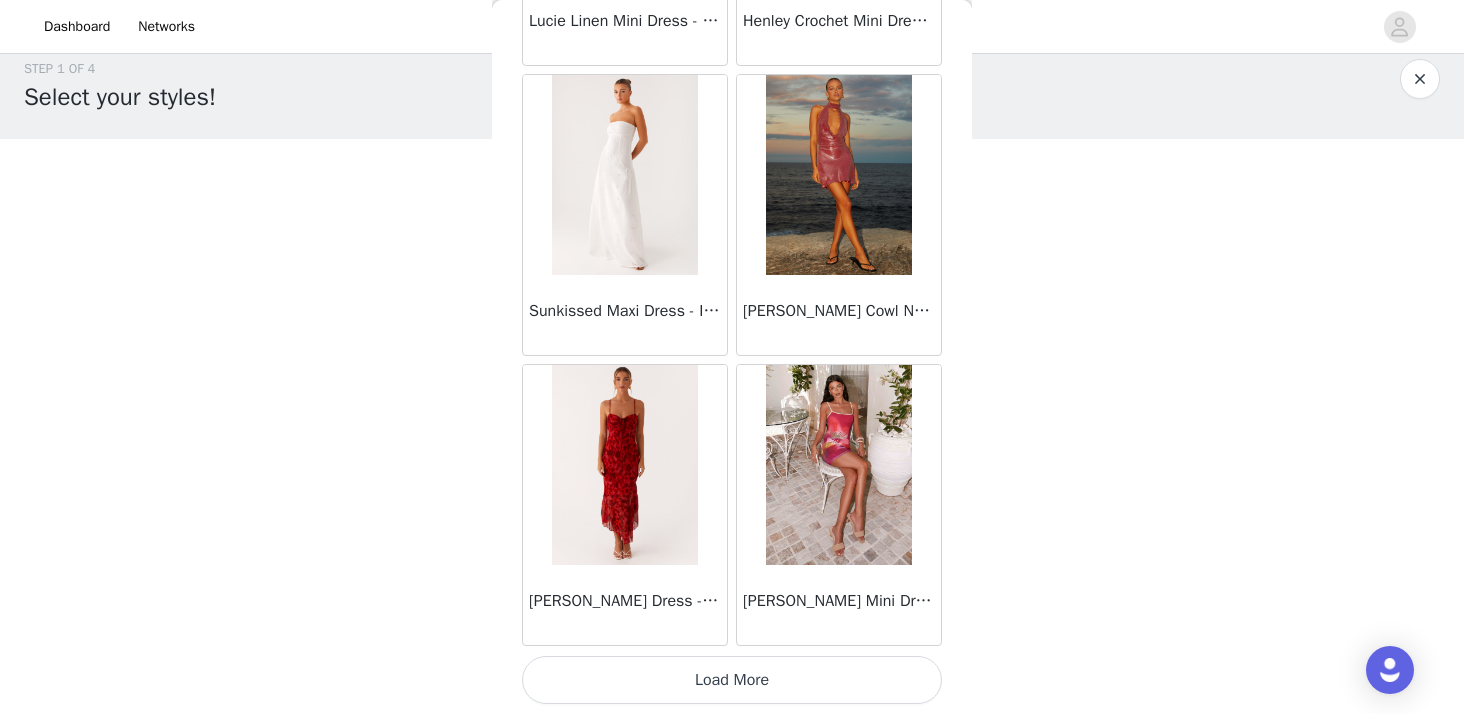 click on "Load More" at bounding box center (732, 680) 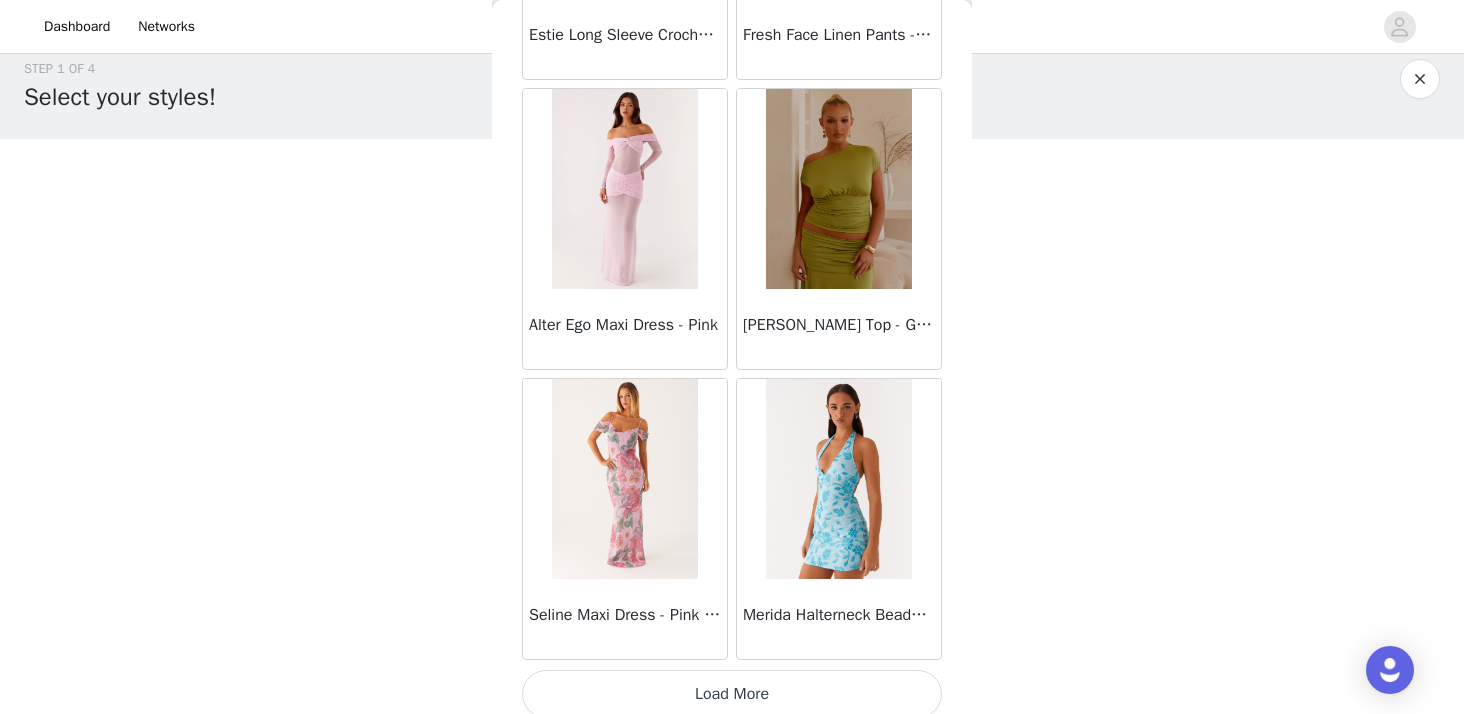 scroll, scrollTop: 71946, scrollLeft: 0, axis: vertical 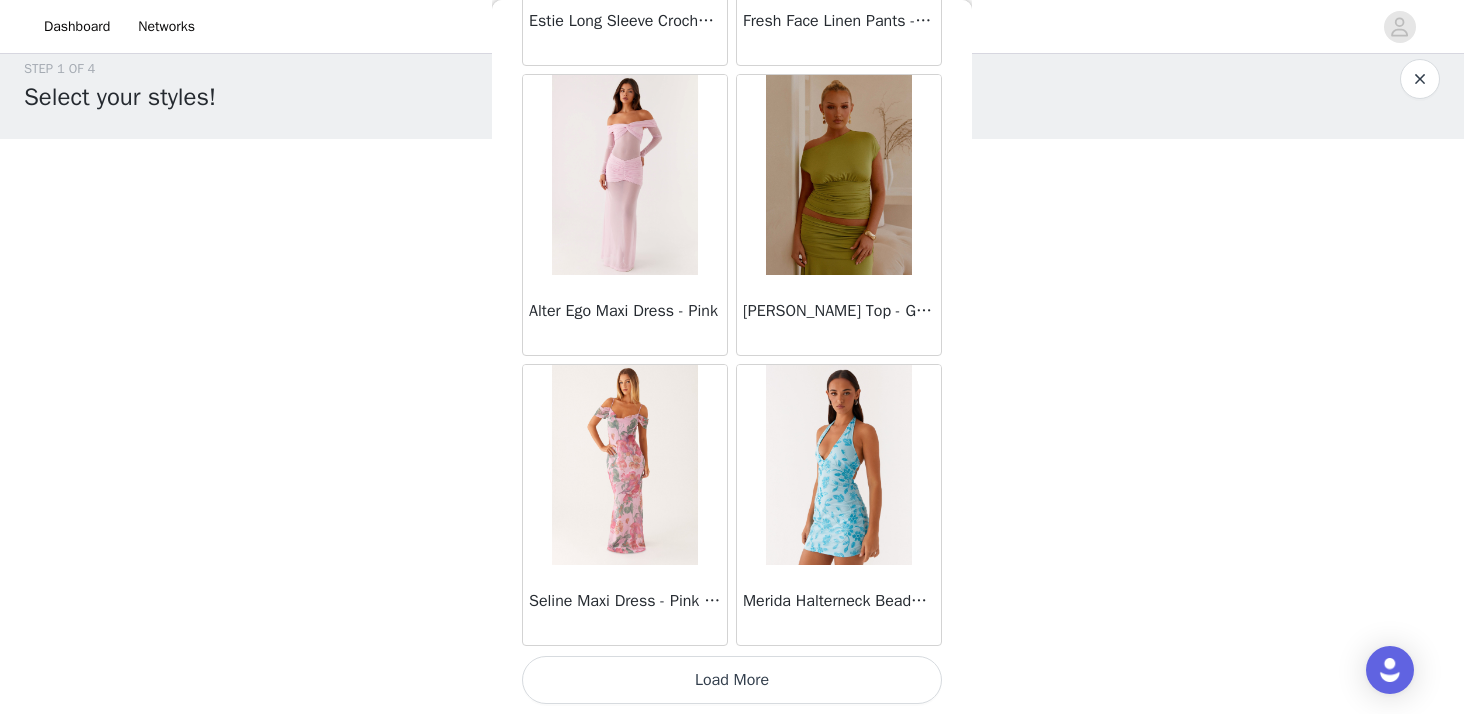 click on "Load More" at bounding box center [732, 680] 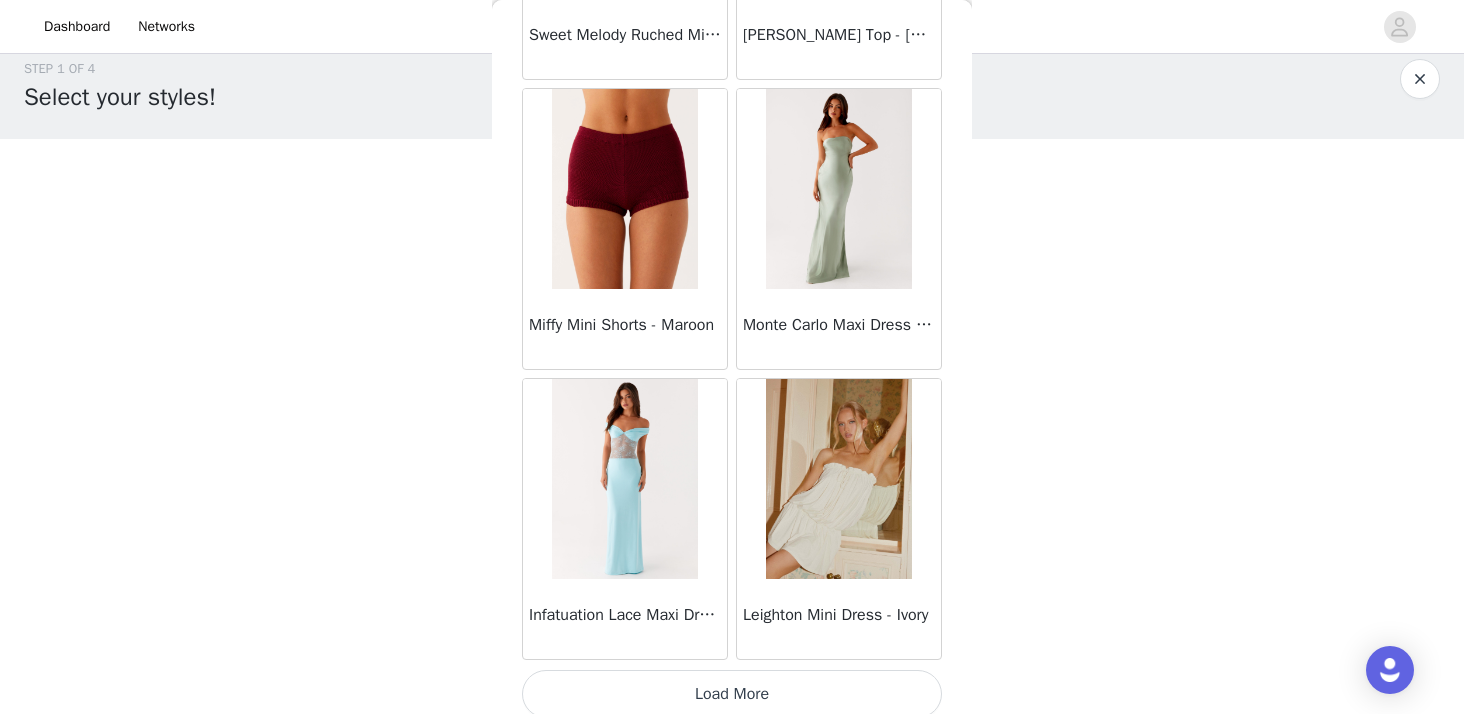scroll, scrollTop: 74846, scrollLeft: 0, axis: vertical 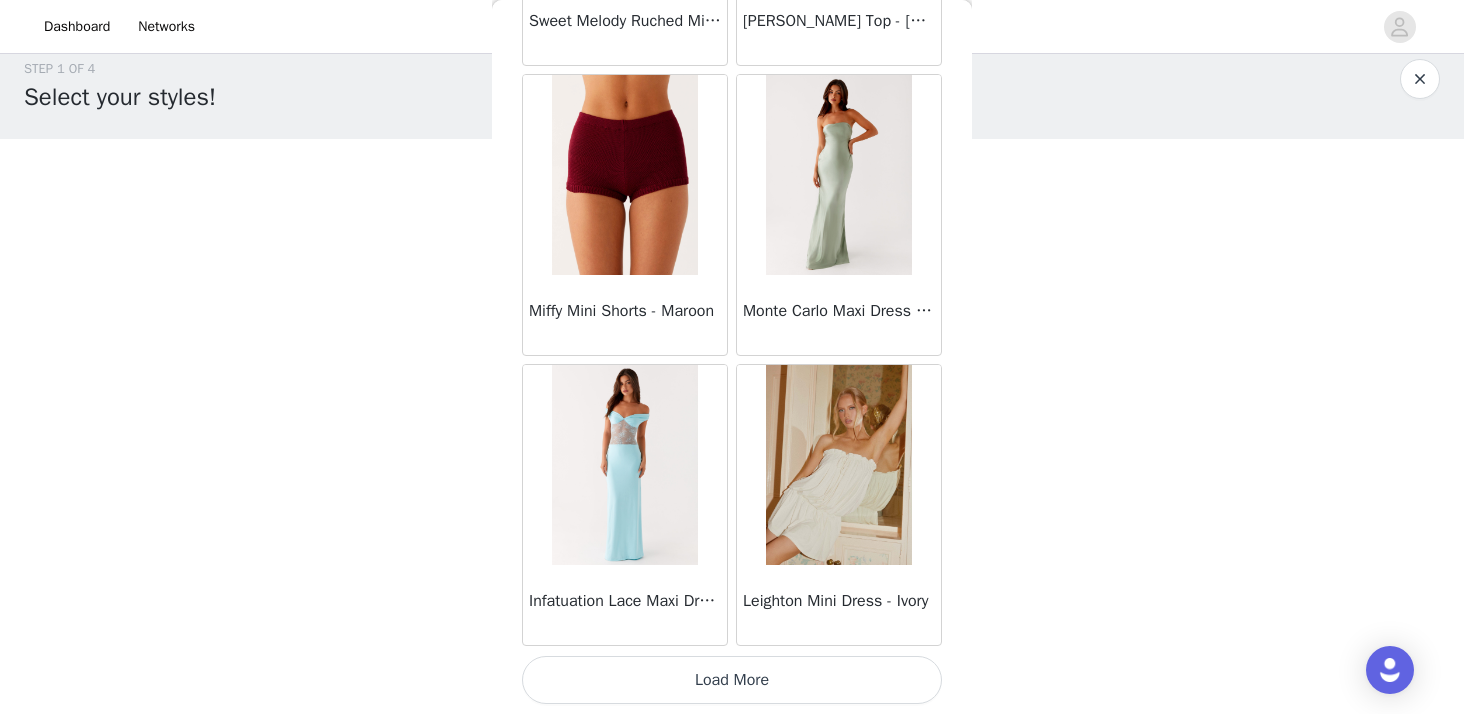 click on "Load More" at bounding box center [732, 680] 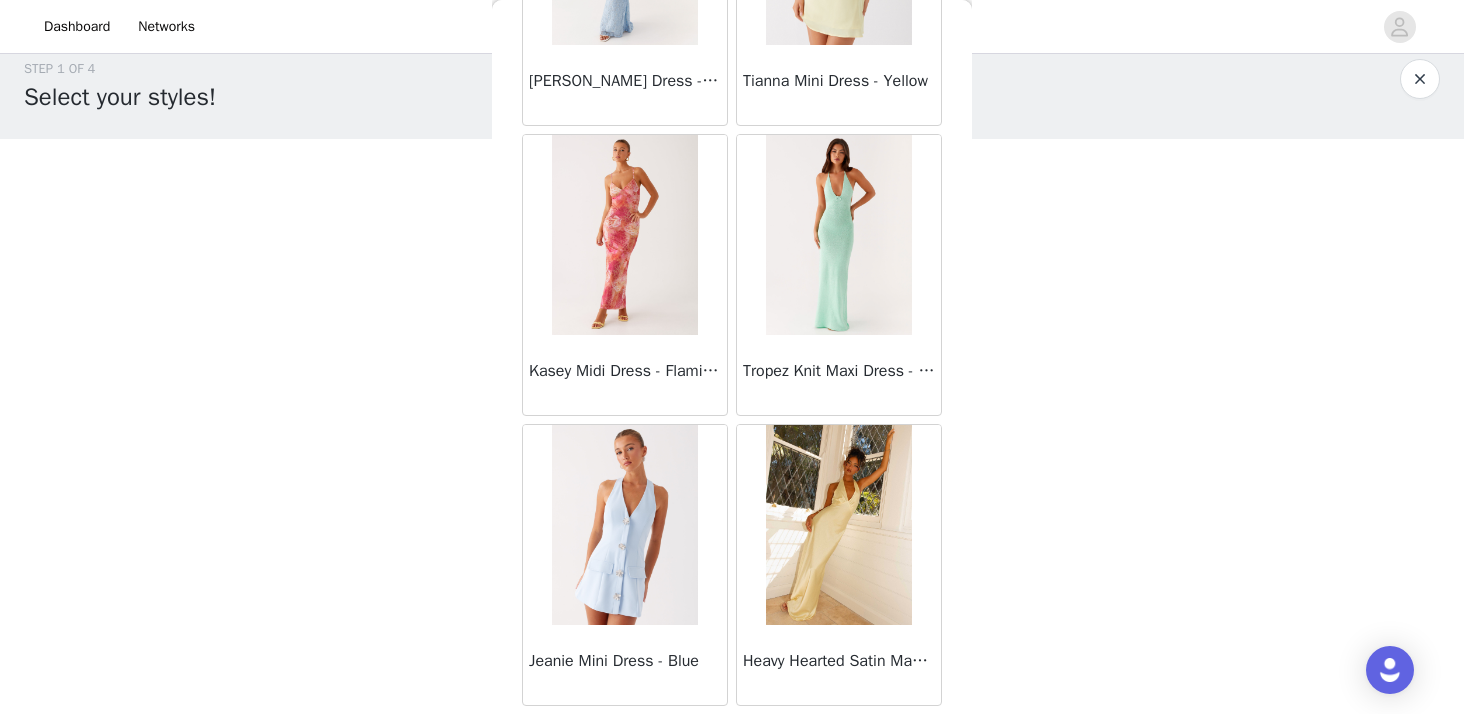 scroll, scrollTop: 77746, scrollLeft: 0, axis: vertical 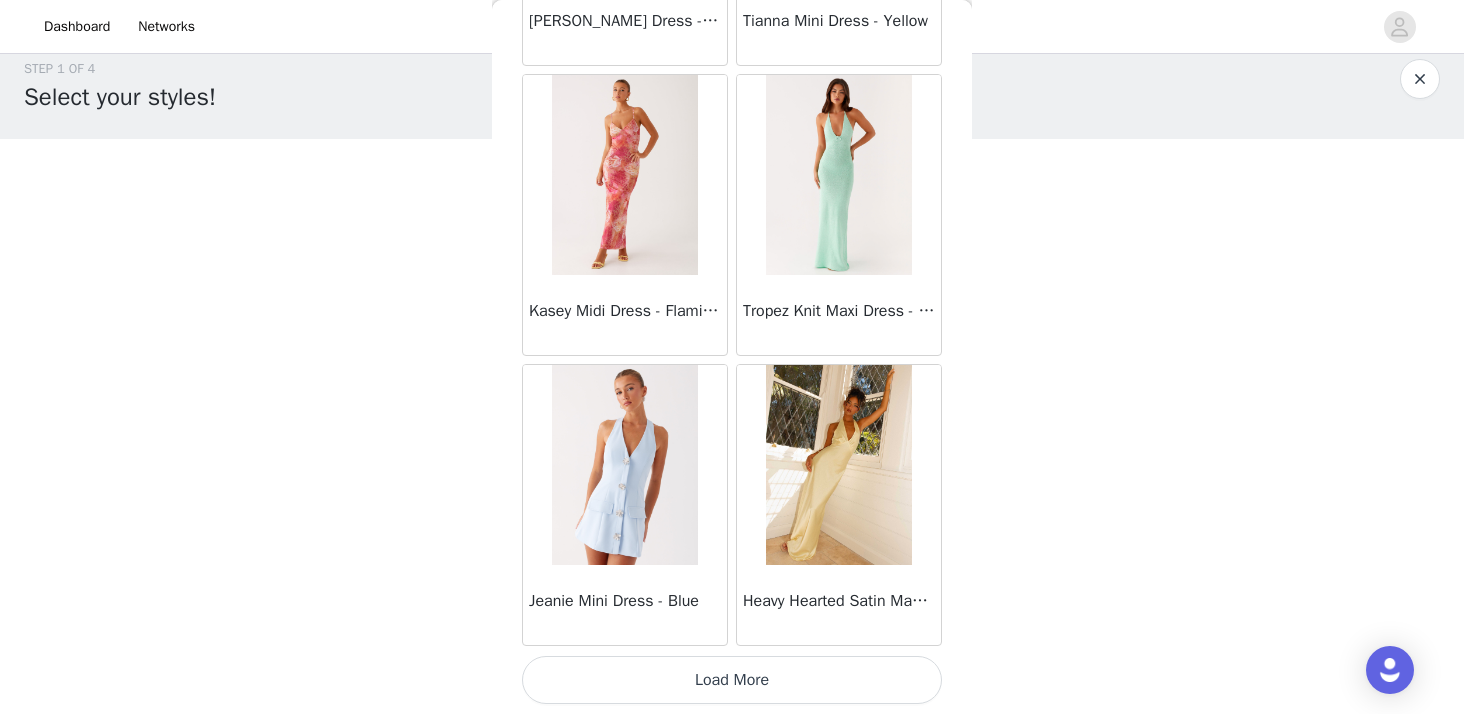 click on "Load More" at bounding box center (732, 680) 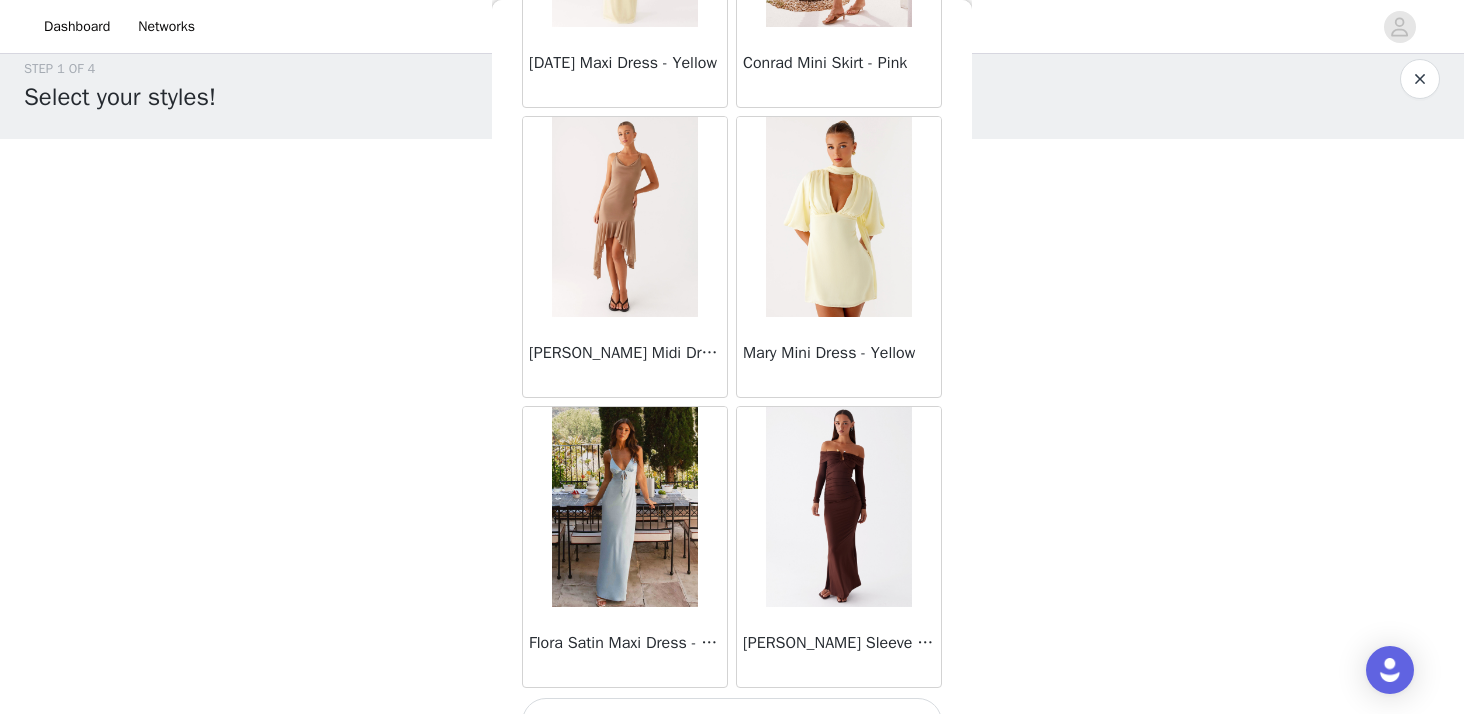scroll, scrollTop: 80646, scrollLeft: 0, axis: vertical 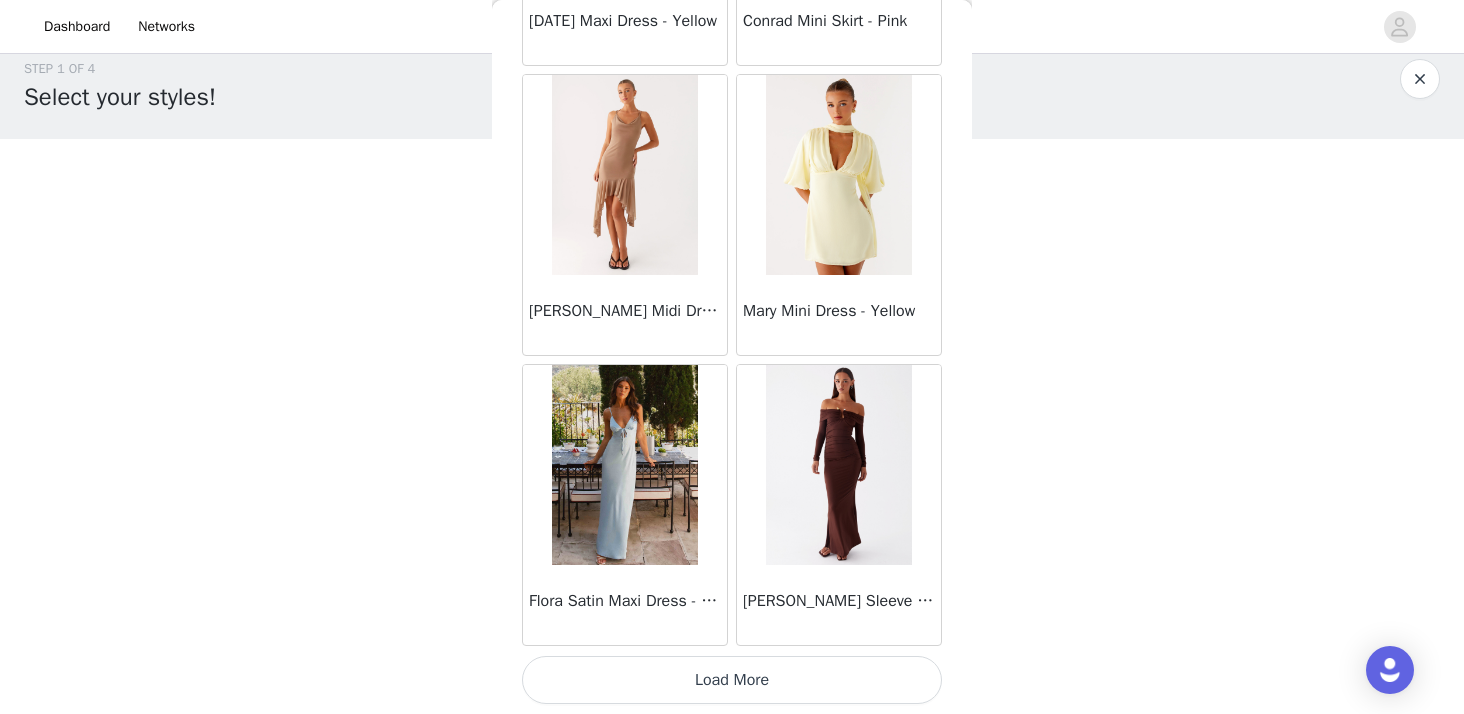click on "Load More" at bounding box center [732, 680] 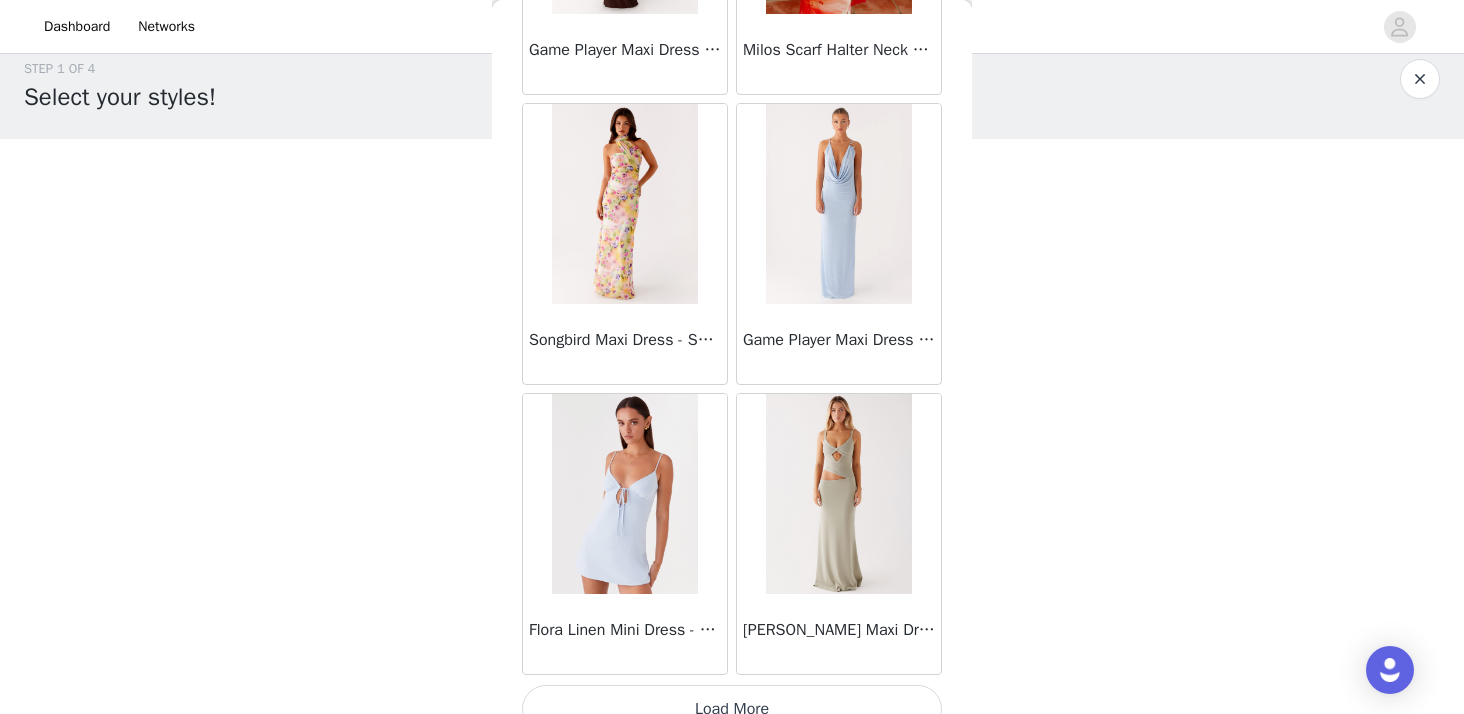 scroll, scrollTop: 83546, scrollLeft: 0, axis: vertical 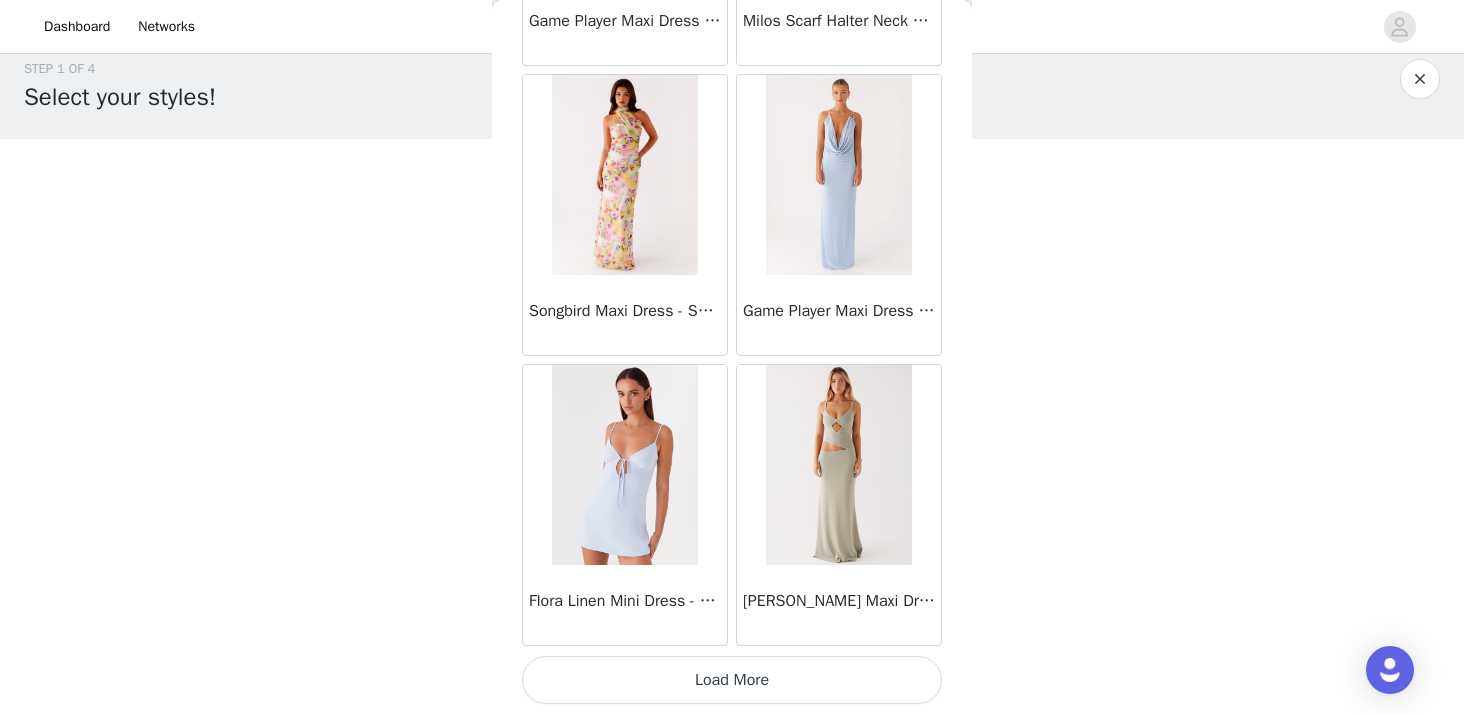 click on "Load More" at bounding box center (732, 680) 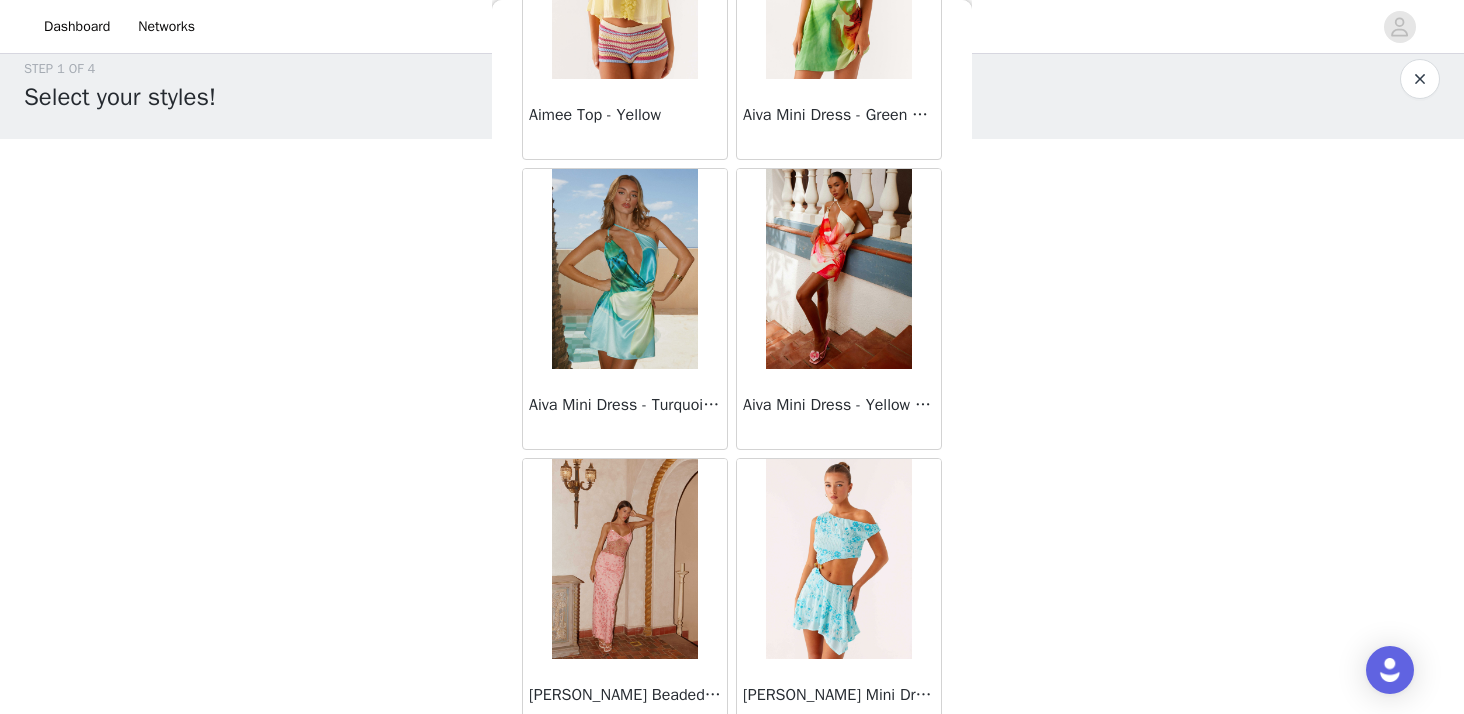scroll, scrollTop: 86446, scrollLeft: 0, axis: vertical 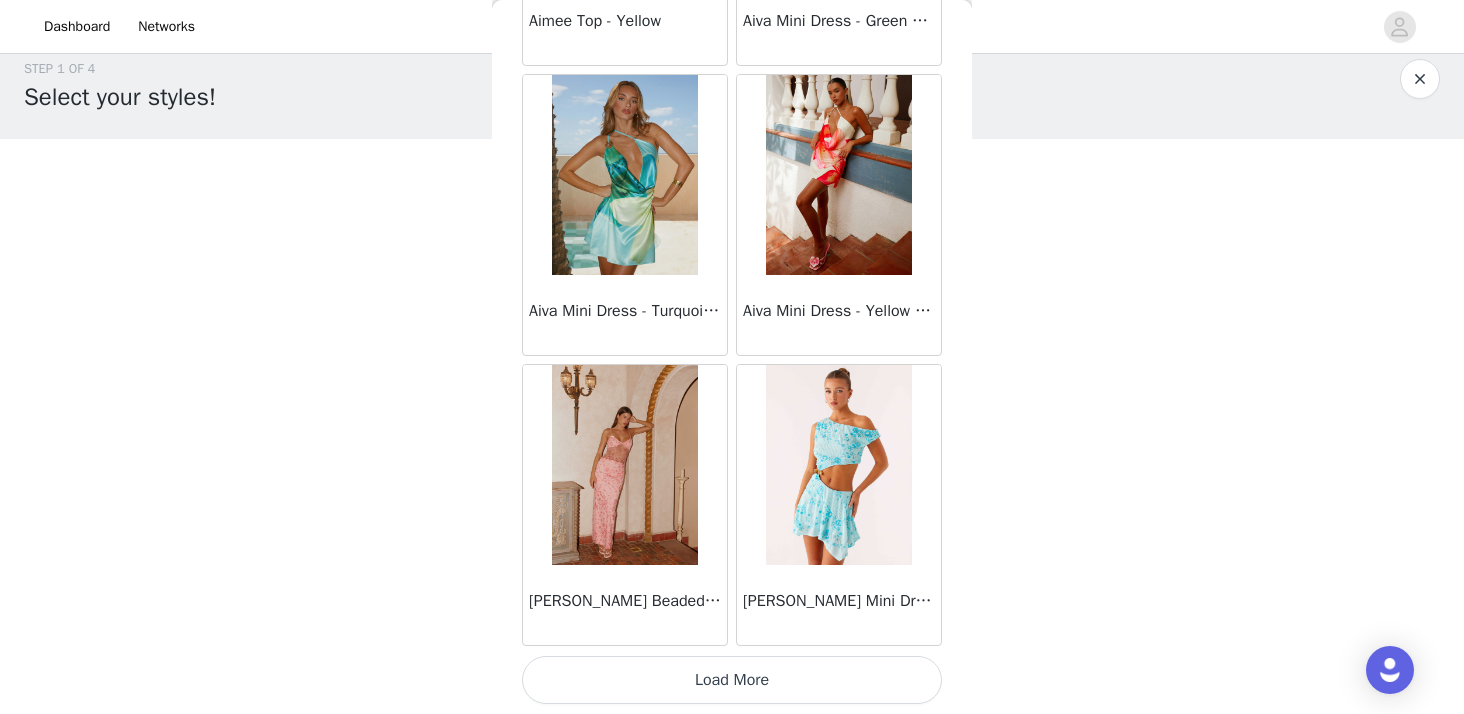 click on "Load More" at bounding box center (732, 680) 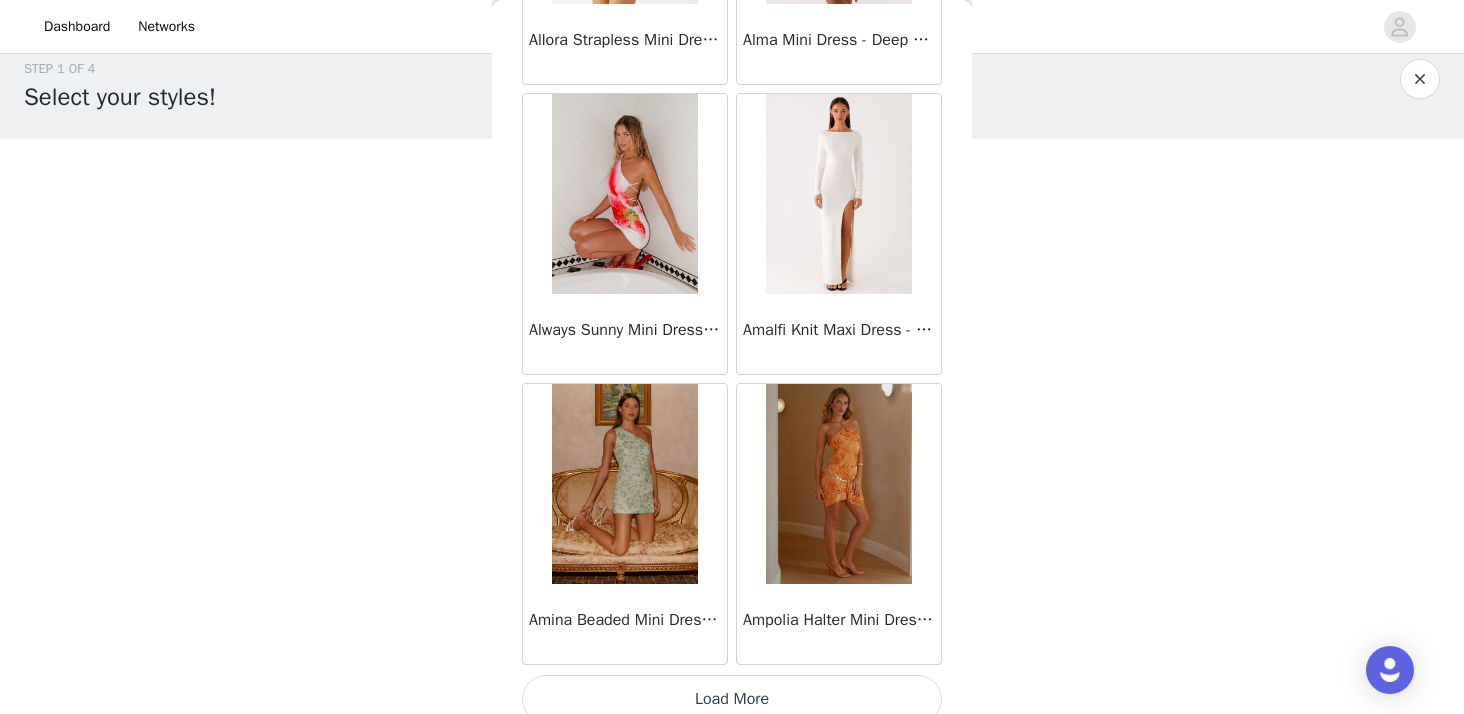 scroll, scrollTop: 89346, scrollLeft: 0, axis: vertical 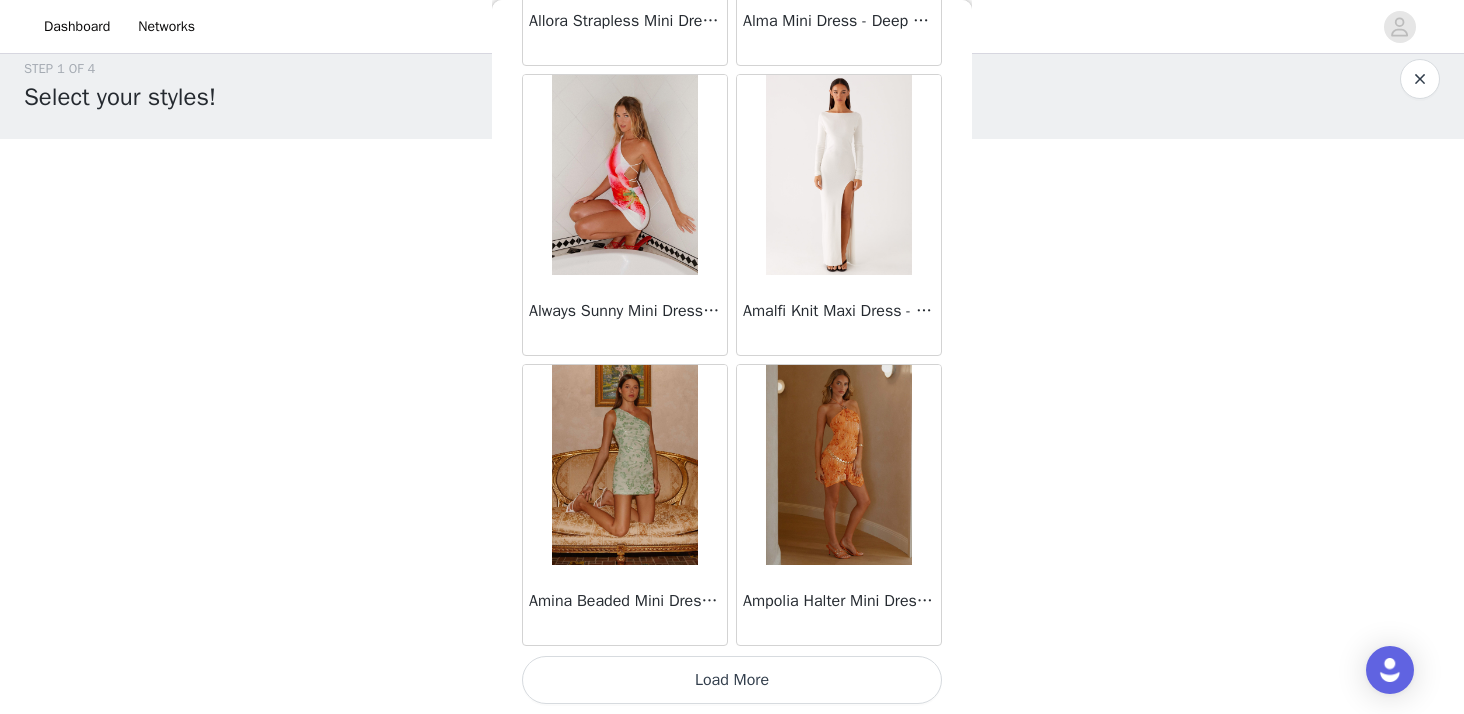 click on "Load More" at bounding box center [732, 680] 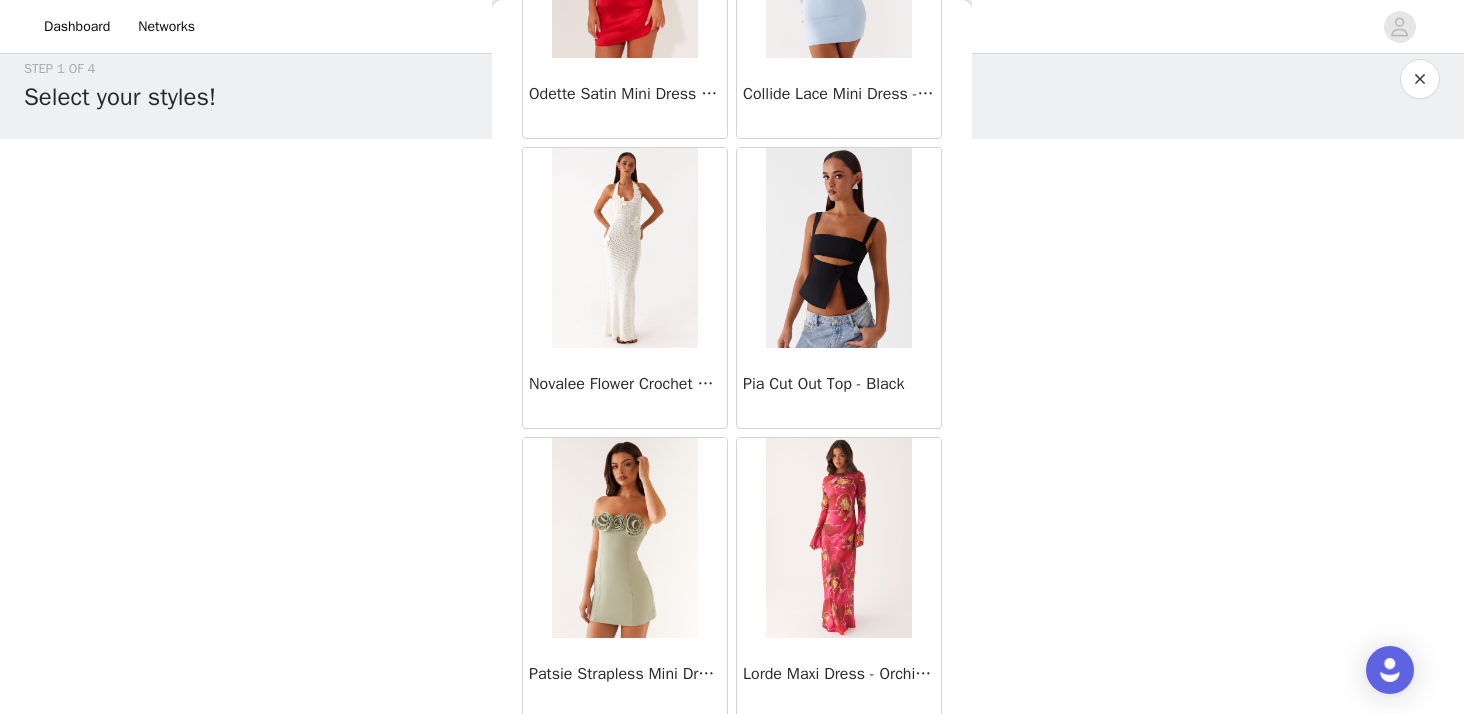 scroll, scrollTop: 55621, scrollLeft: 0, axis: vertical 